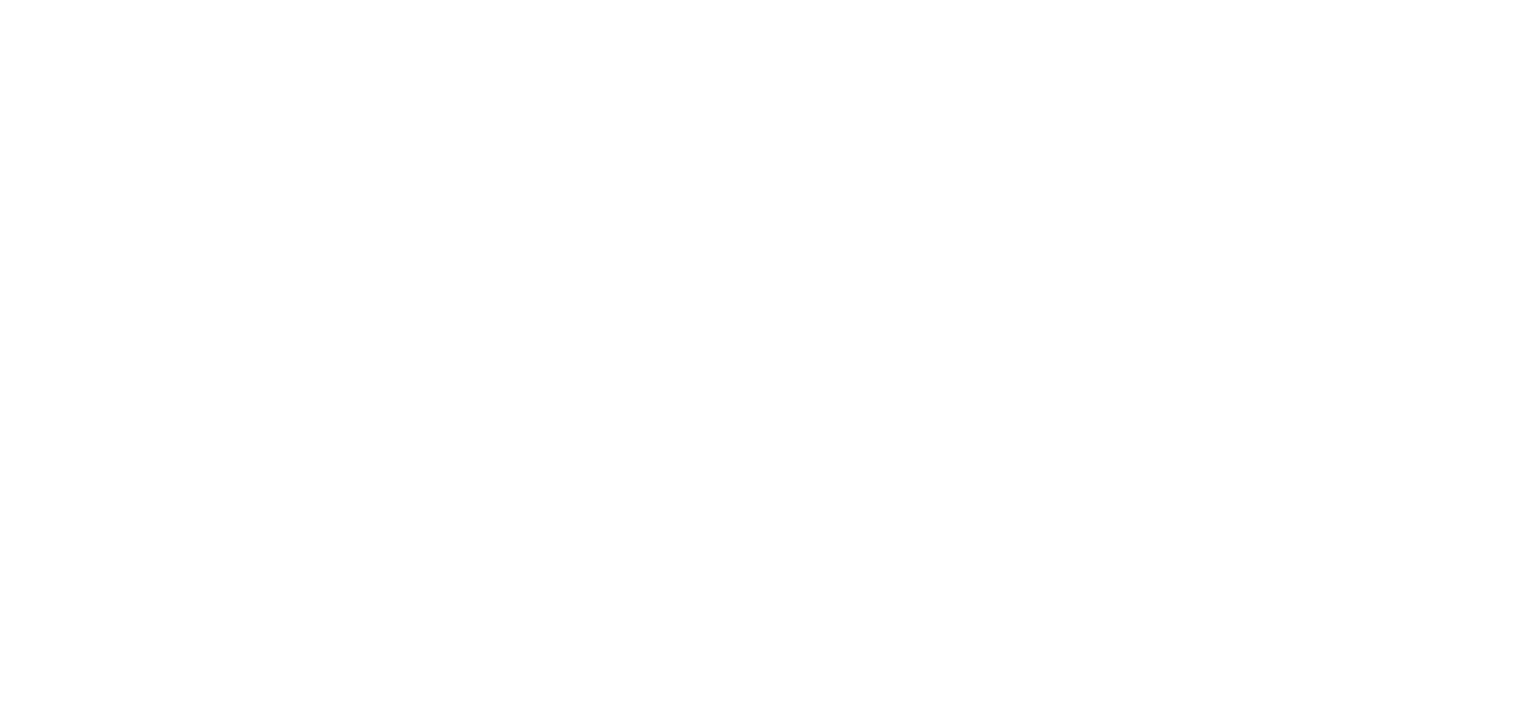 scroll, scrollTop: 0, scrollLeft: 0, axis: both 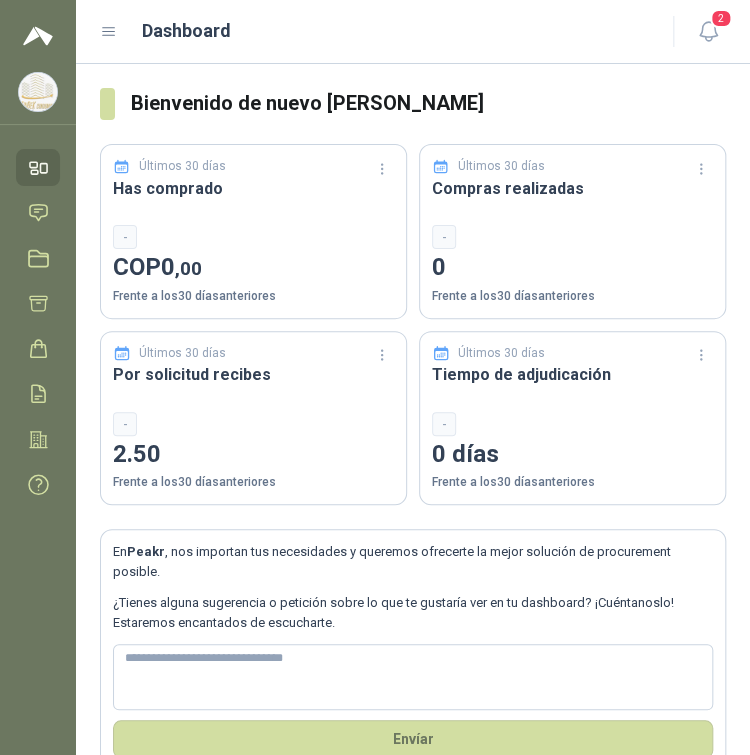 click on "Dashboard 2" at bounding box center [413, 32] 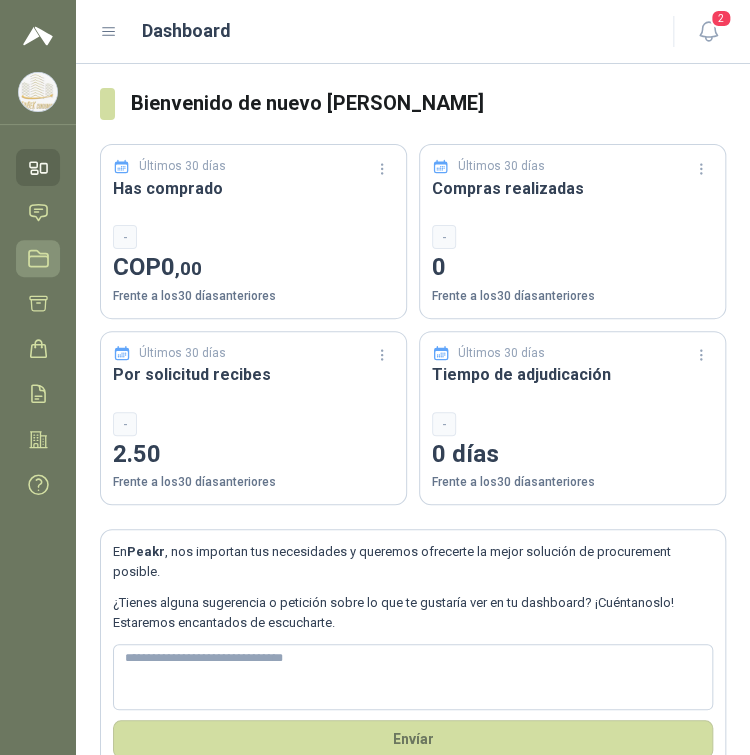 click 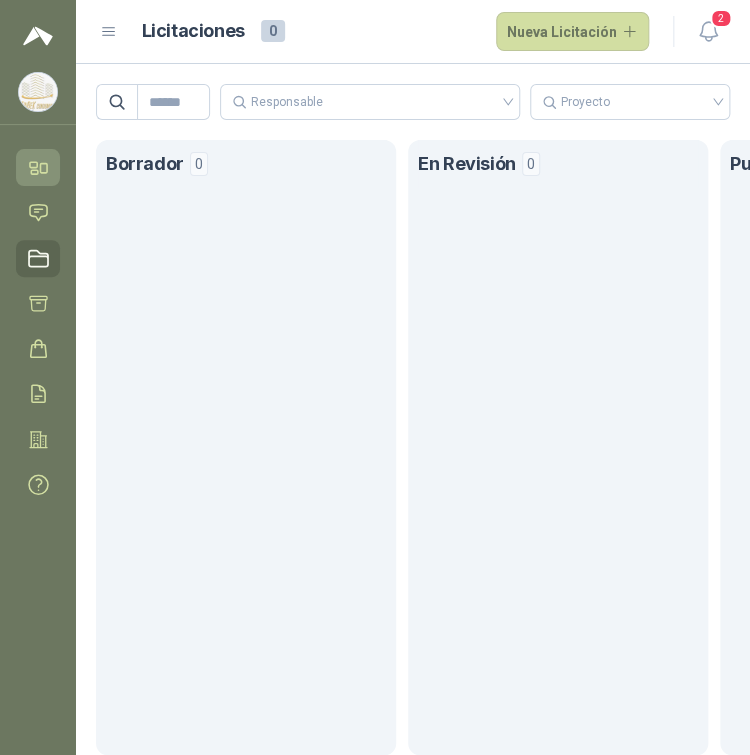click 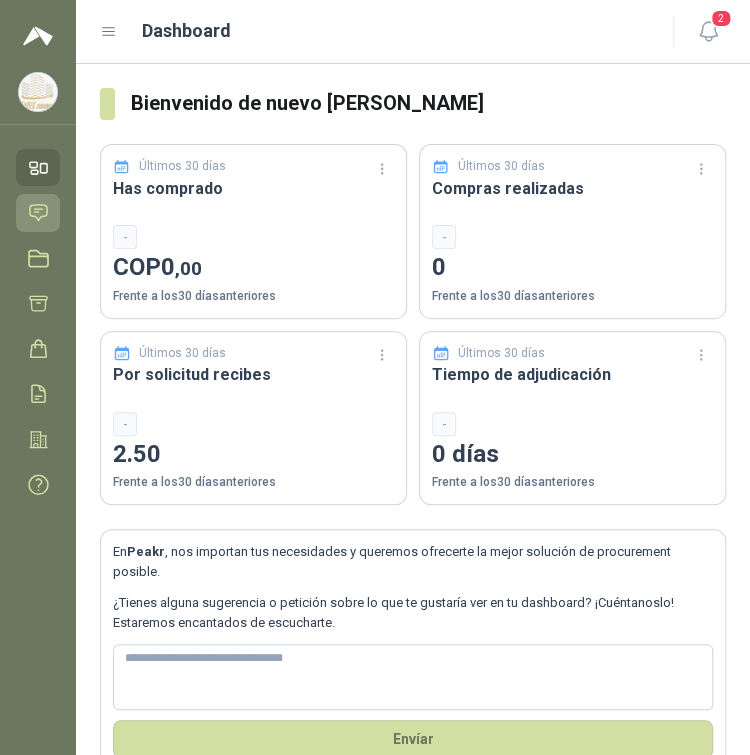 click 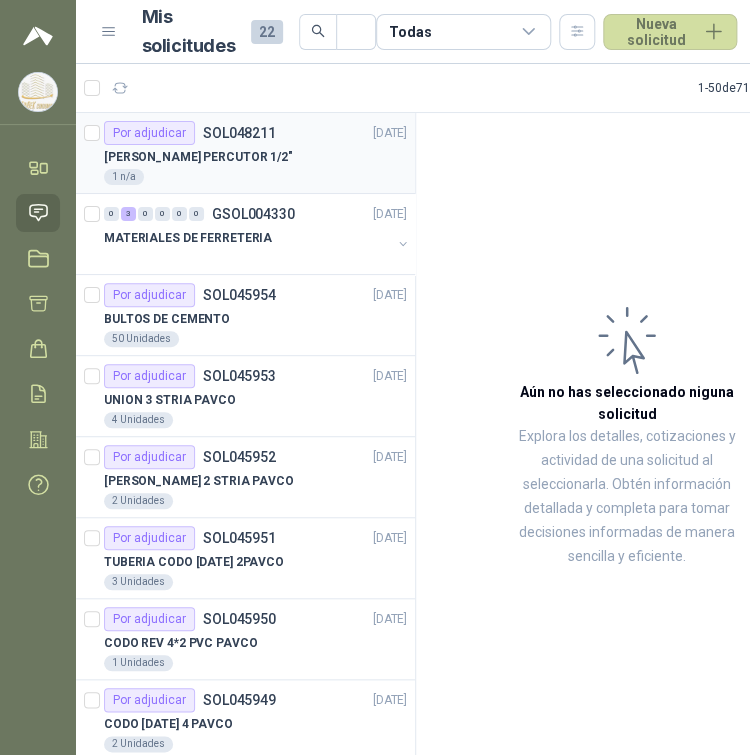 click on "1   n/a" at bounding box center (255, 177) 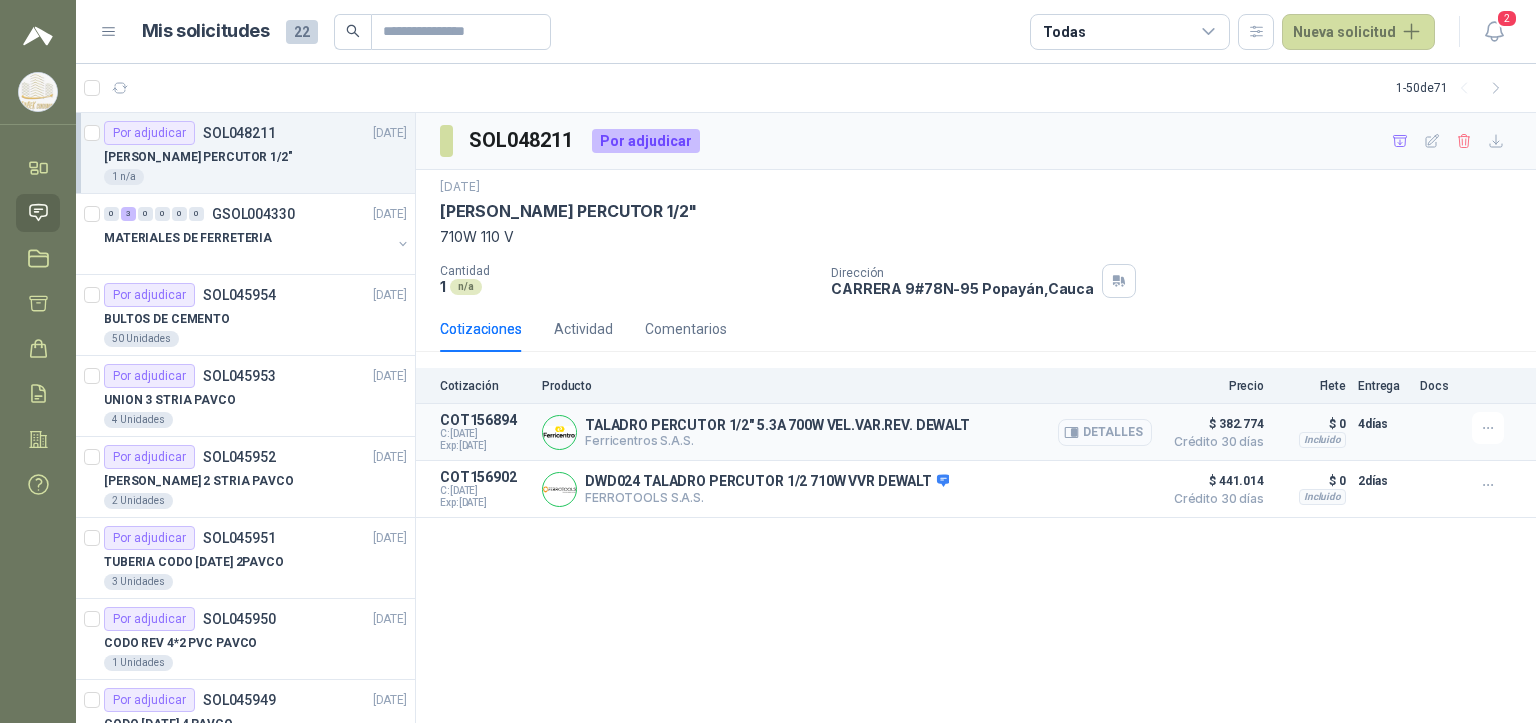 click on "Detalles" at bounding box center (1105, 432) 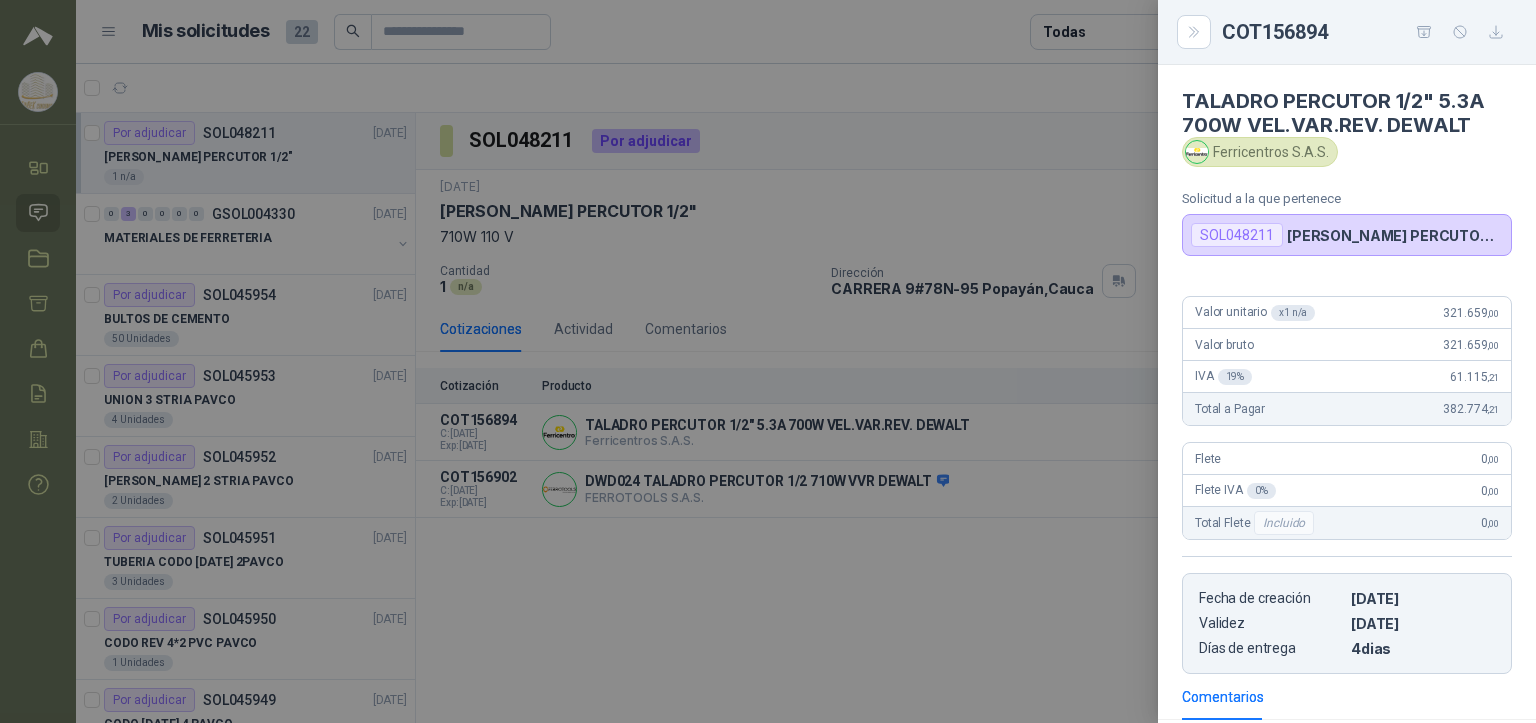 click at bounding box center [768, 361] 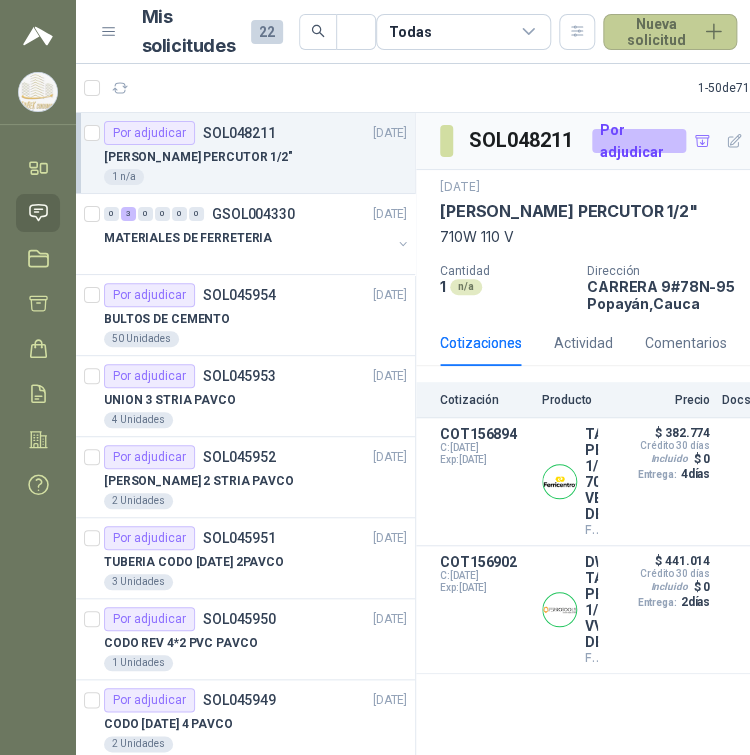 click on "Nueva solicitud" at bounding box center (670, 32) 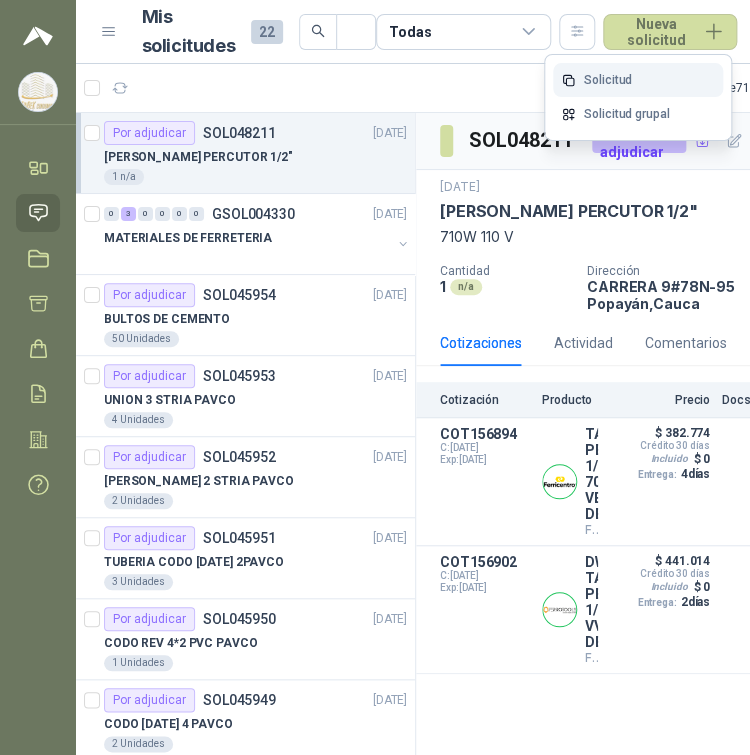 click on "Solicitud" at bounding box center [638, 80] 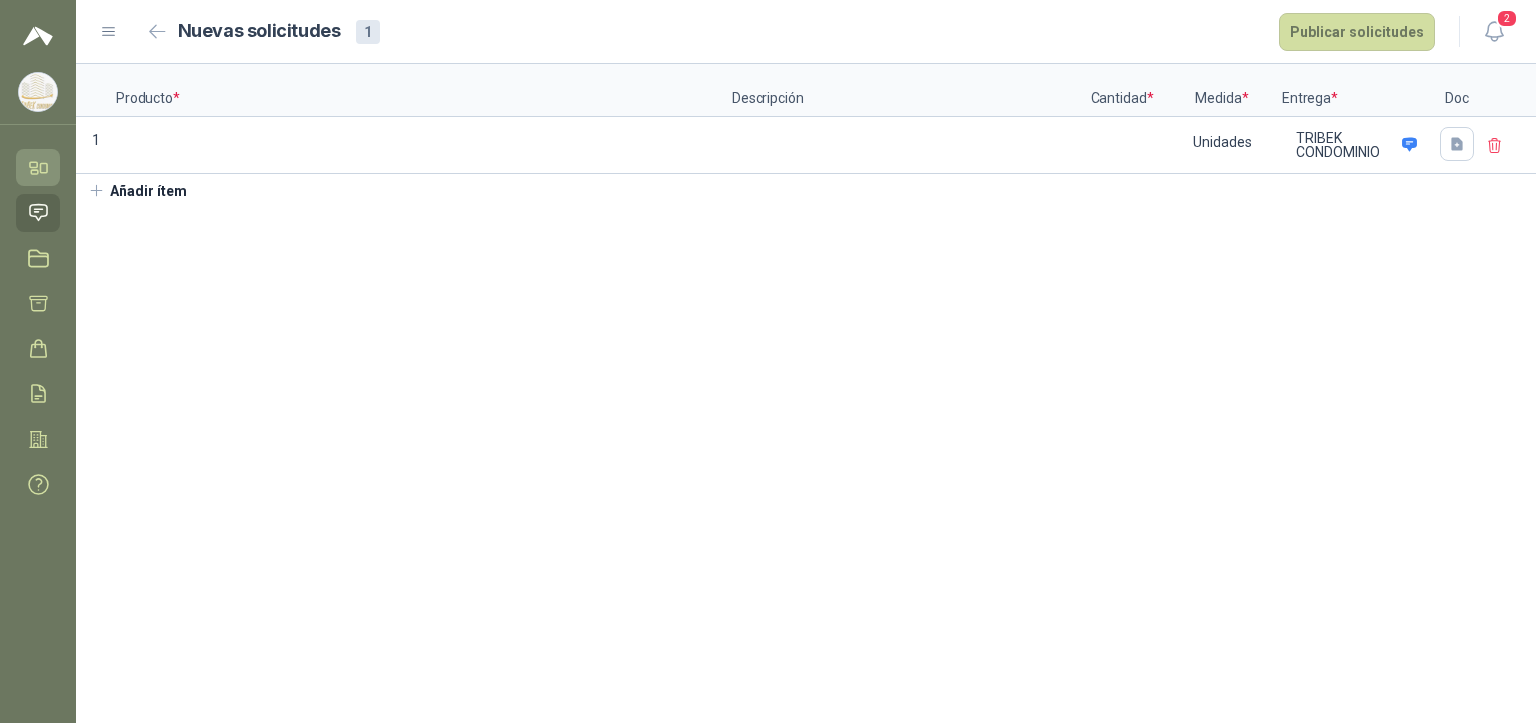 click 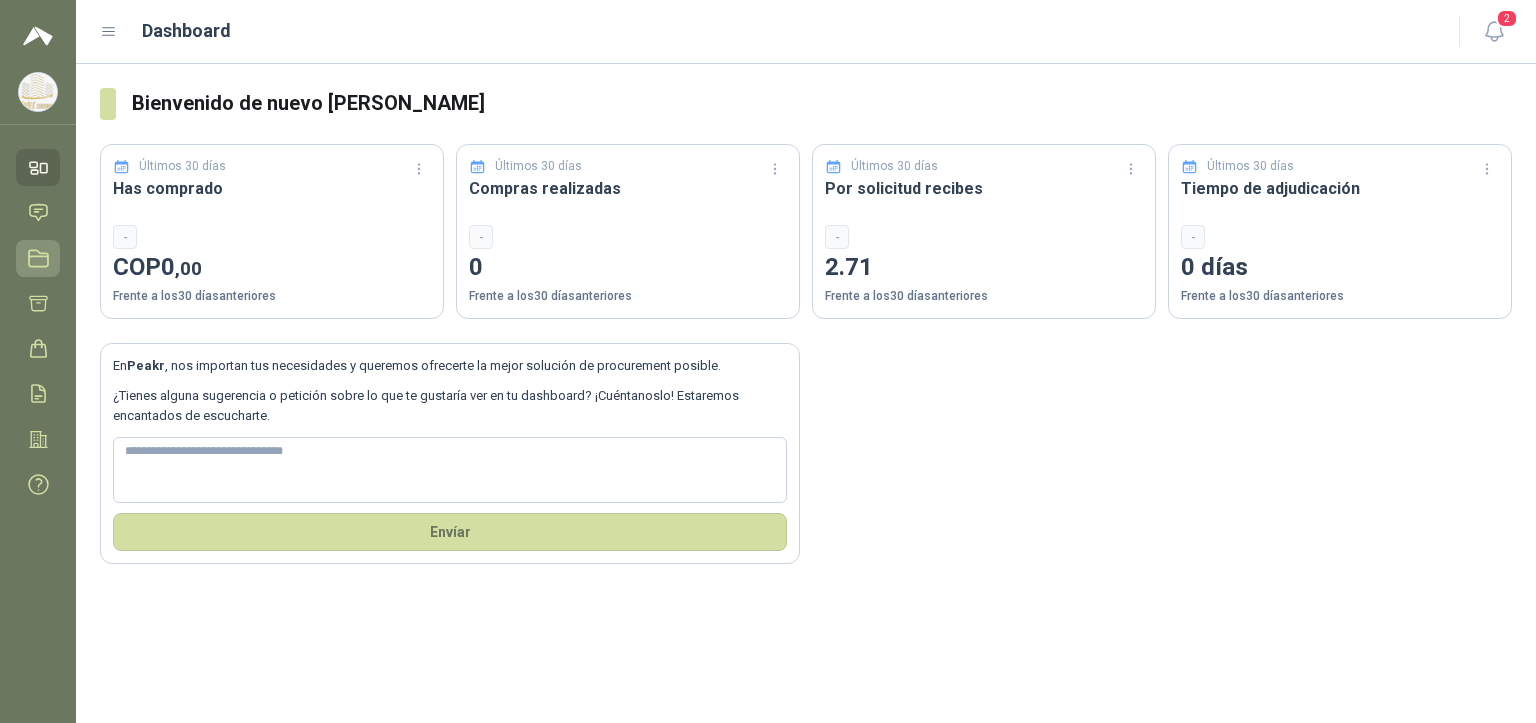 click 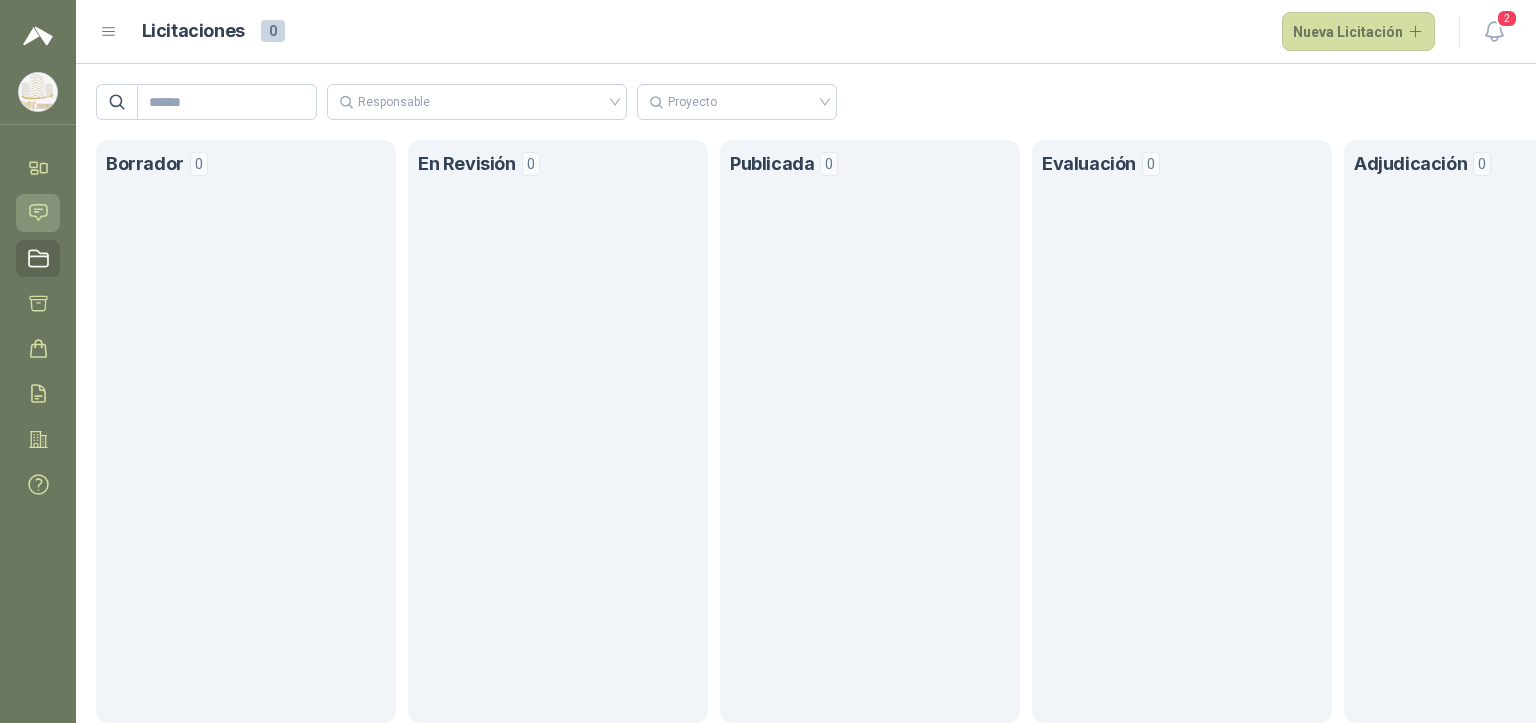 click 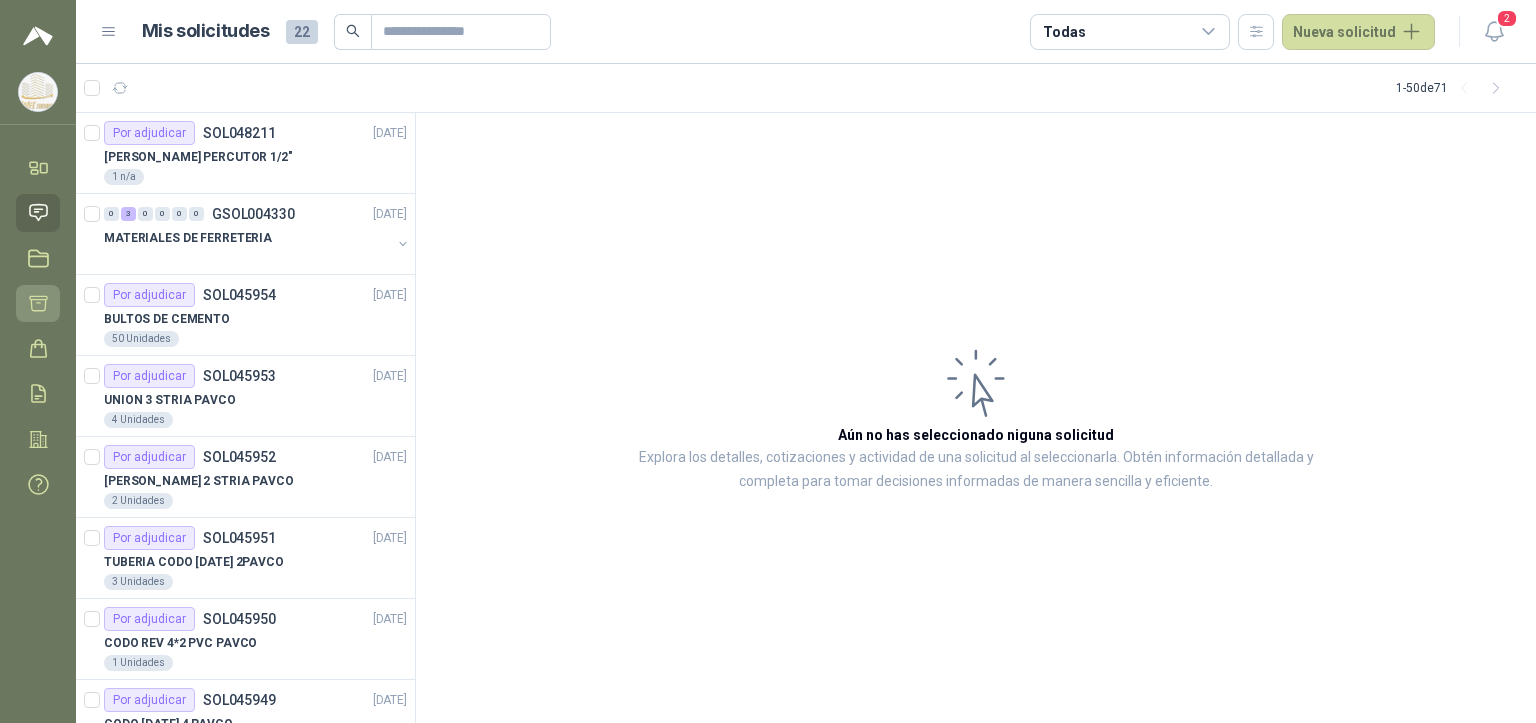 click 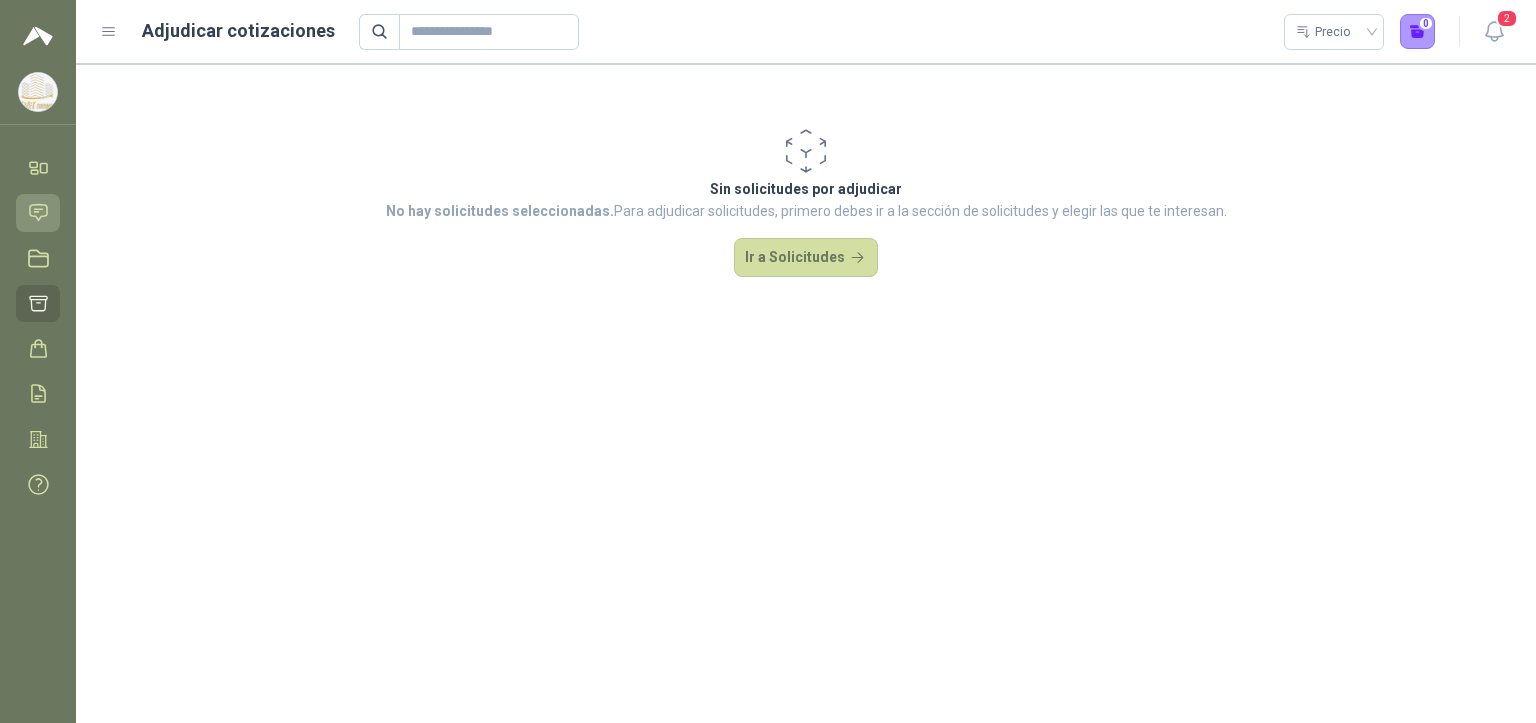 click 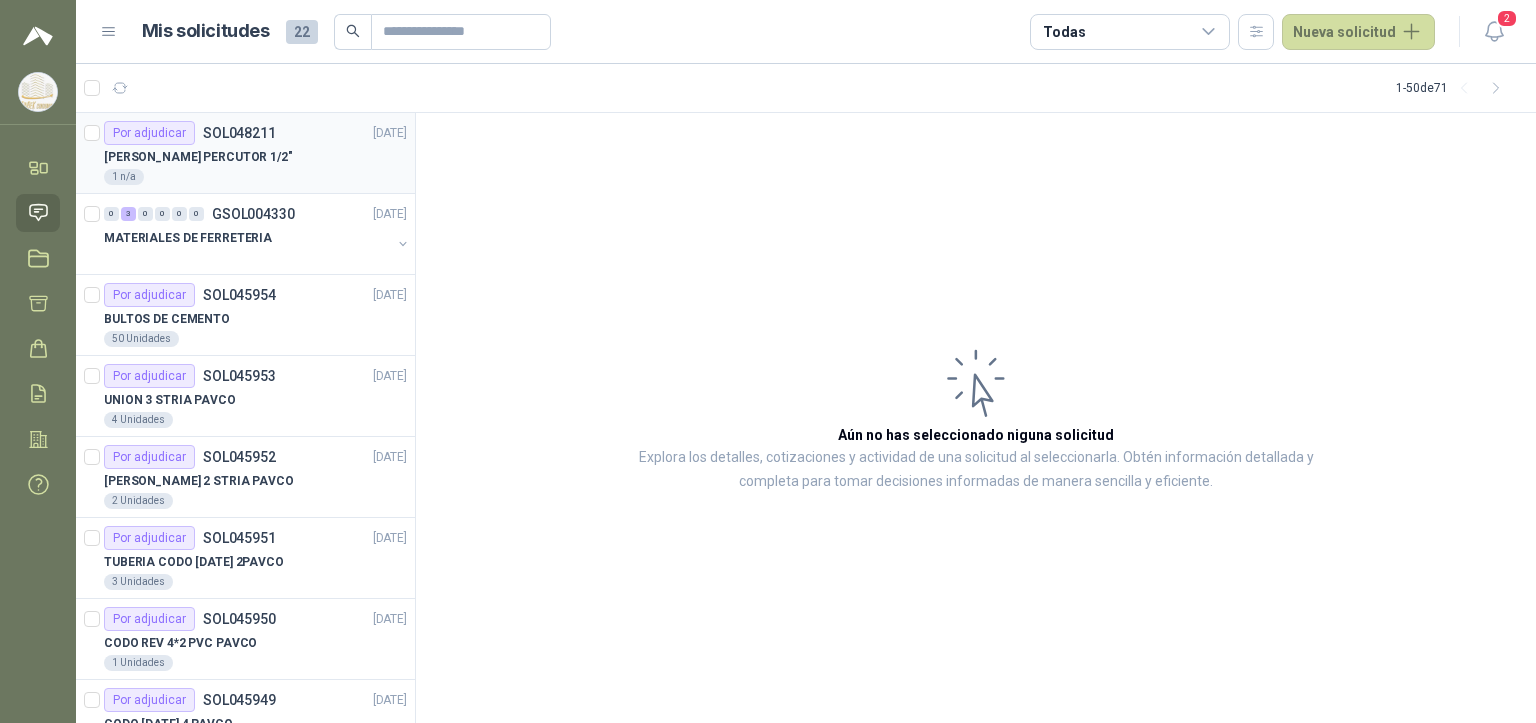 click on "1   n/a" at bounding box center (255, 177) 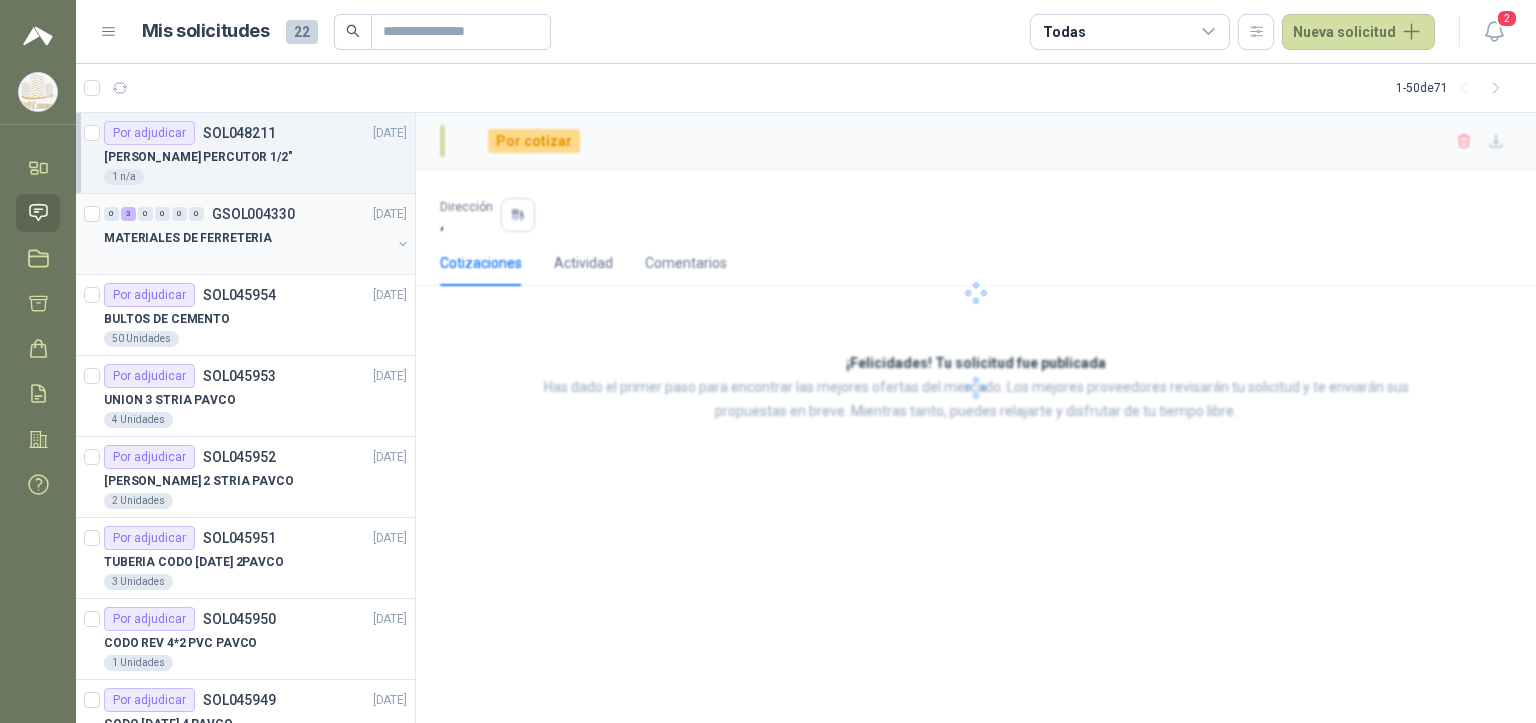 click on "MATERIALES DE FERRETERIA" at bounding box center [188, 238] 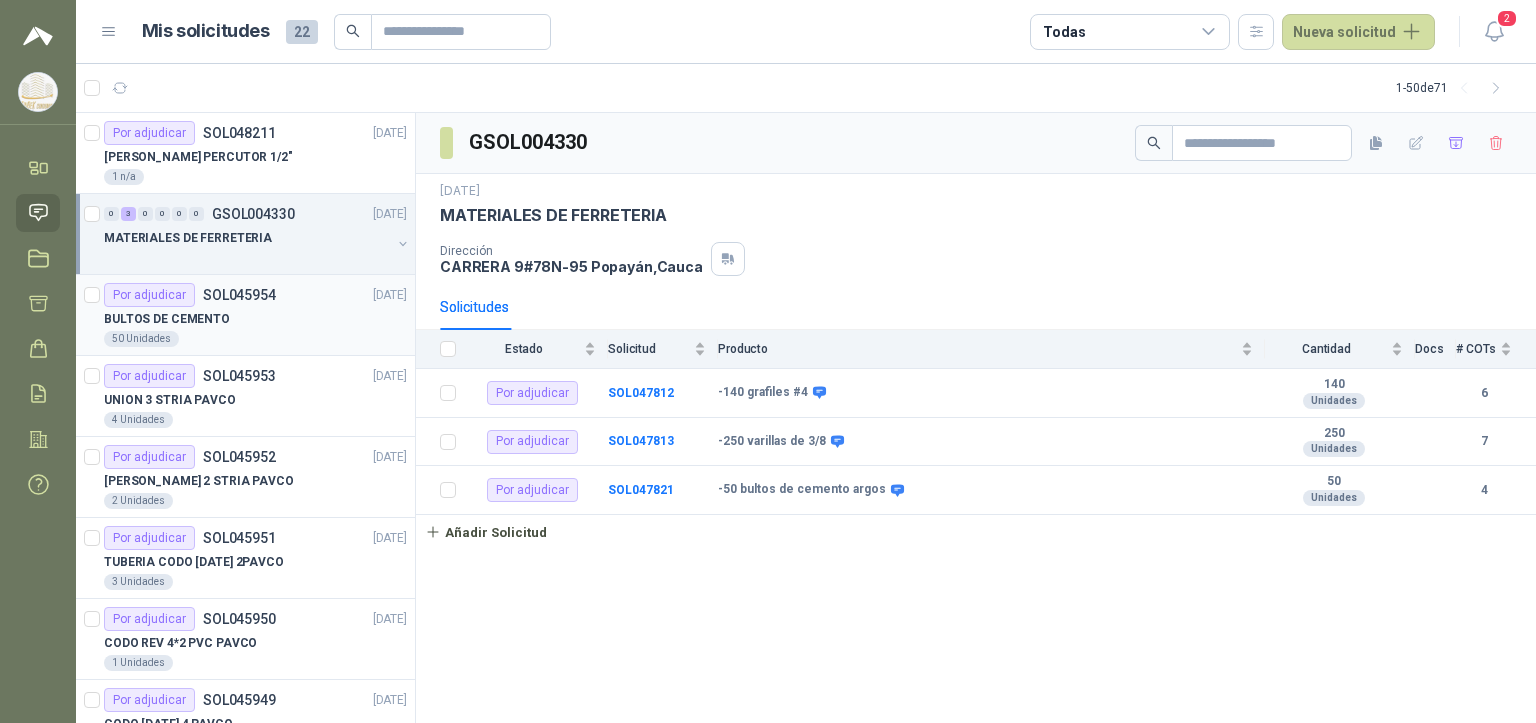 click on "BULTOS DE CEMENTO" at bounding box center [255, 319] 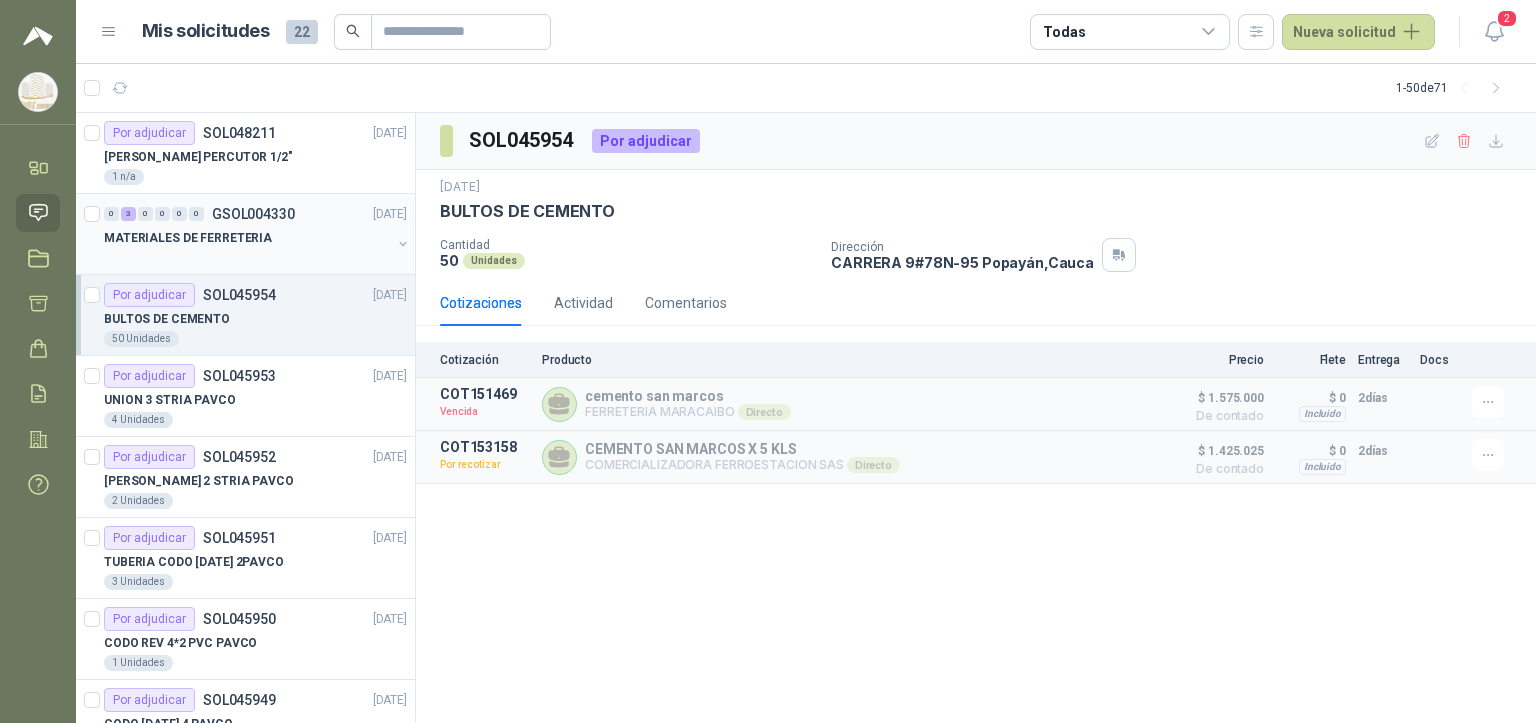 click at bounding box center [247, 258] 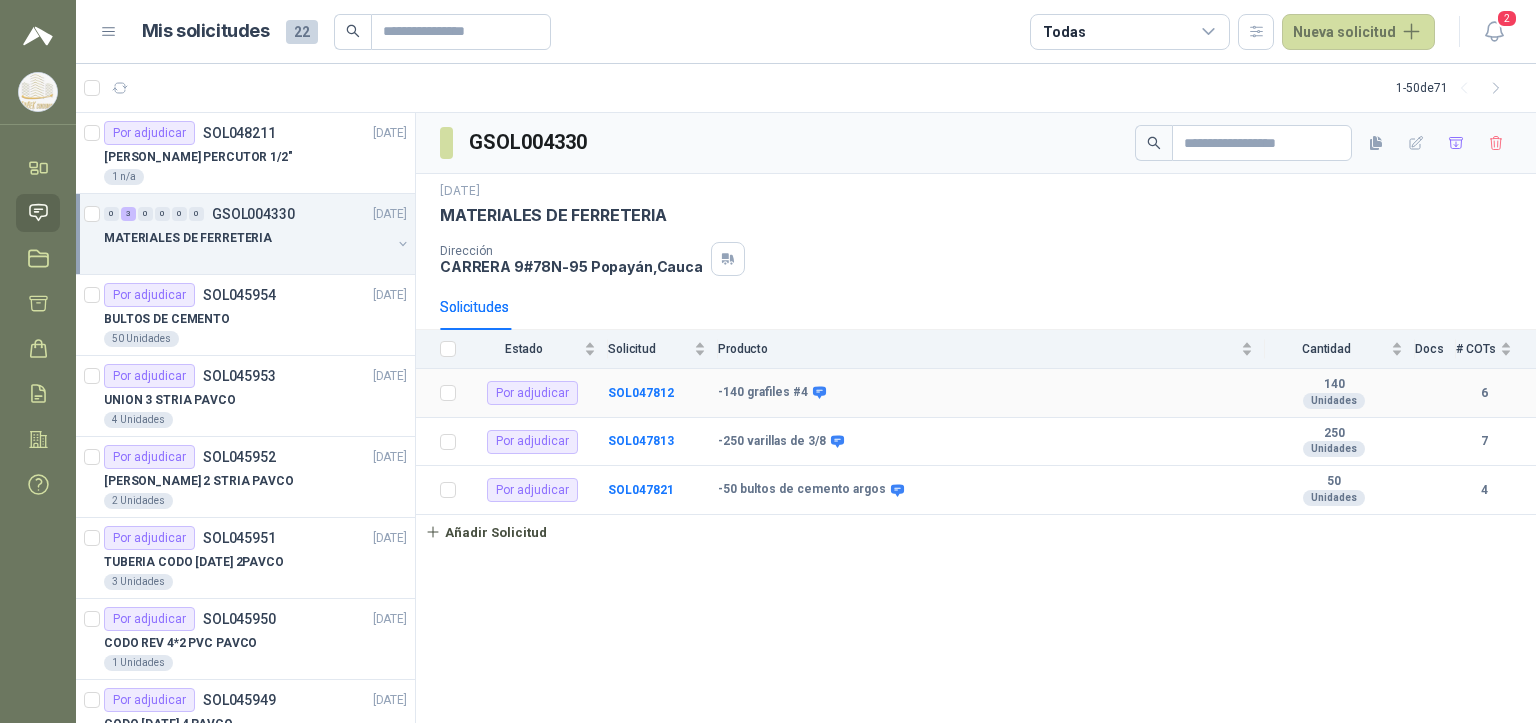 click on "6" at bounding box center [1484, 393] 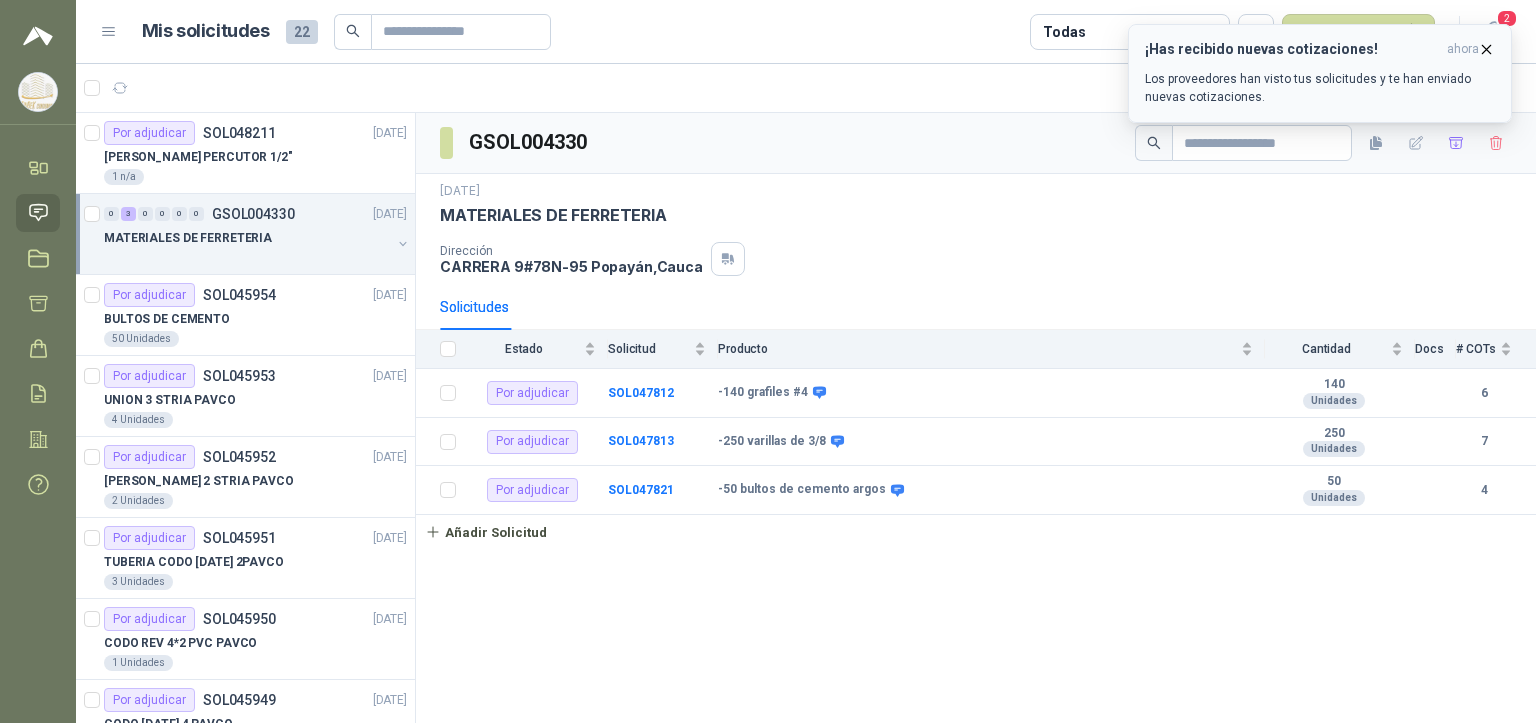 click on "¡Has recibido nuevas cotizaciones! ahora   Los proveedores han visto tus solicitudes y te han enviado nuevas cotizaciones." at bounding box center [1320, 73] 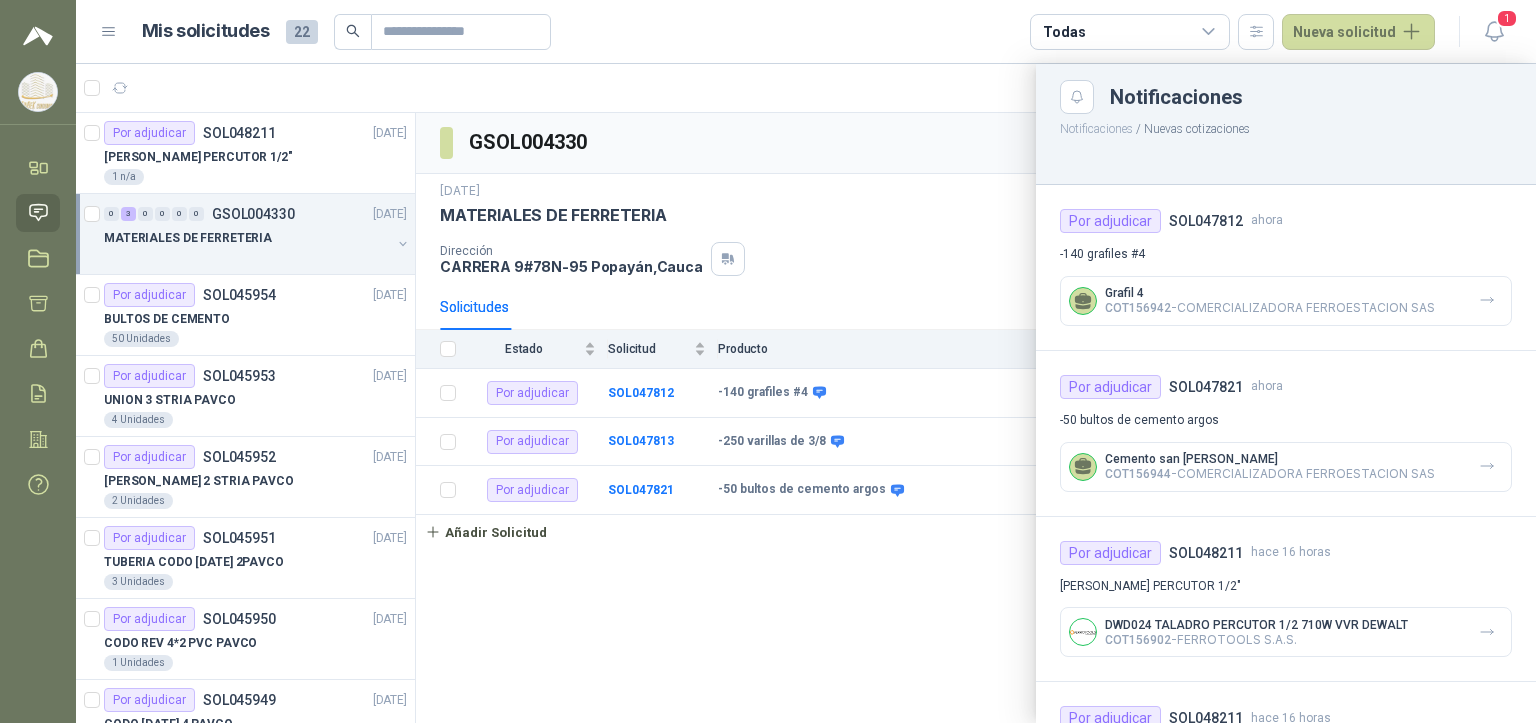 click on "COT156942  -  COMERCIALIZADORA FERROESTACION SAS" at bounding box center (1270, 307) 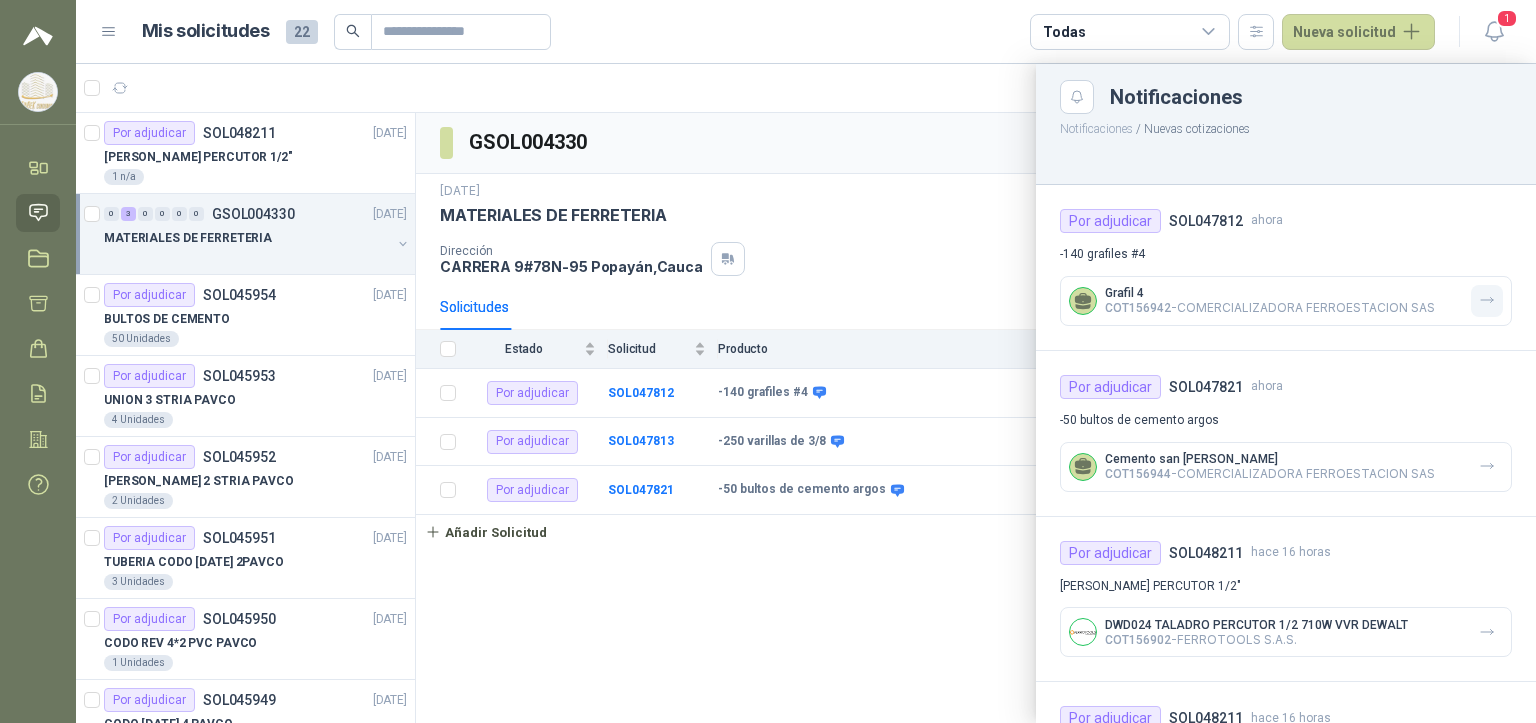 click 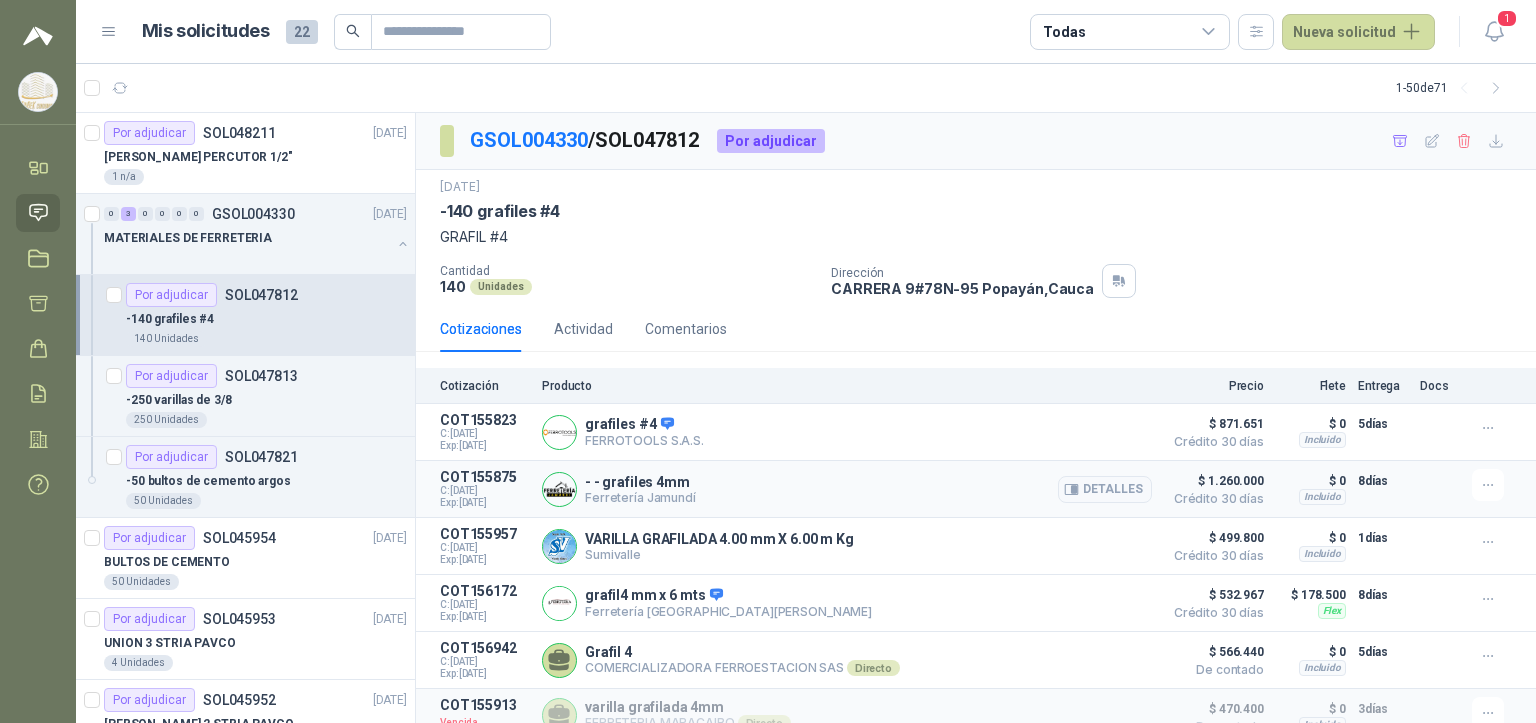 scroll, scrollTop: 16, scrollLeft: 0, axis: vertical 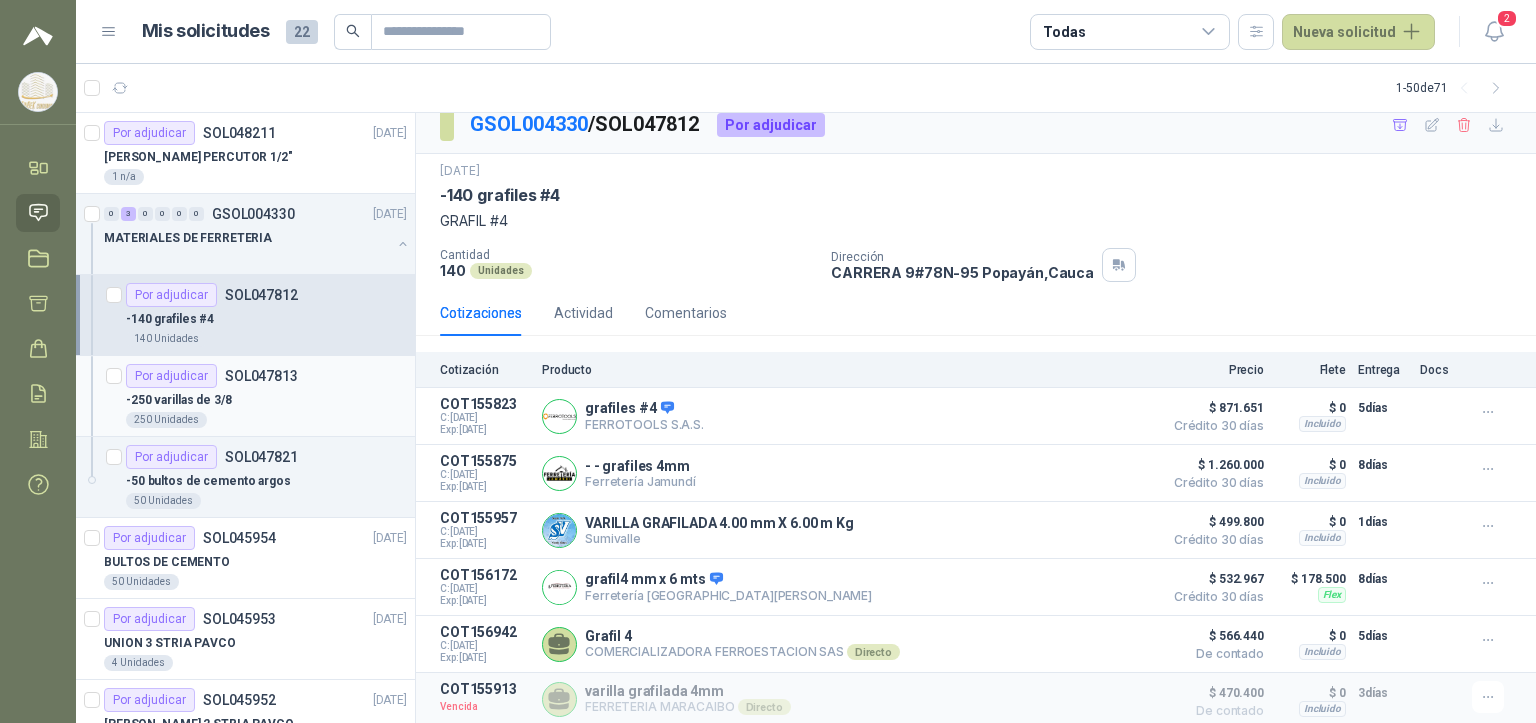 click on "-250 varillas de 3/8" at bounding box center (266, 400) 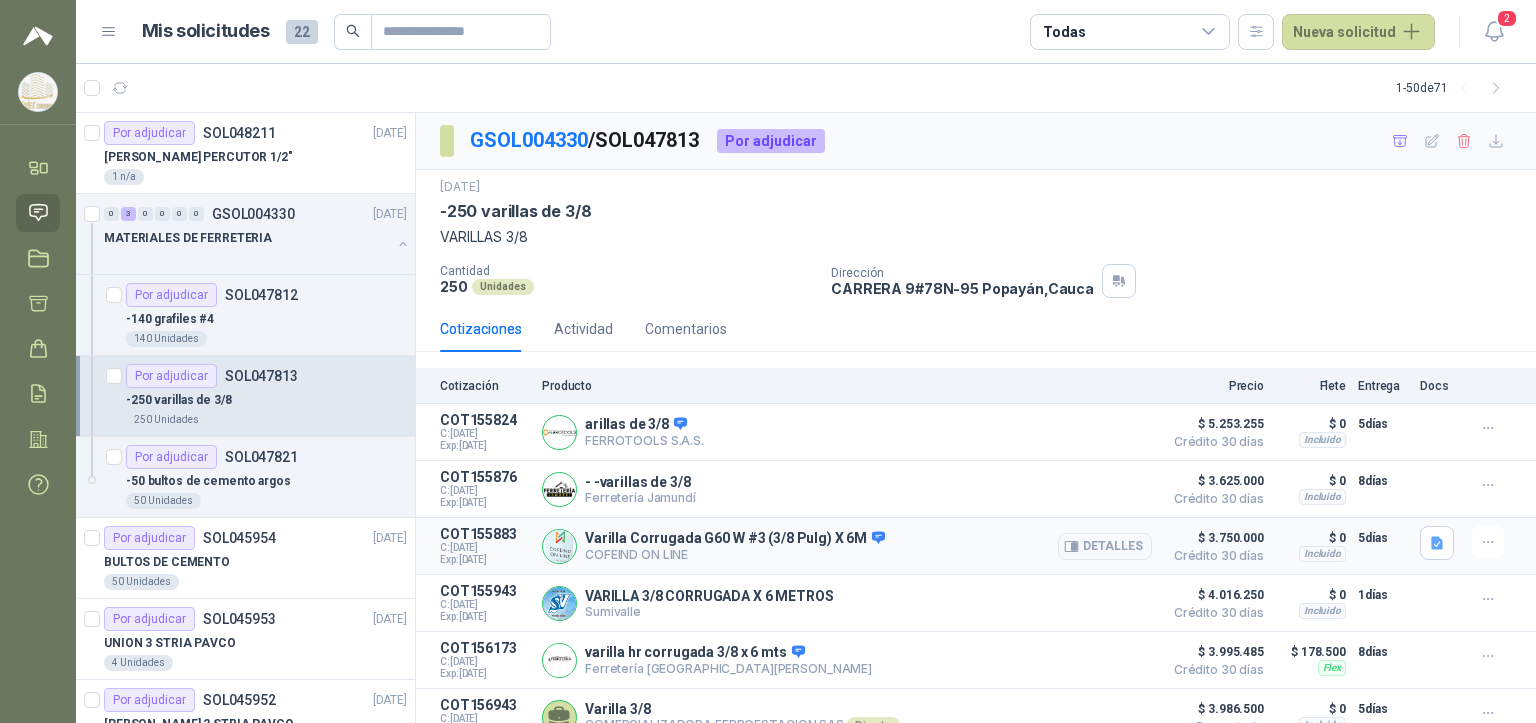 scroll, scrollTop: 72, scrollLeft: 0, axis: vertical 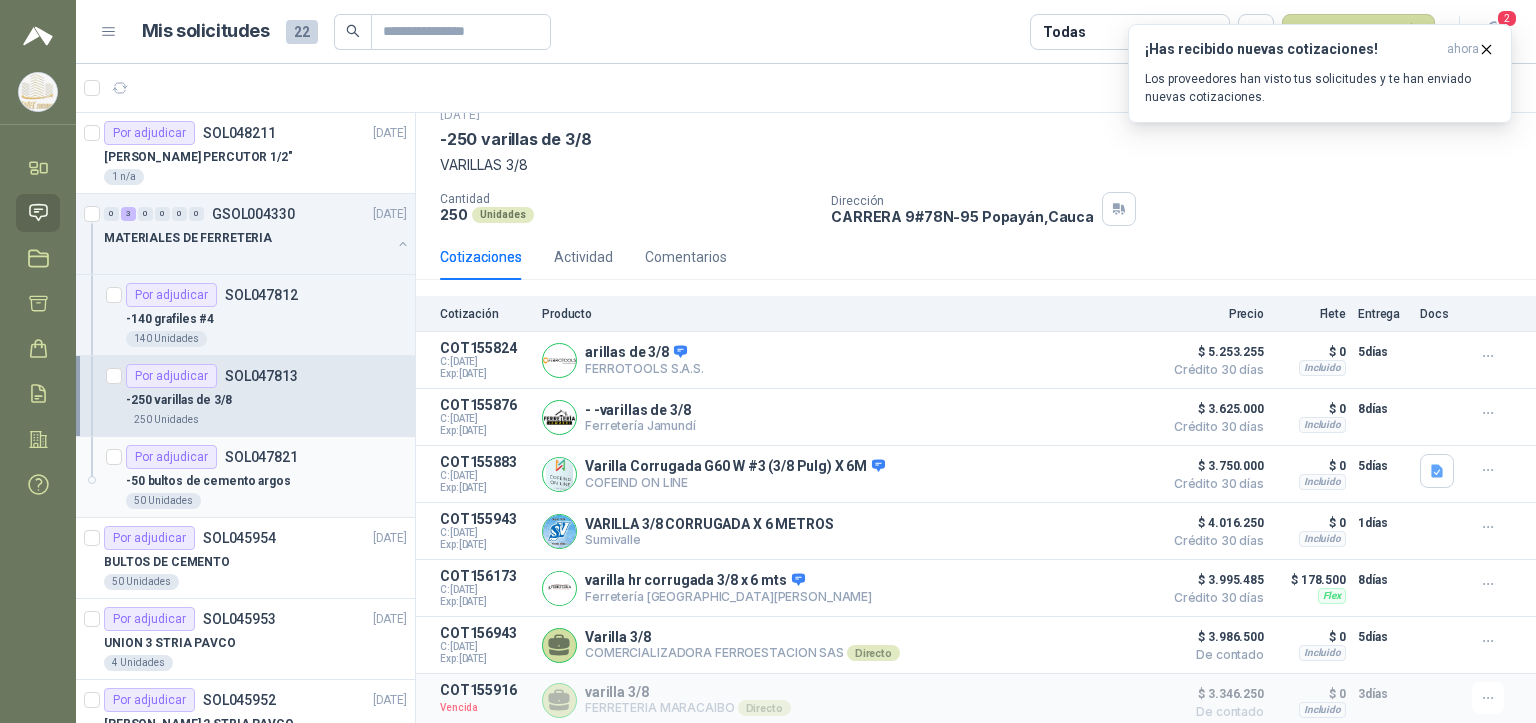 click on "-50 bultos de cemento argos" at bounding box center [266, 481] 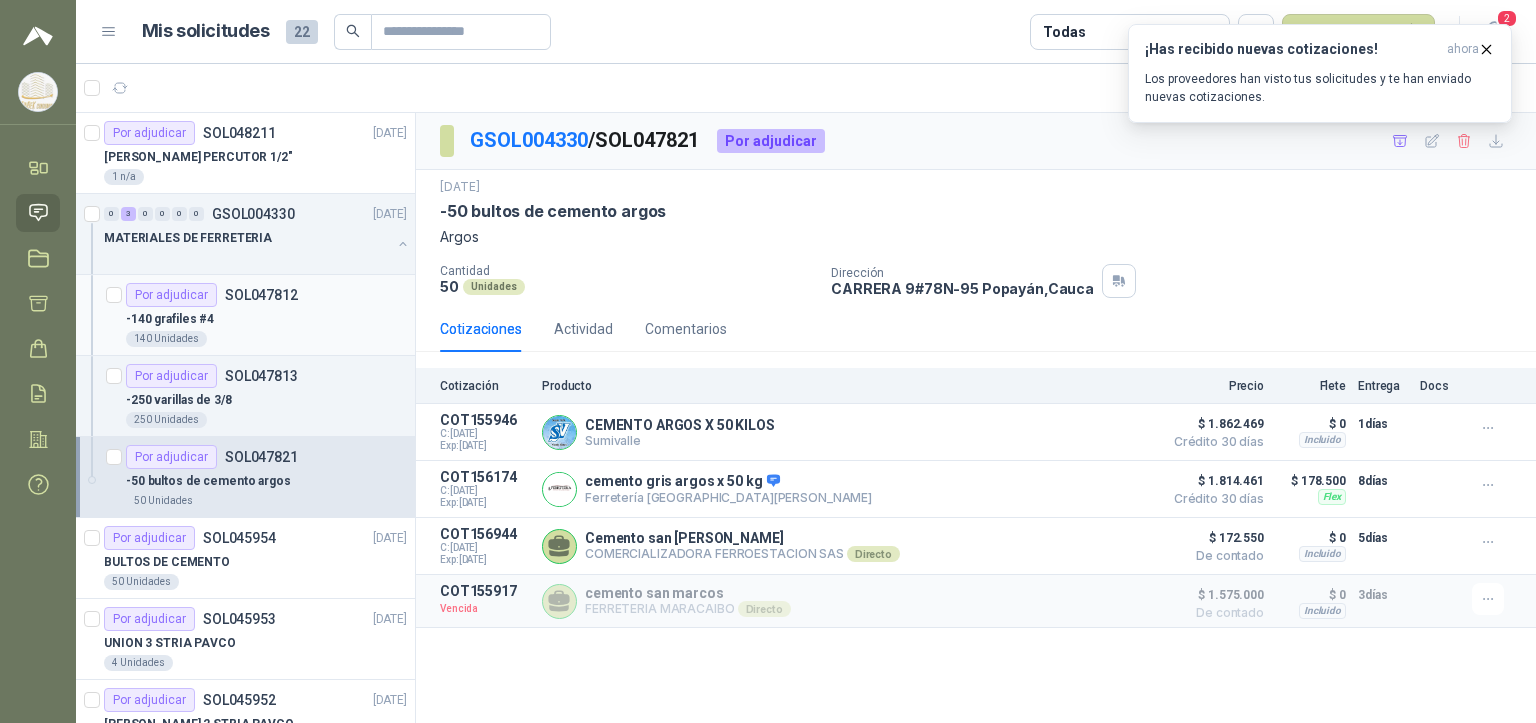 click on "140   Unidades" at bounding box center (266, 339) 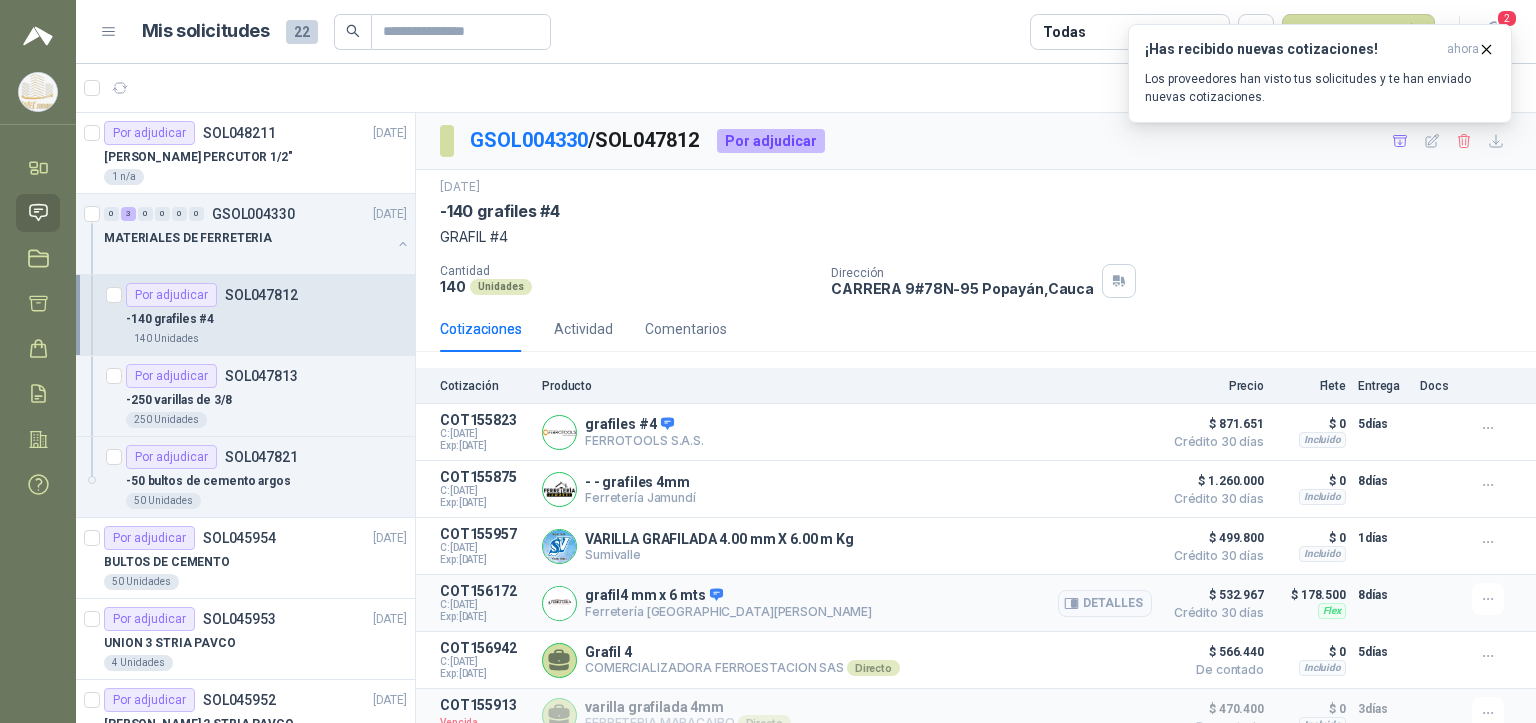 scroll, scrollTop: 16, scrollLeft: 0, axis: vertical 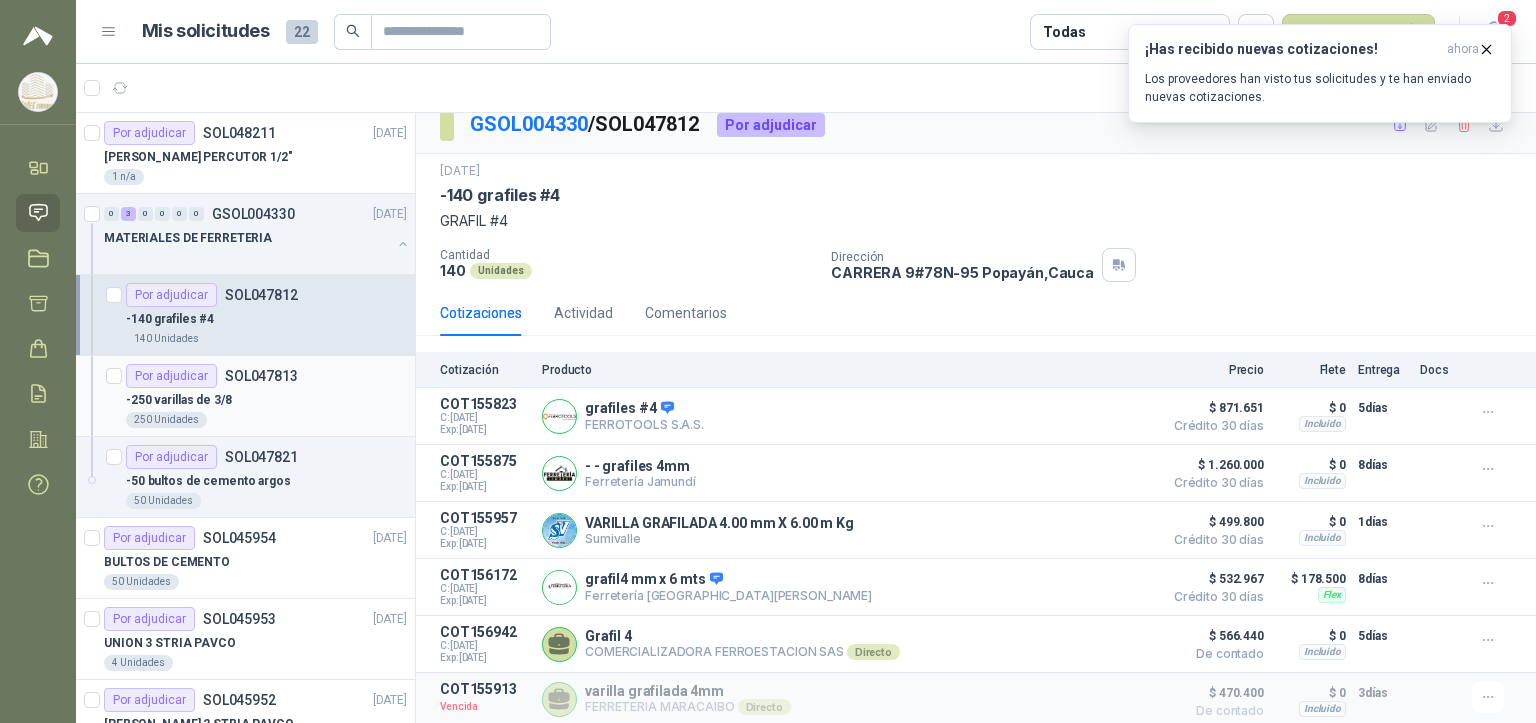 click on "-250 varillas de 3/8" at bounding box center (266, 400) 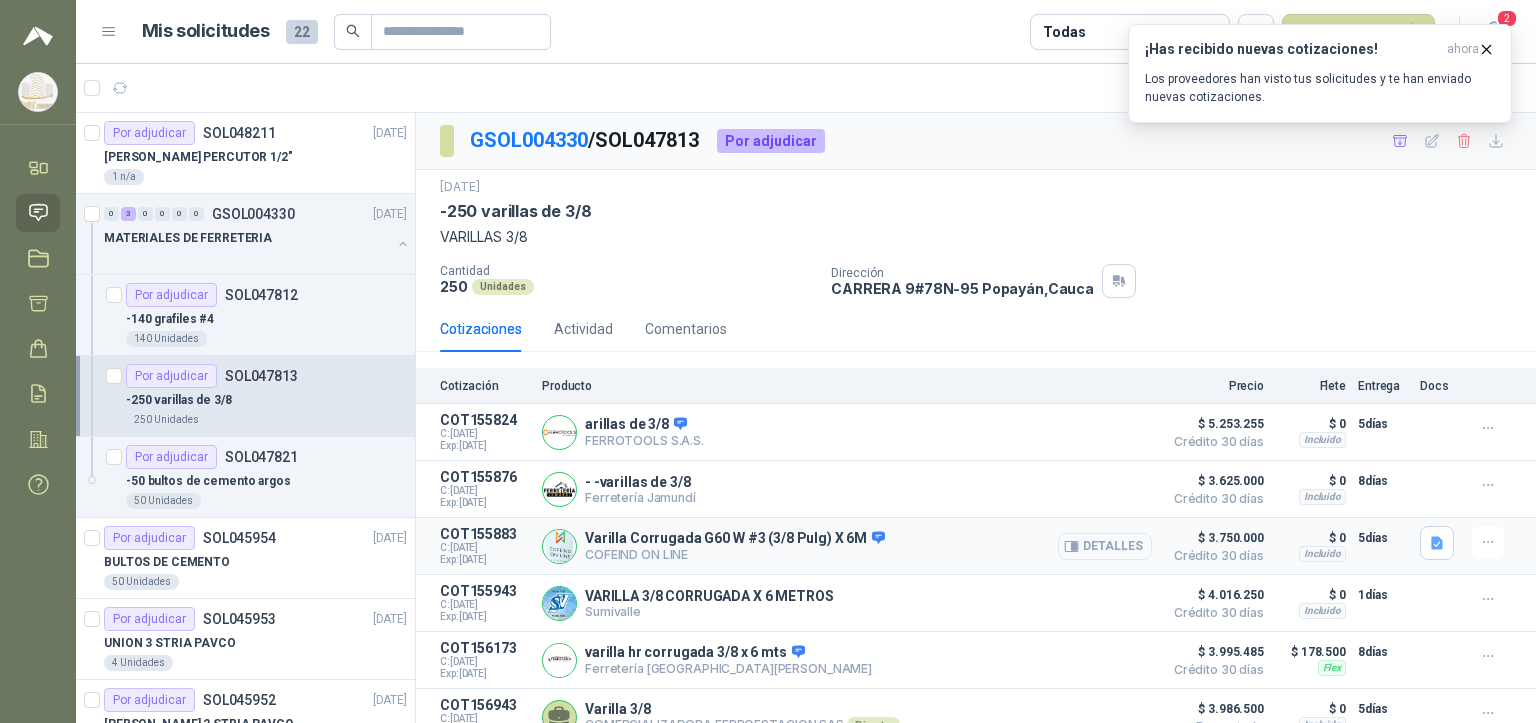 scroll, scrollTop: 72, scrollLeft: 0, axis: vertical 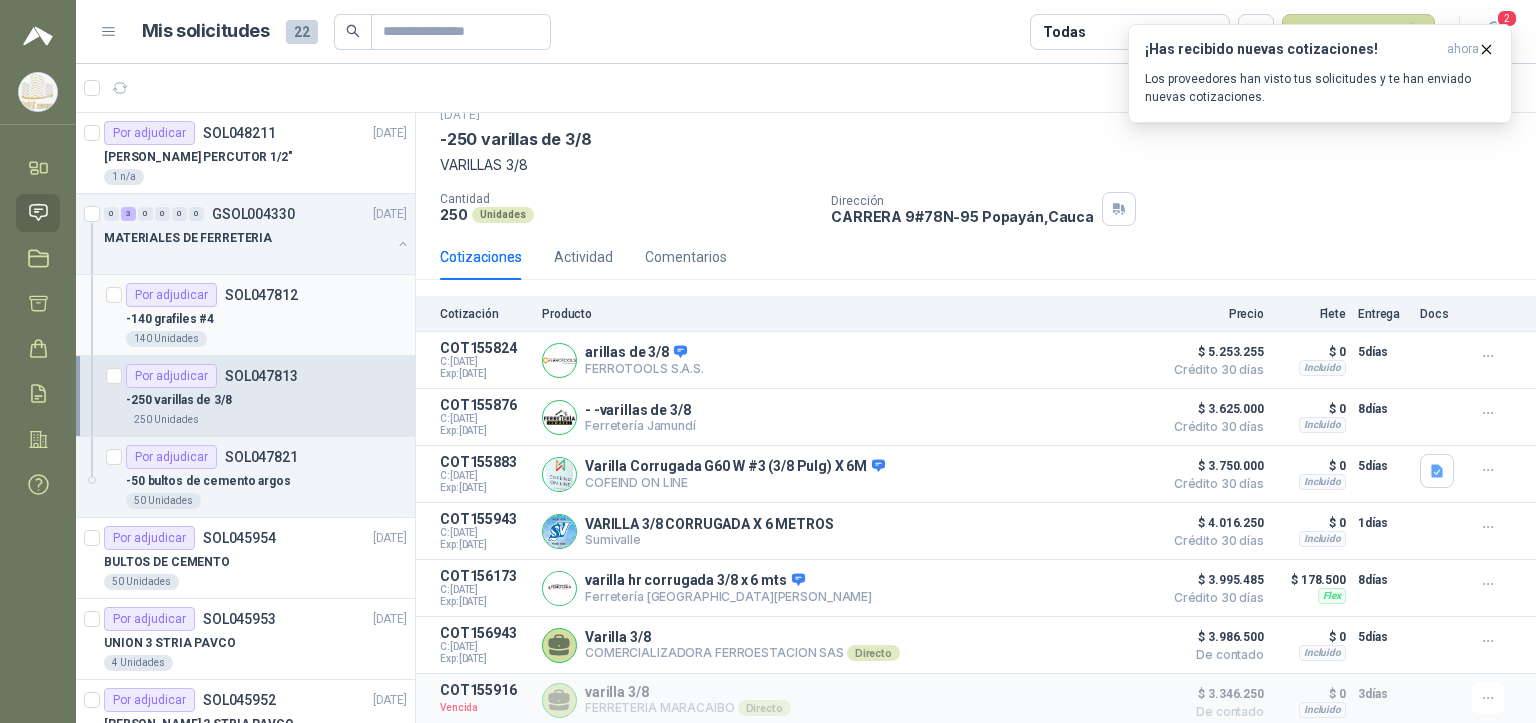 click on "140   Unidades" at bounding box center (266, 339) 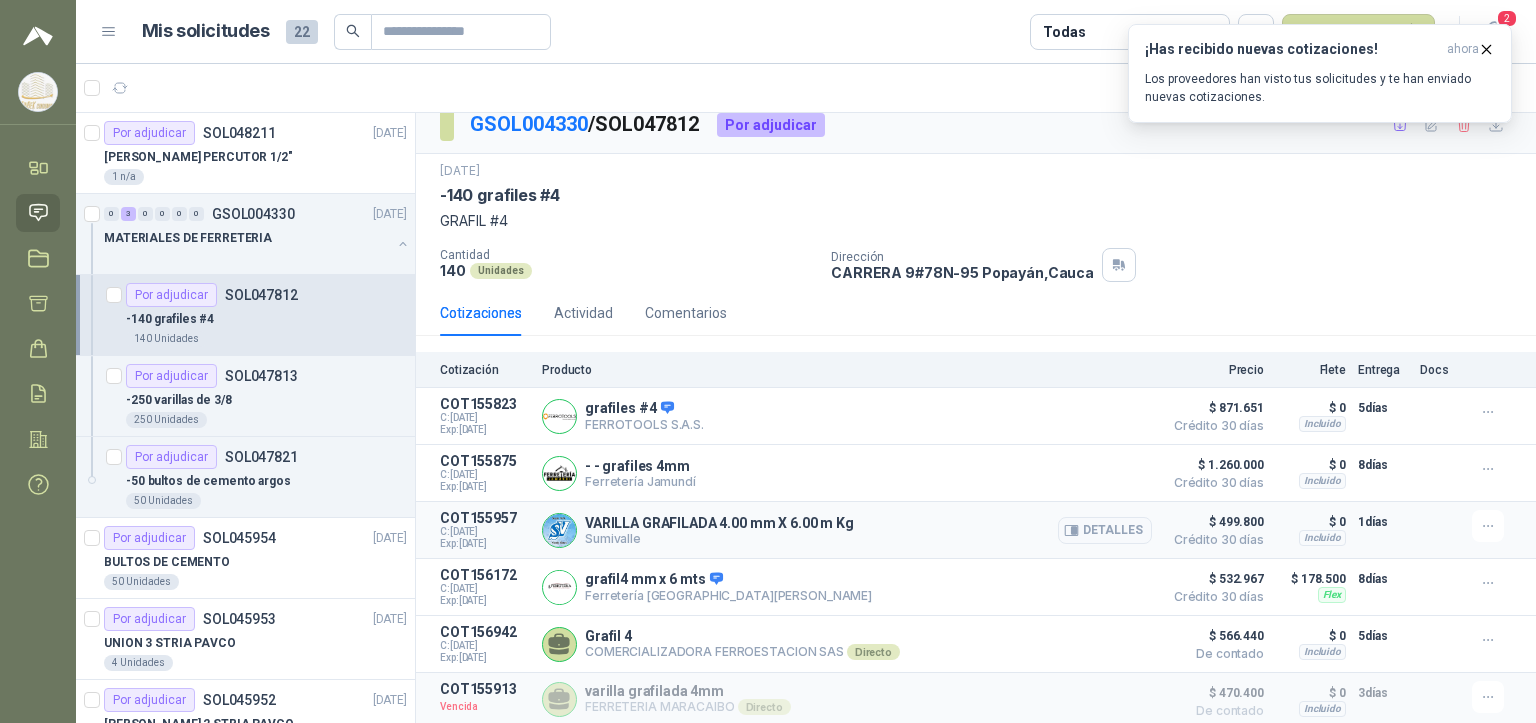 scroll, scrollTop: 0, scrollLeft: 0, axis: both 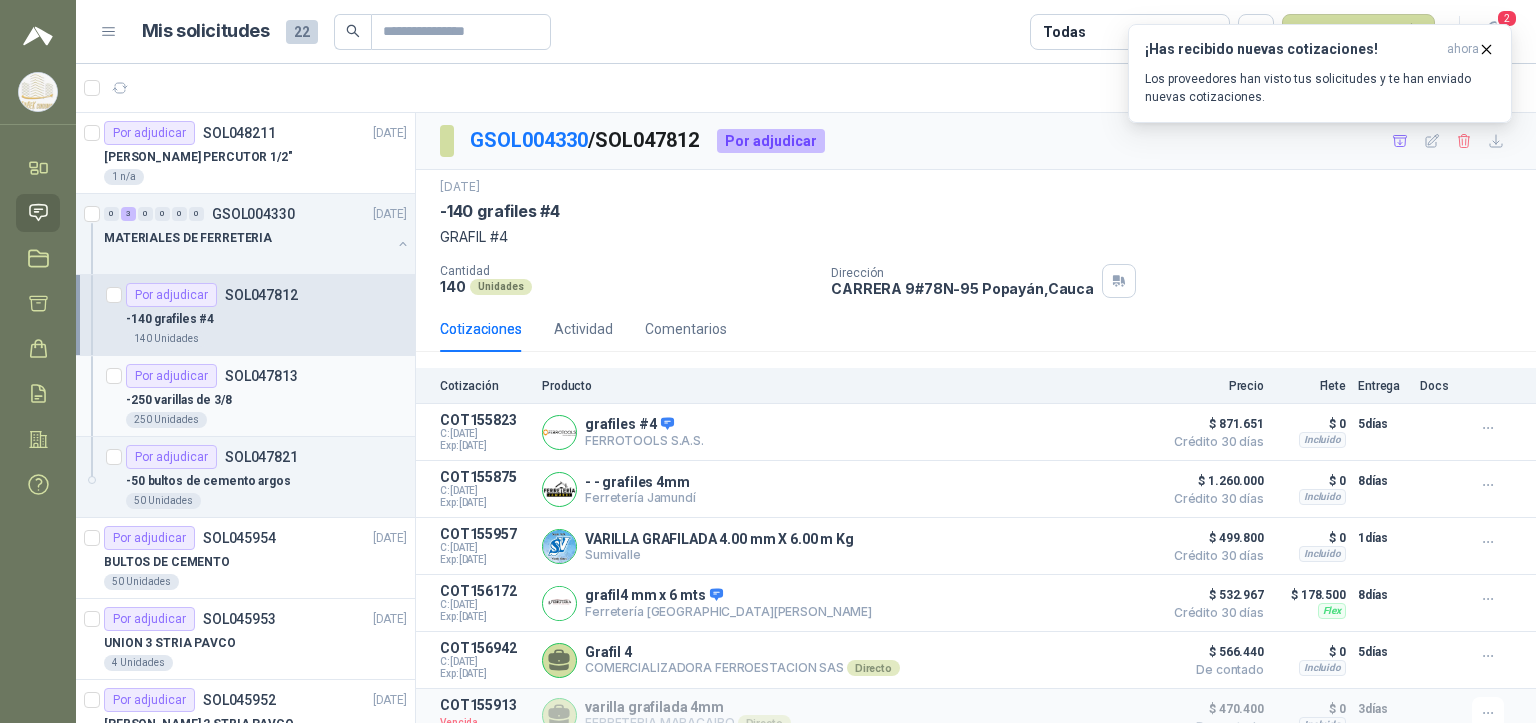 click on "-250 varillas de 3/8" at bounding box center (266, 400) 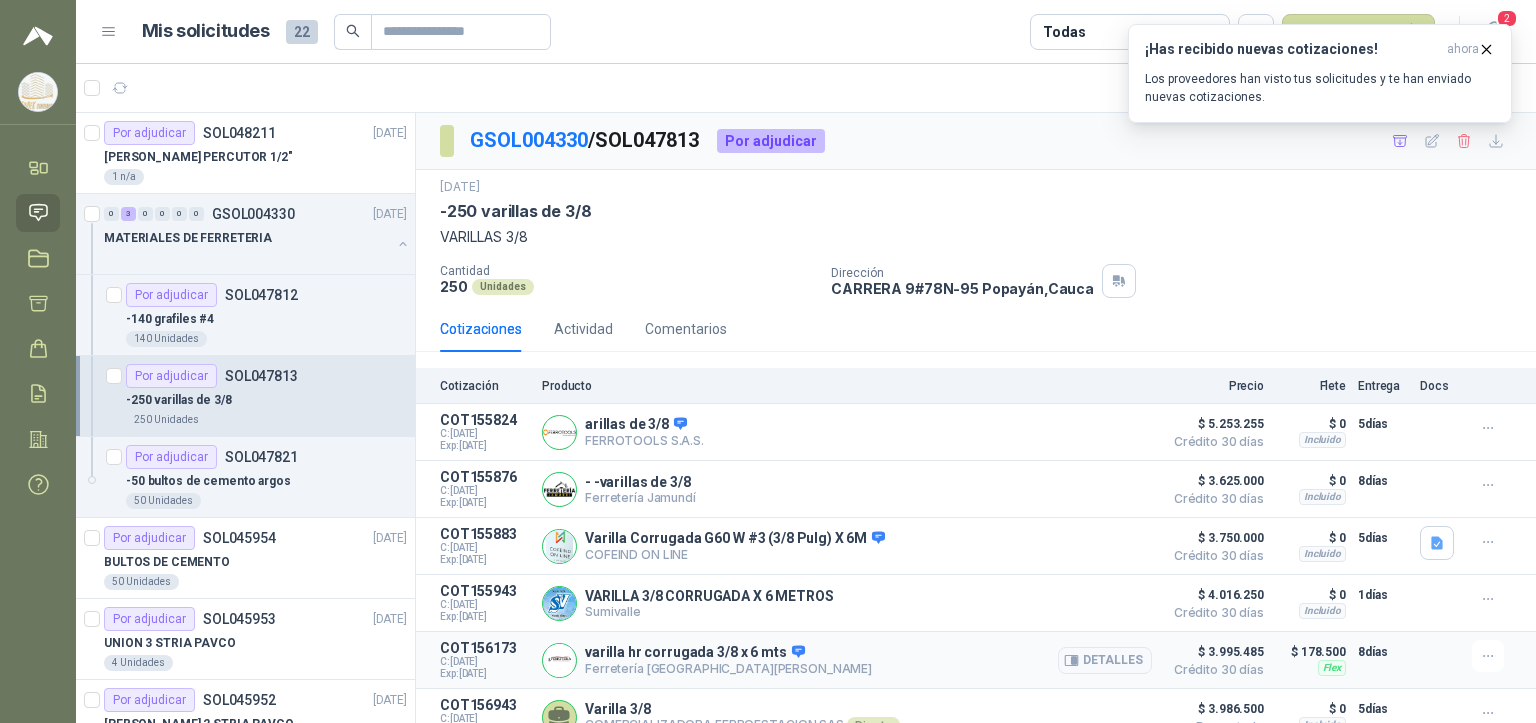 scroll, scrollTop: 72, scrollLeft: 0, axis: vertical 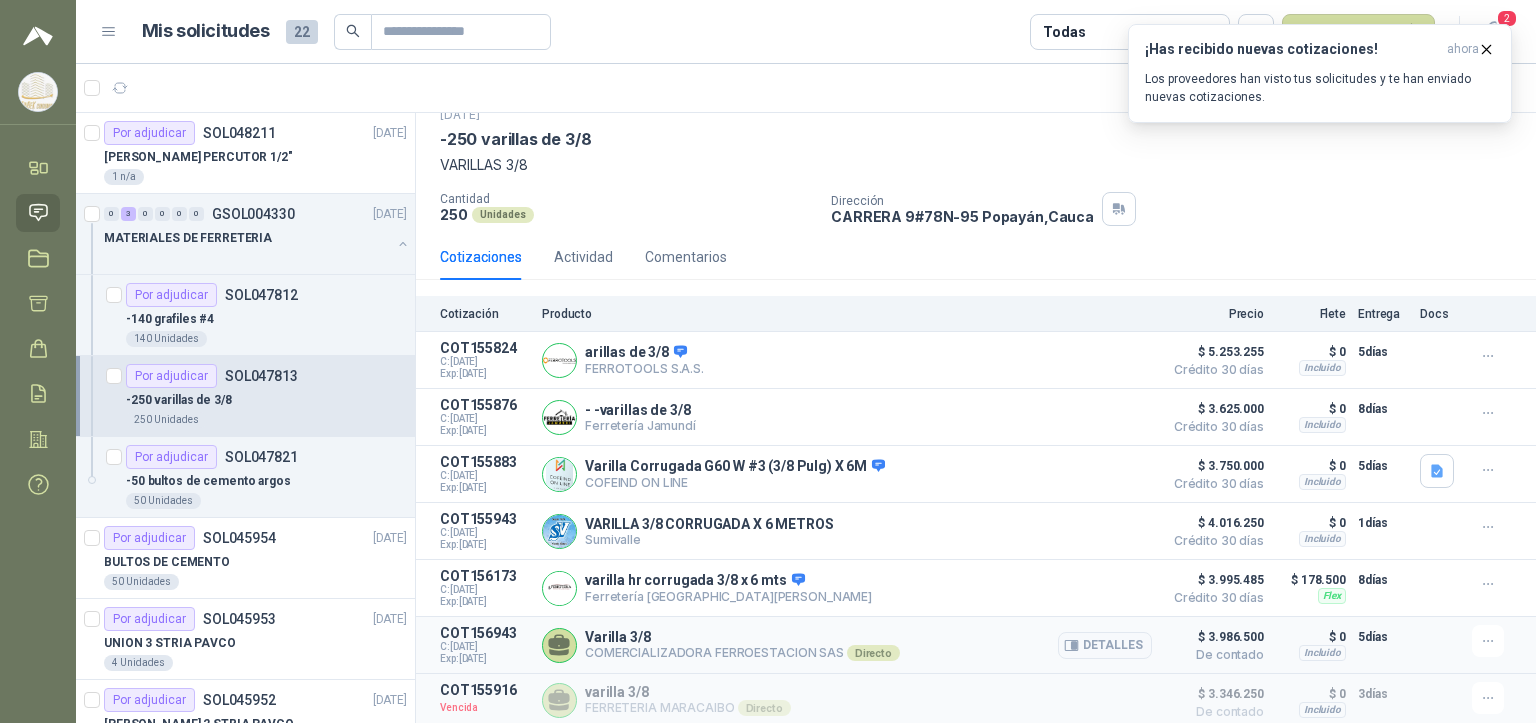 click on "COMERCIALIZADORA FERROESTACION SAS   Directo" at bounding box center (742, 653) 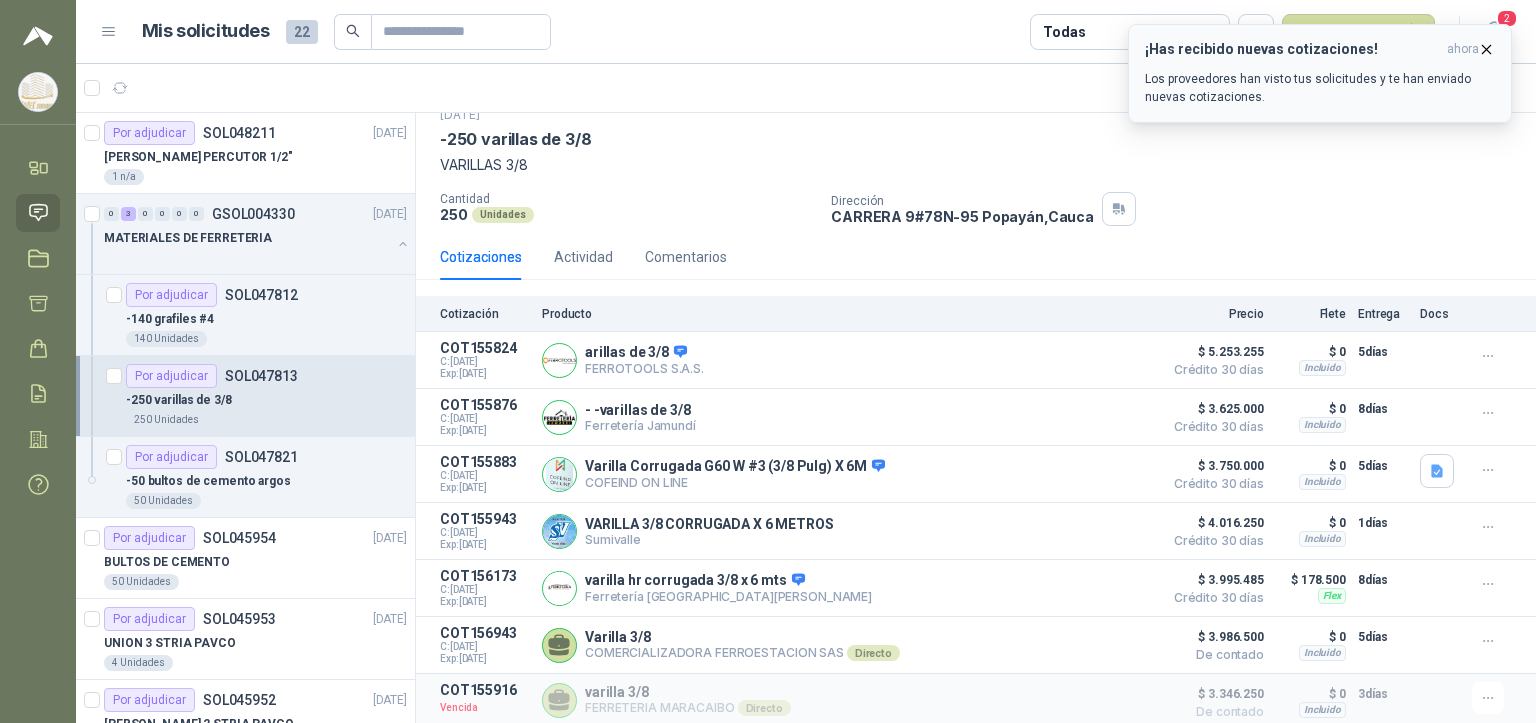 click 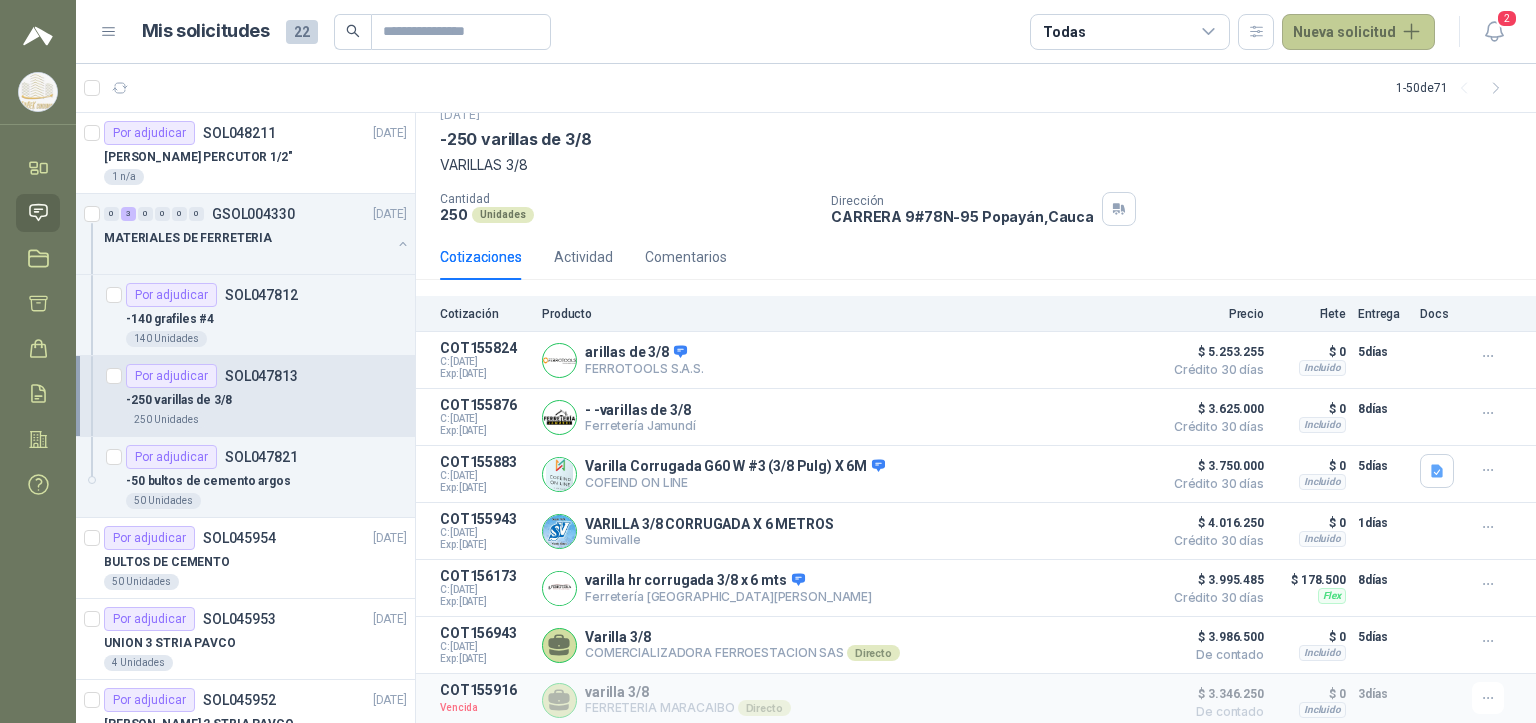 click on "Nueva solicitud" at bounding box center (1358, 32) 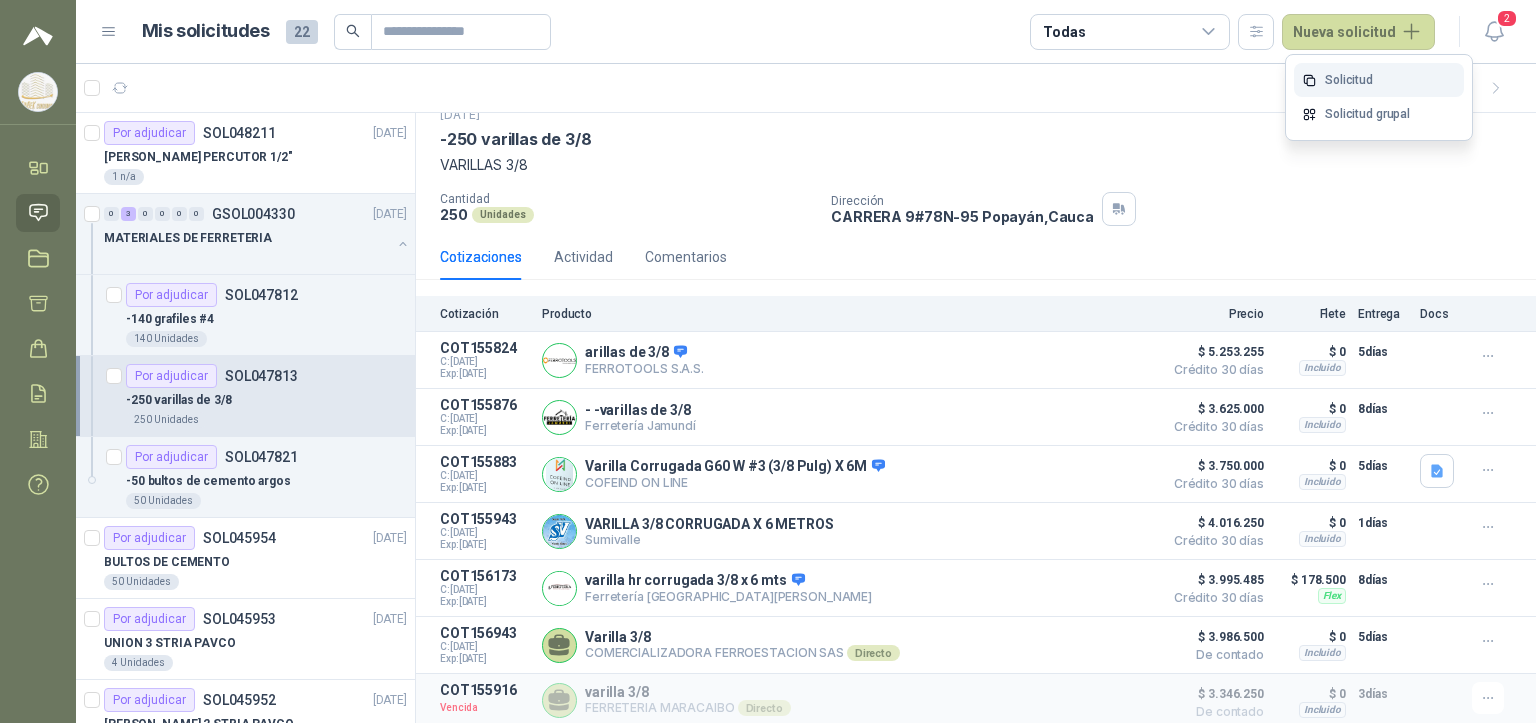 click on "Solicitud" at bounding box center [1379, 80] 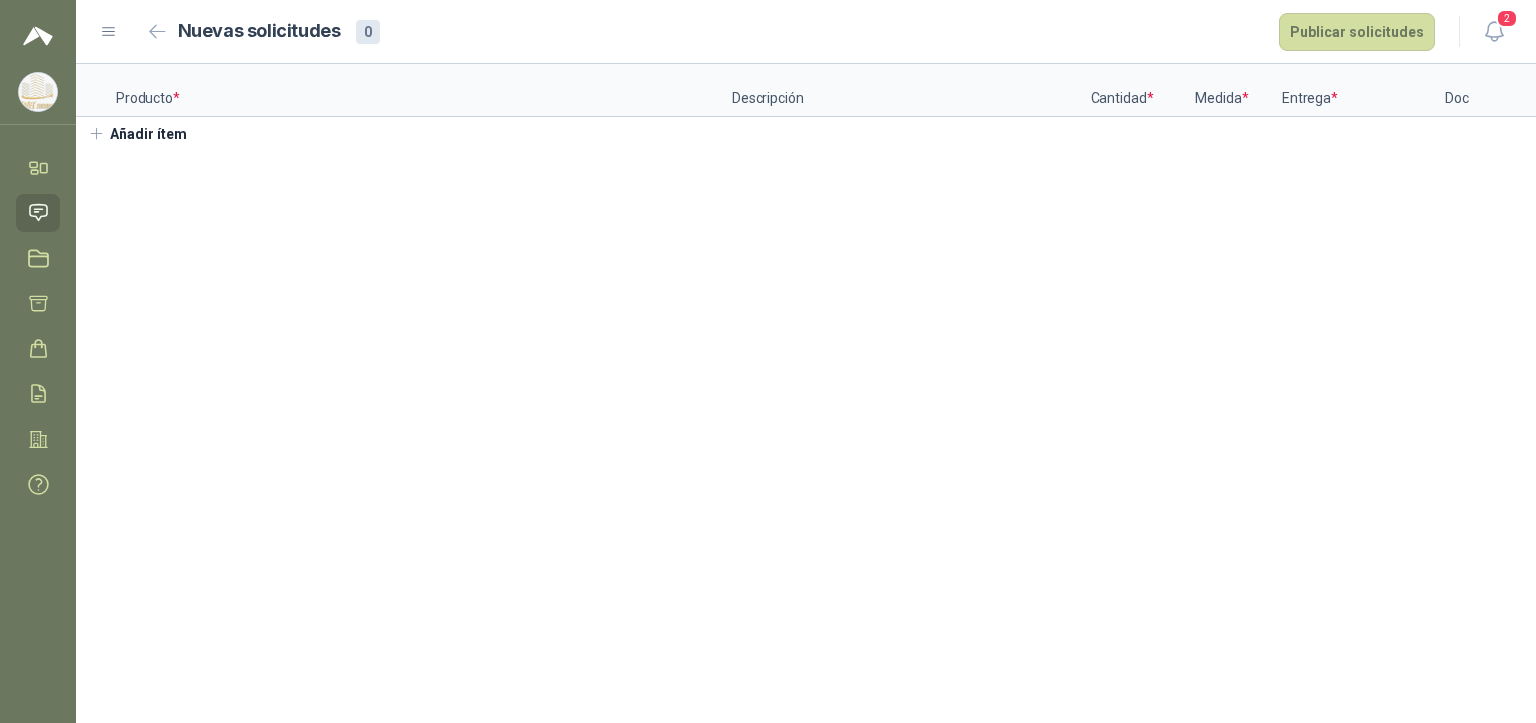 type 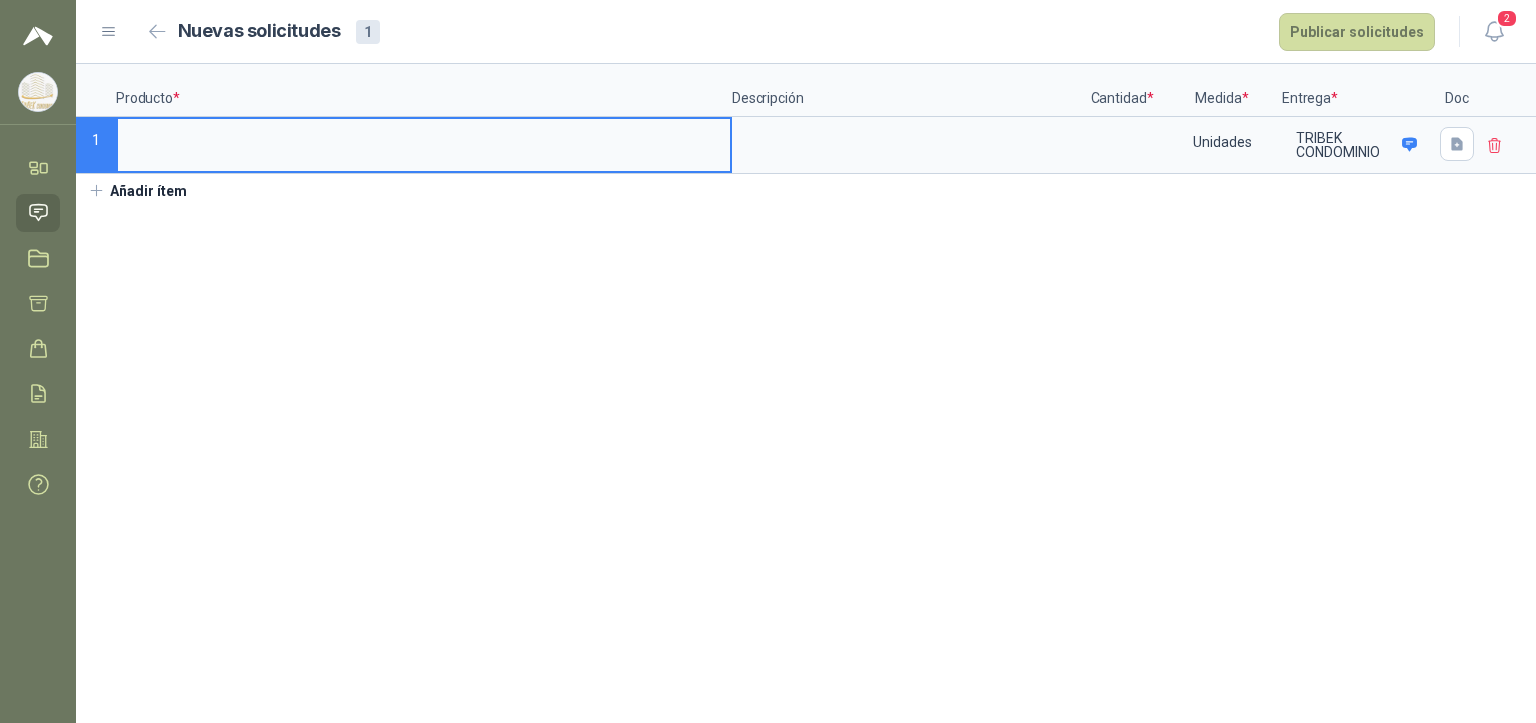 click at bounding box center [424, 138] 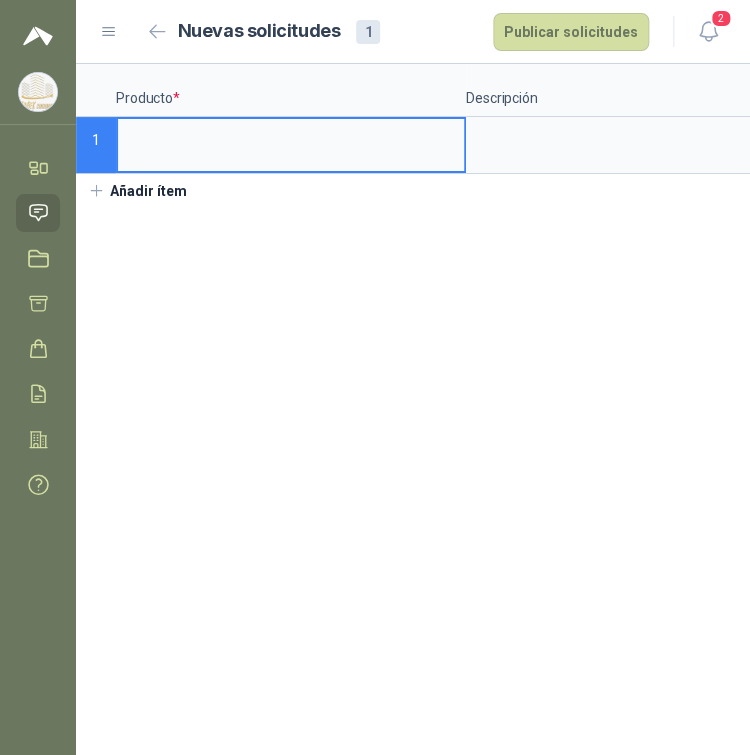 click at bounding box center [291, 138] 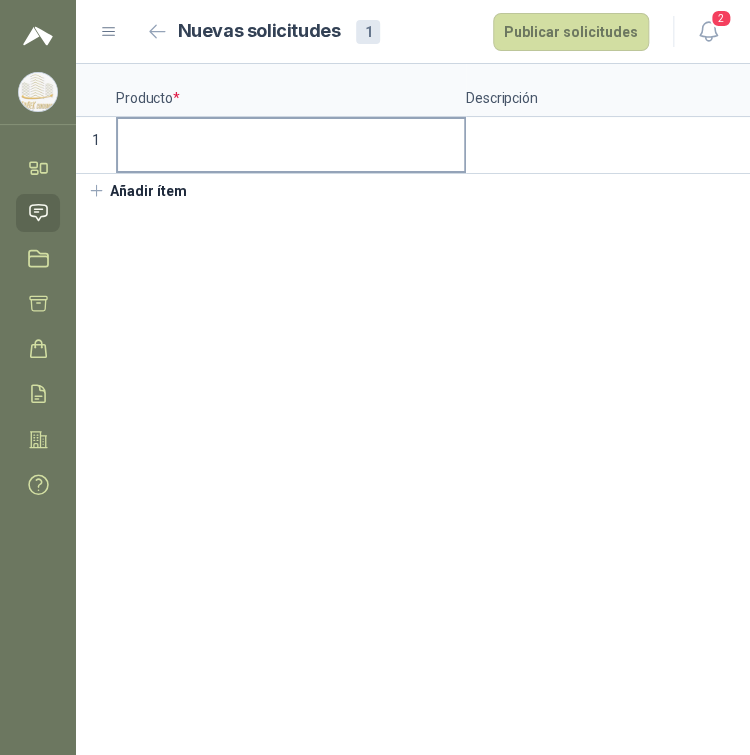 click at bounding box center (291, 138) 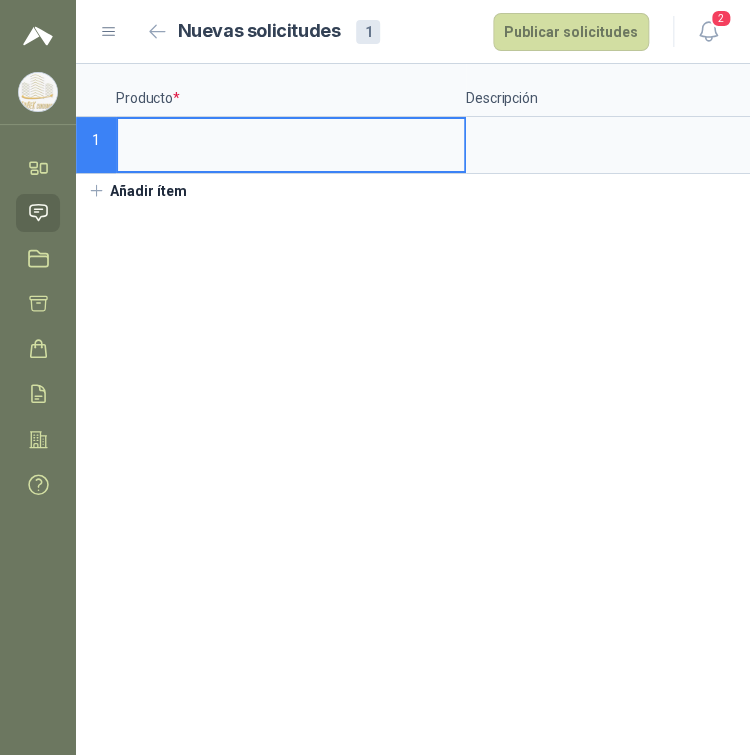 click at bounding box center [291, 138] 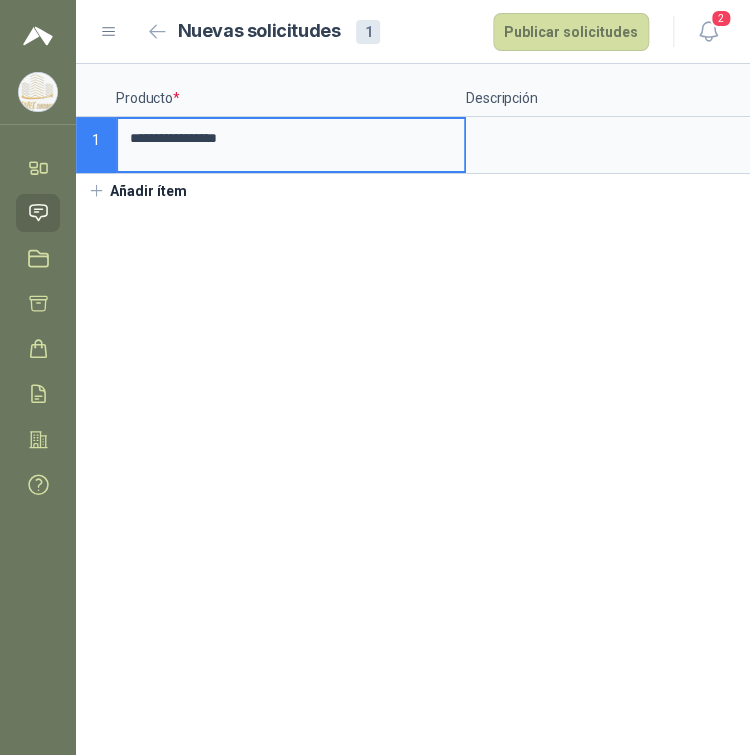 type on "**********" 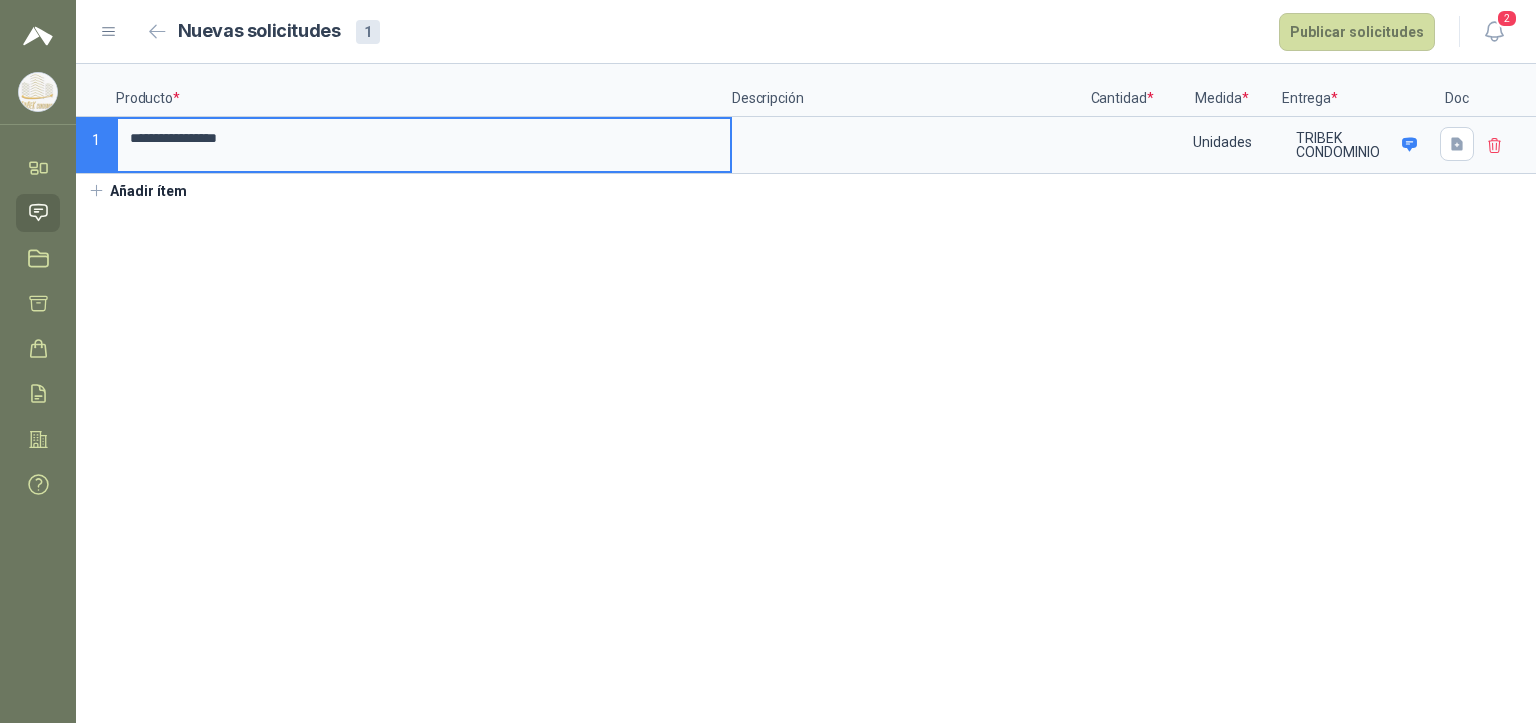 drag, startPoint x: 132, startPoint y: 140, endPoint x: 0, endPoint y: 129, distance: 132.45753 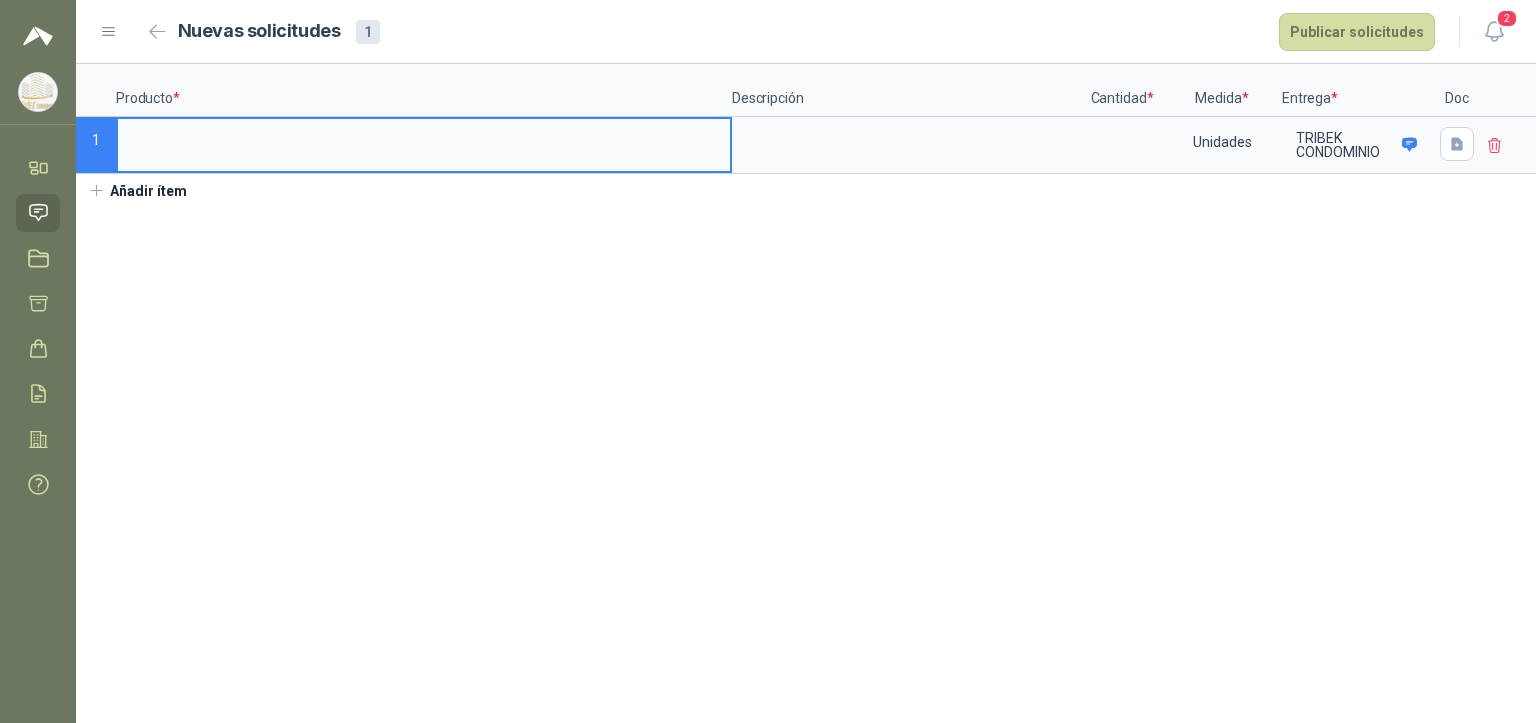 click at bounding box center [424, 138] 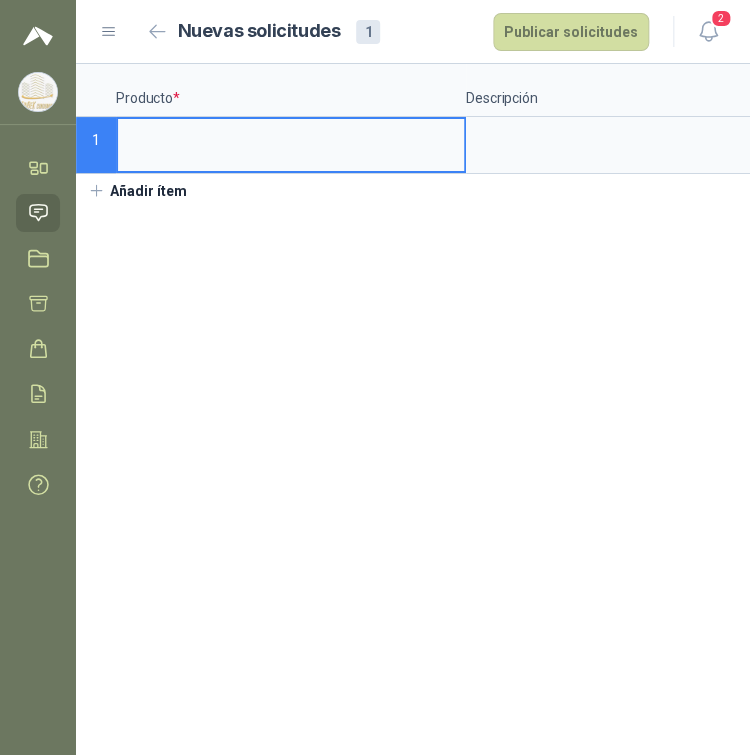 click at bounding box center [291, 138] 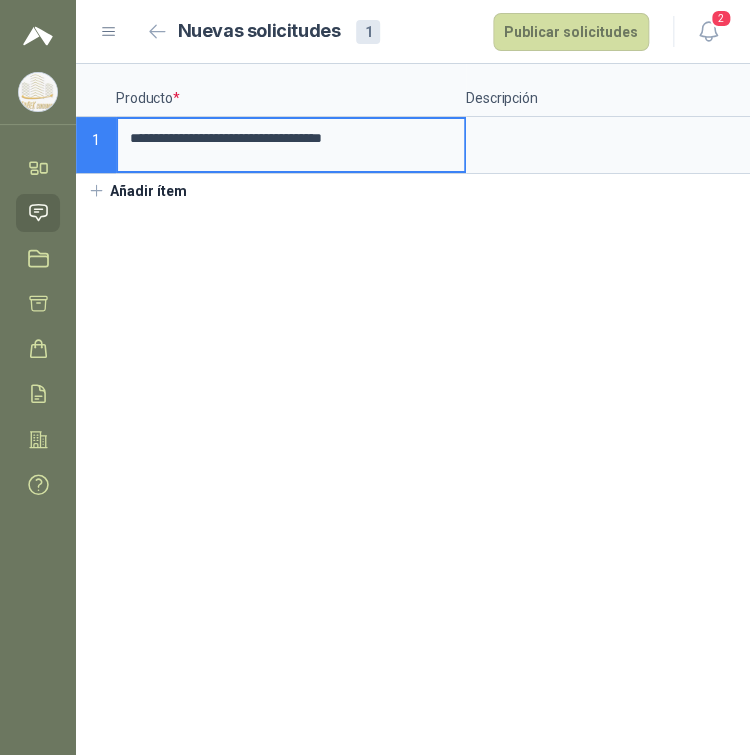 click on "**********" at bounding box center (291, 138) 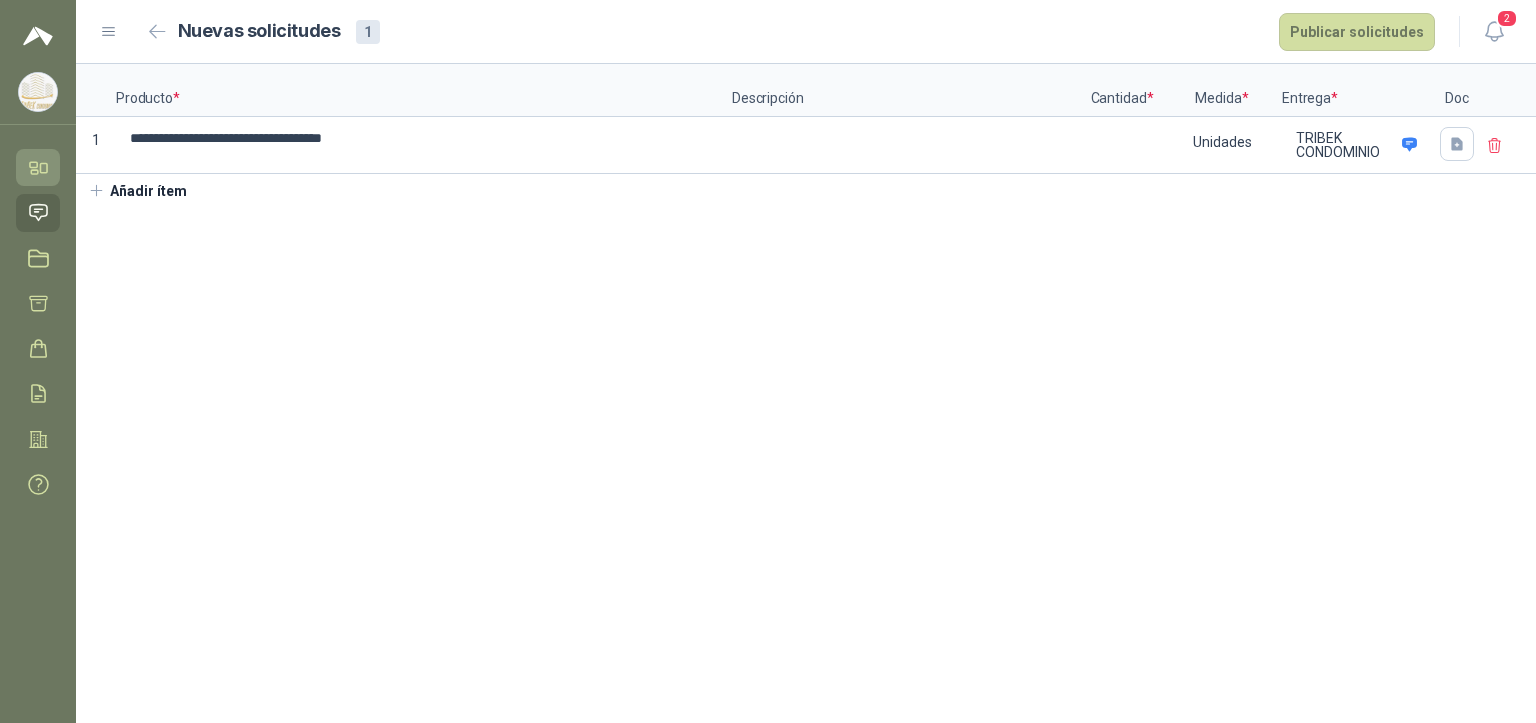 click on "Inicio" at bounding box center [38, 167] 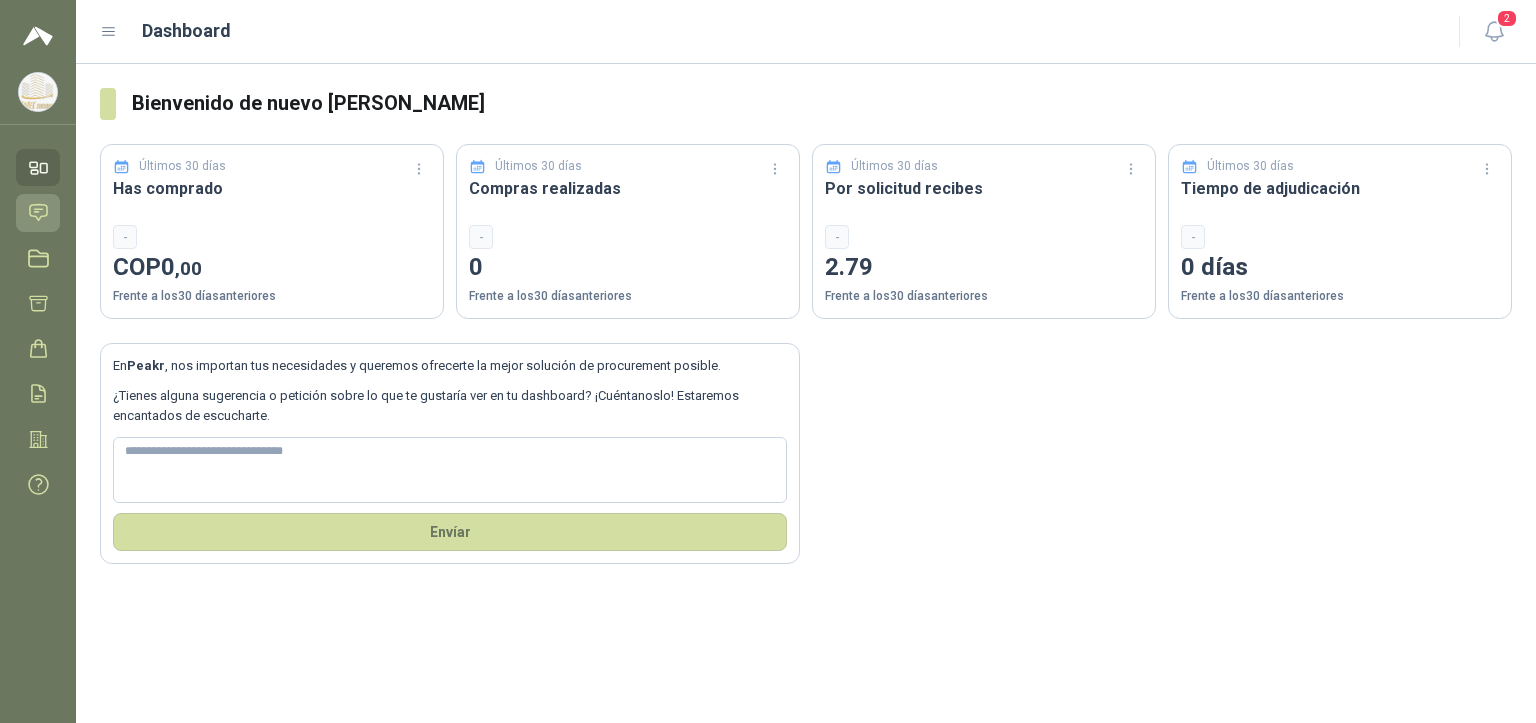 click 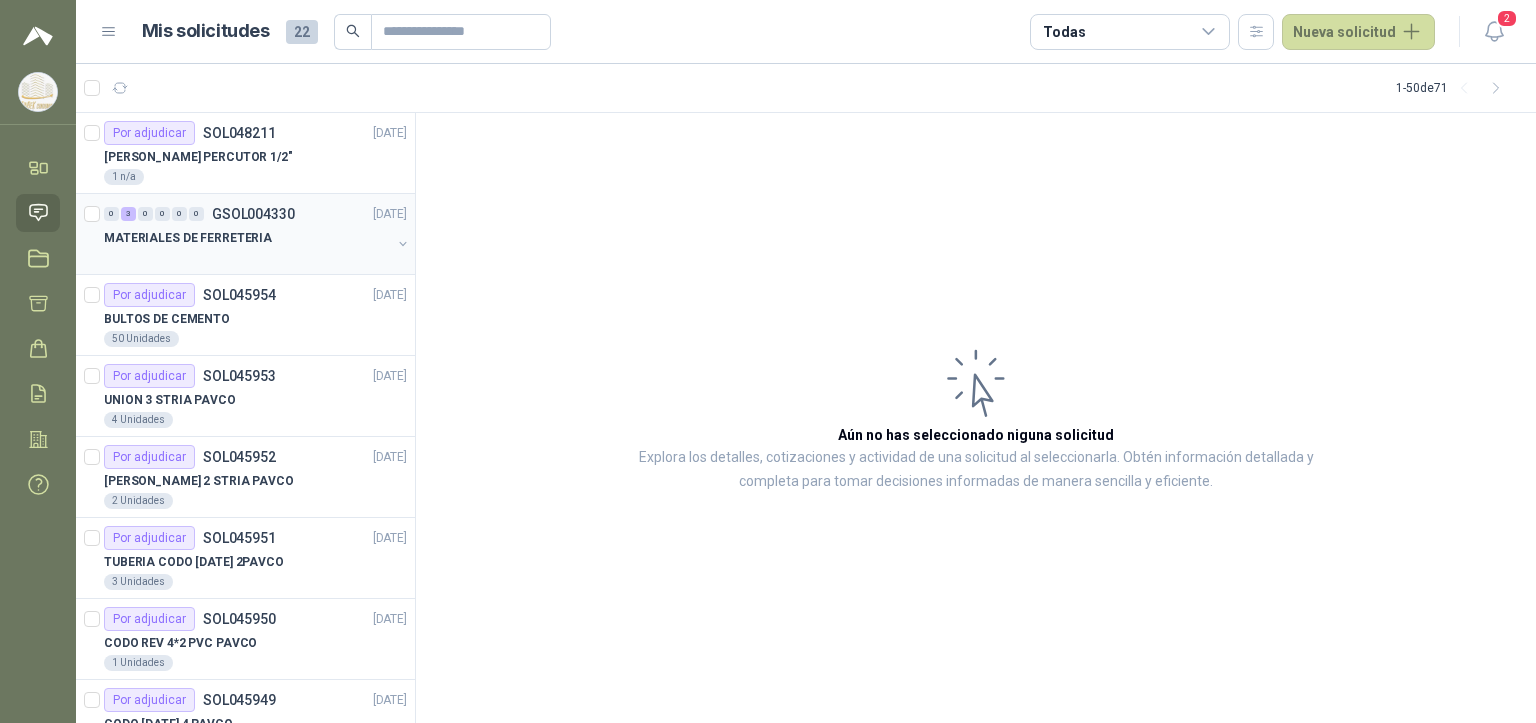 click at bounding box center [247, 258] 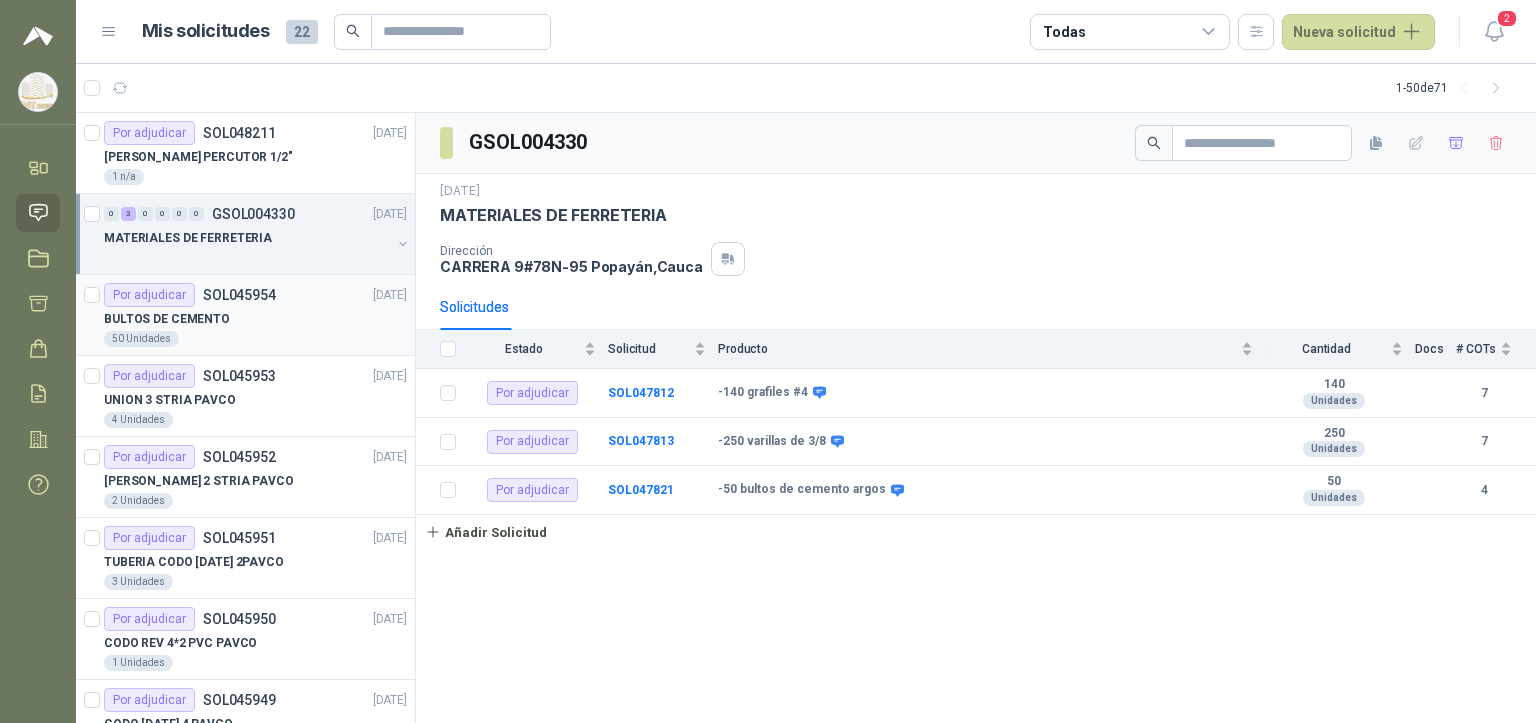 click on "50   Unidades" at bounding box center (255, 339) 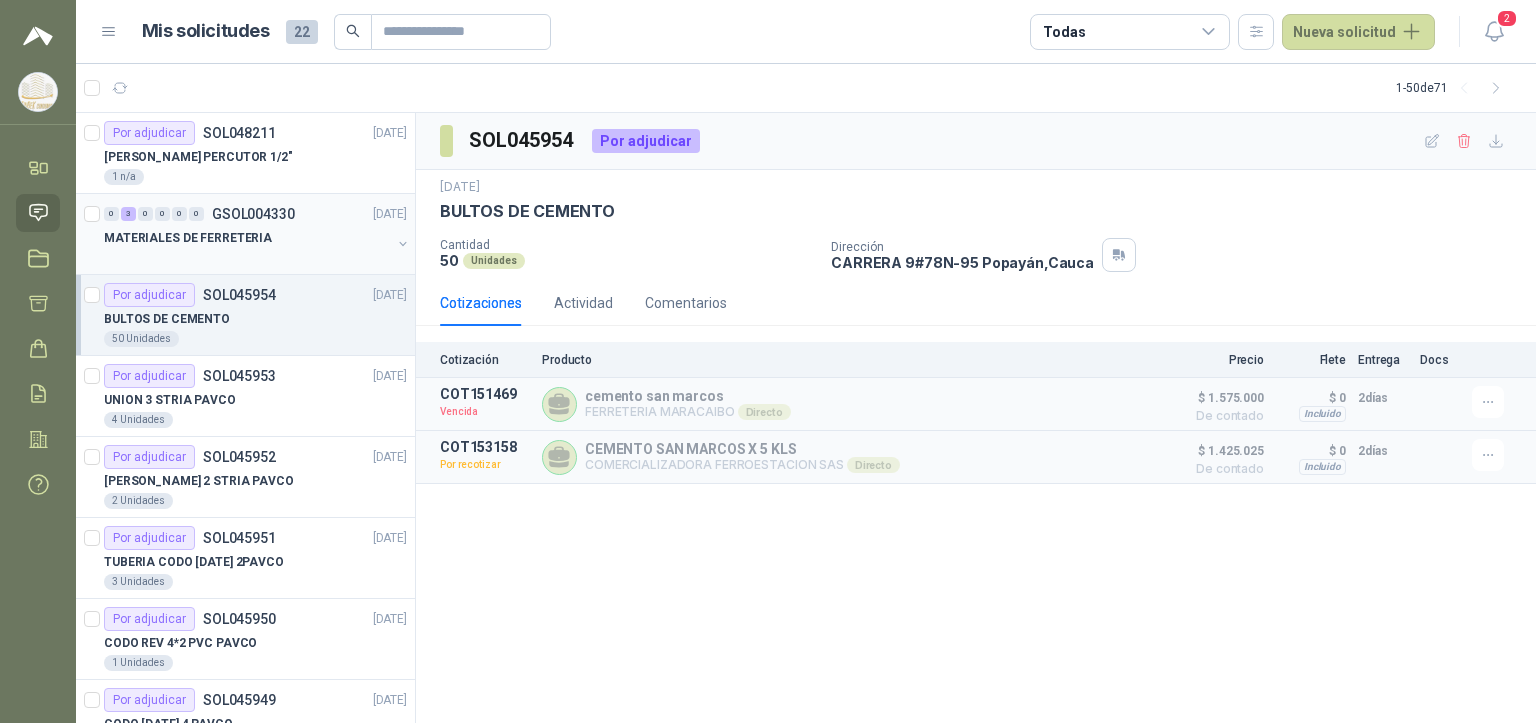 click on "MATERIALES DE FERRETERIA" at bounding box center [188, 238] 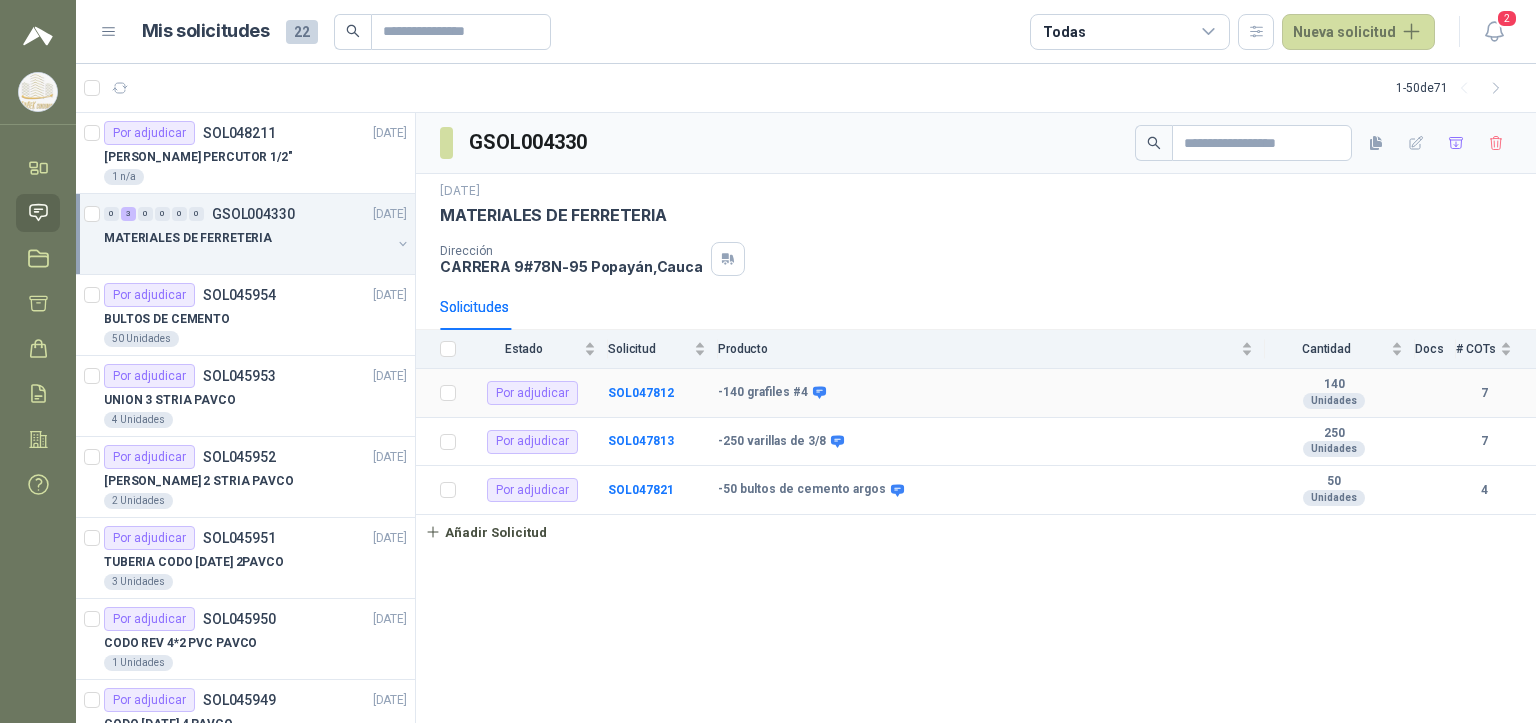 click at bounding box center (1435, 393) 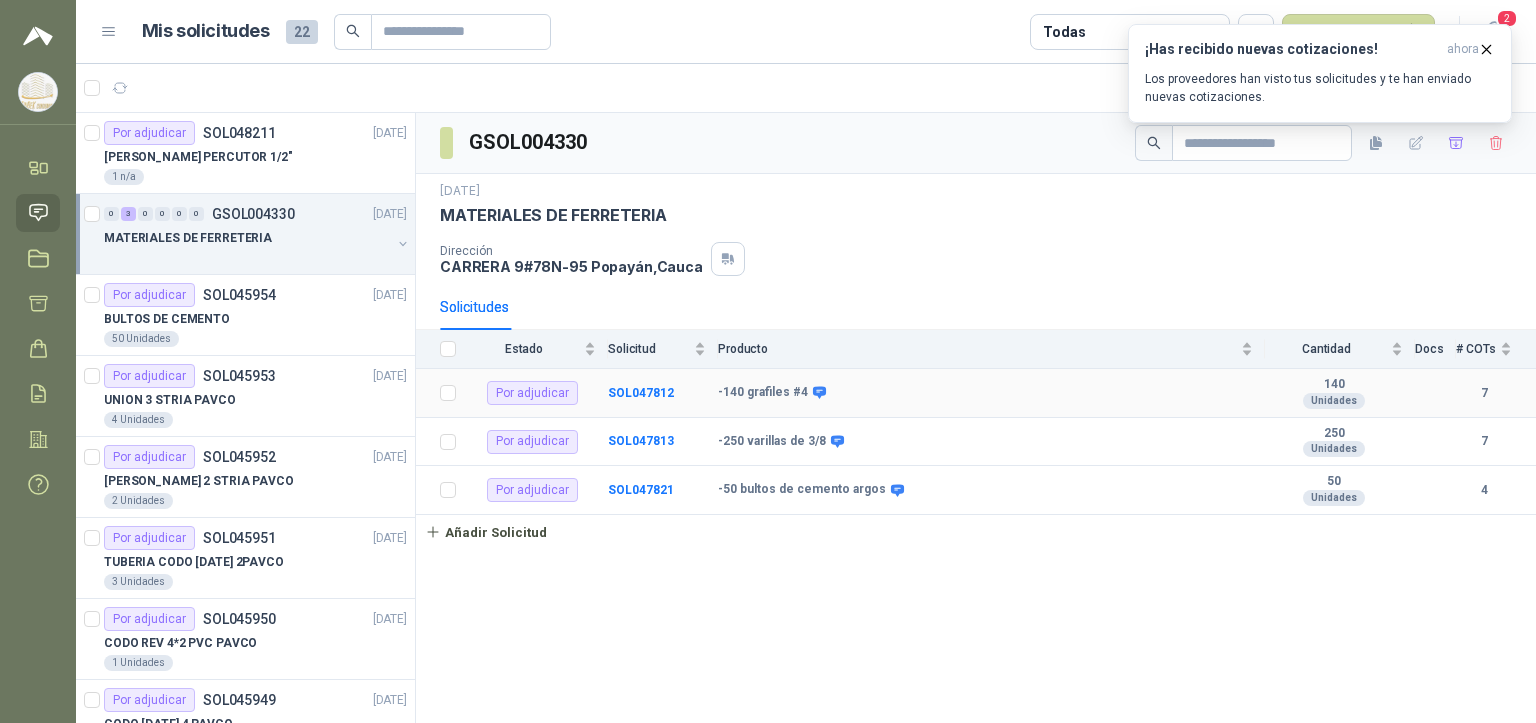 click on "7" at bounding box center [1484, 393] 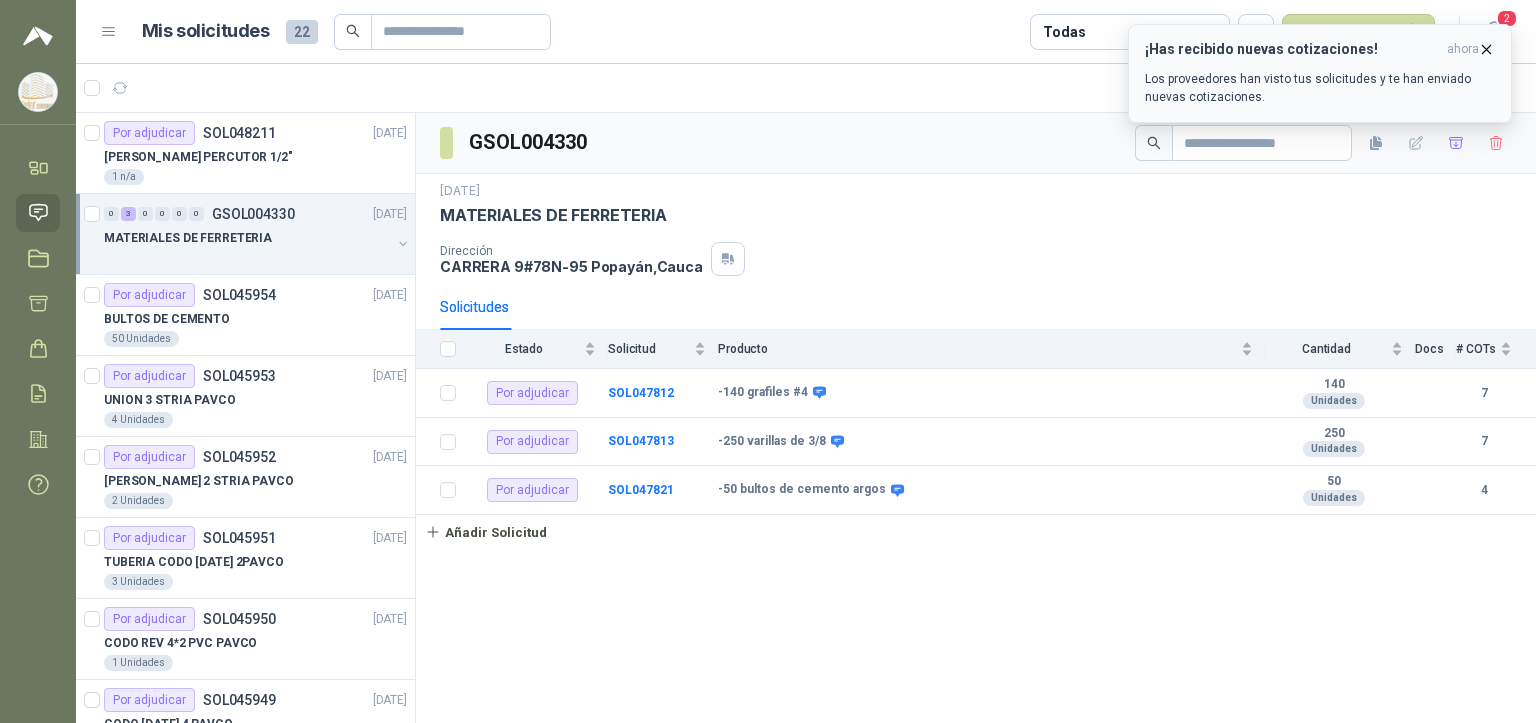 click on "Los proveedores han visto tus solicitudes y te han enviado nuevas cotizaciones." at bounding box center [1320, 88] 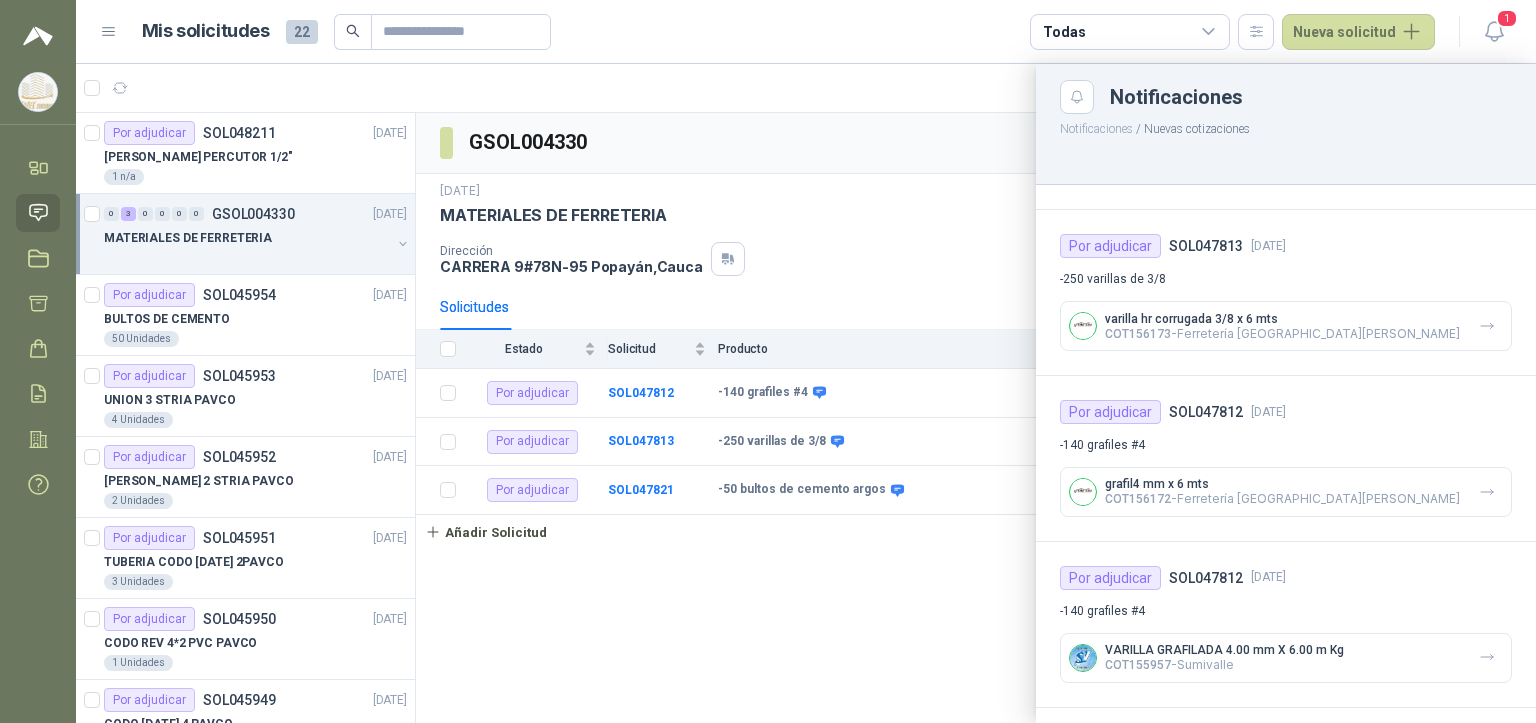 scroll, scrollTop: 800, scrollLeft: 0, axis: vertical 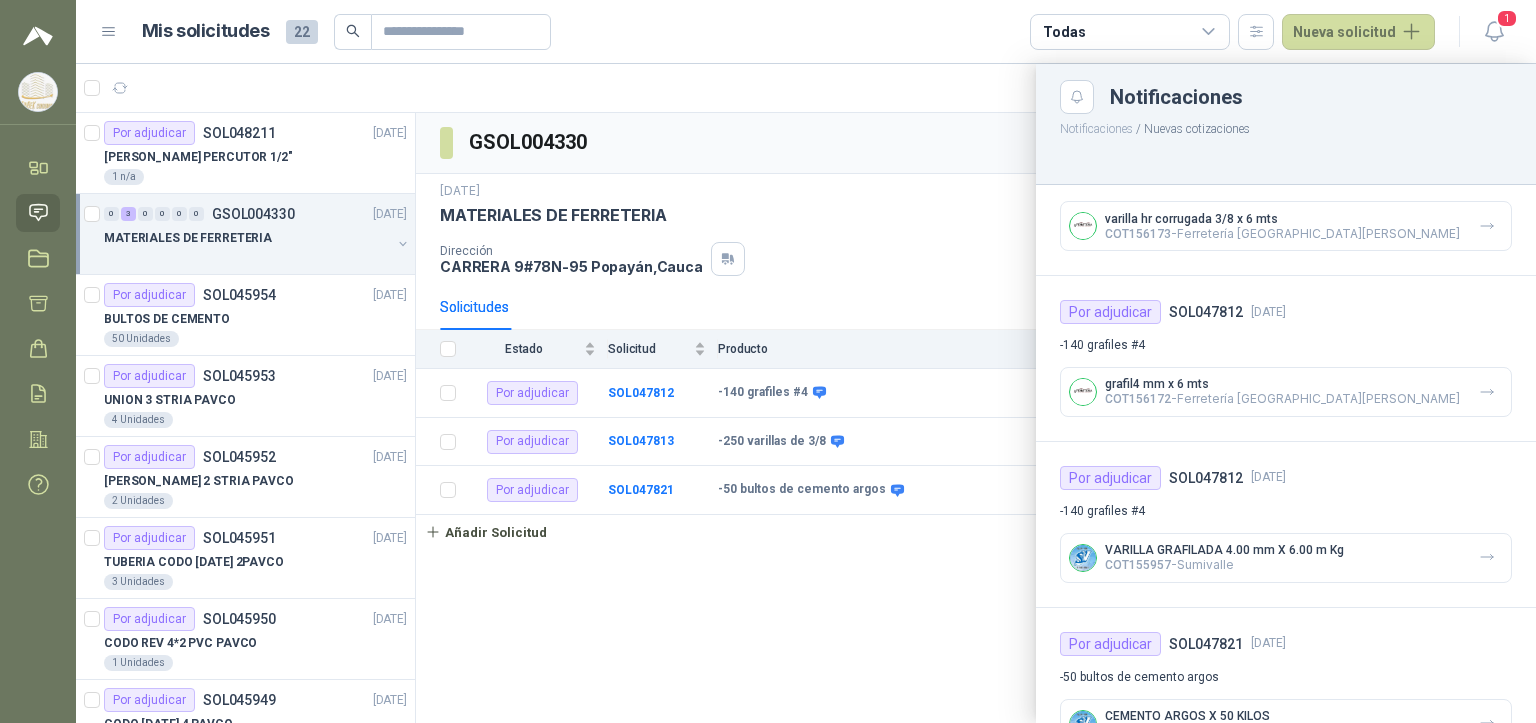 click on "grafil4 mm x 6 mts COT156172  -  Ferretería Industrial del Valle" at bounding box center (1286, 392) 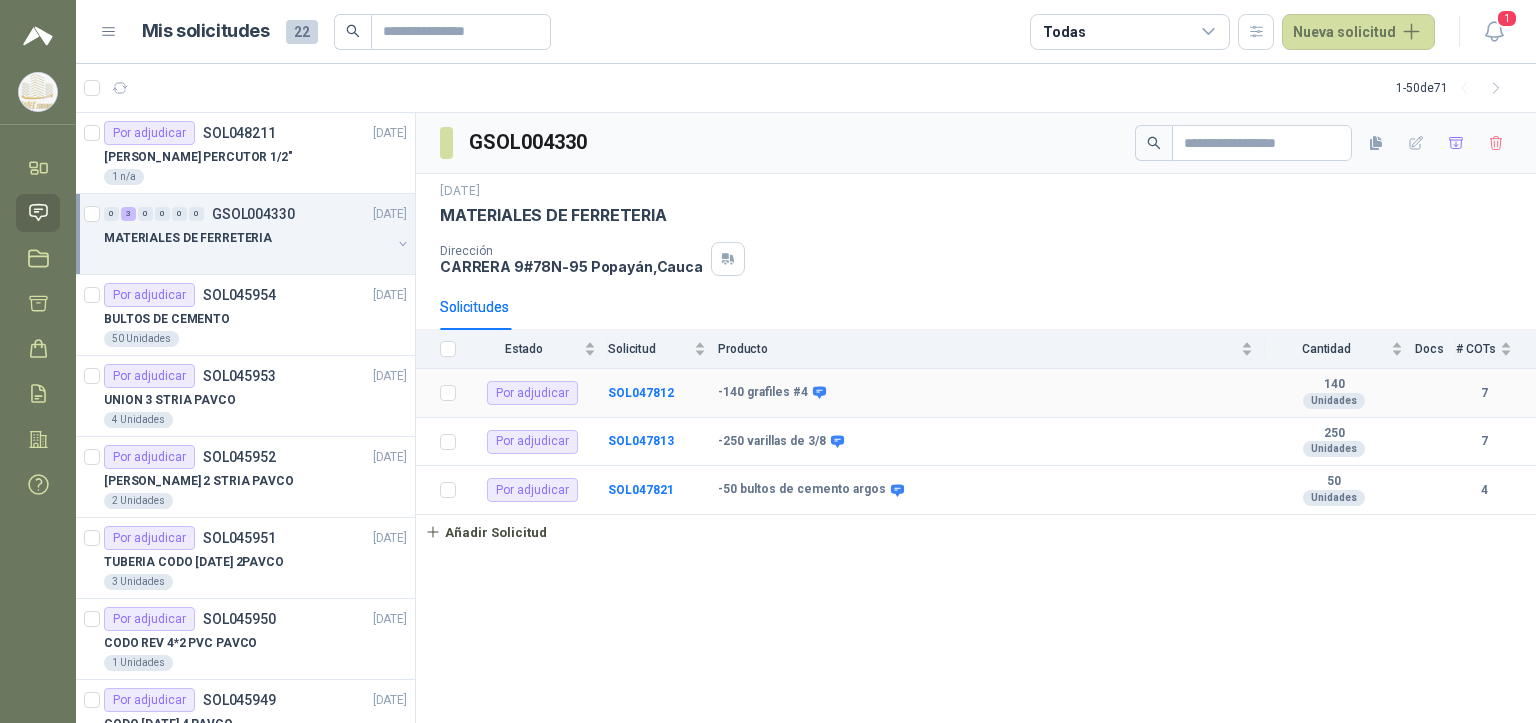 click on "-140 grafiles #4" at bounding box center (991, 393) 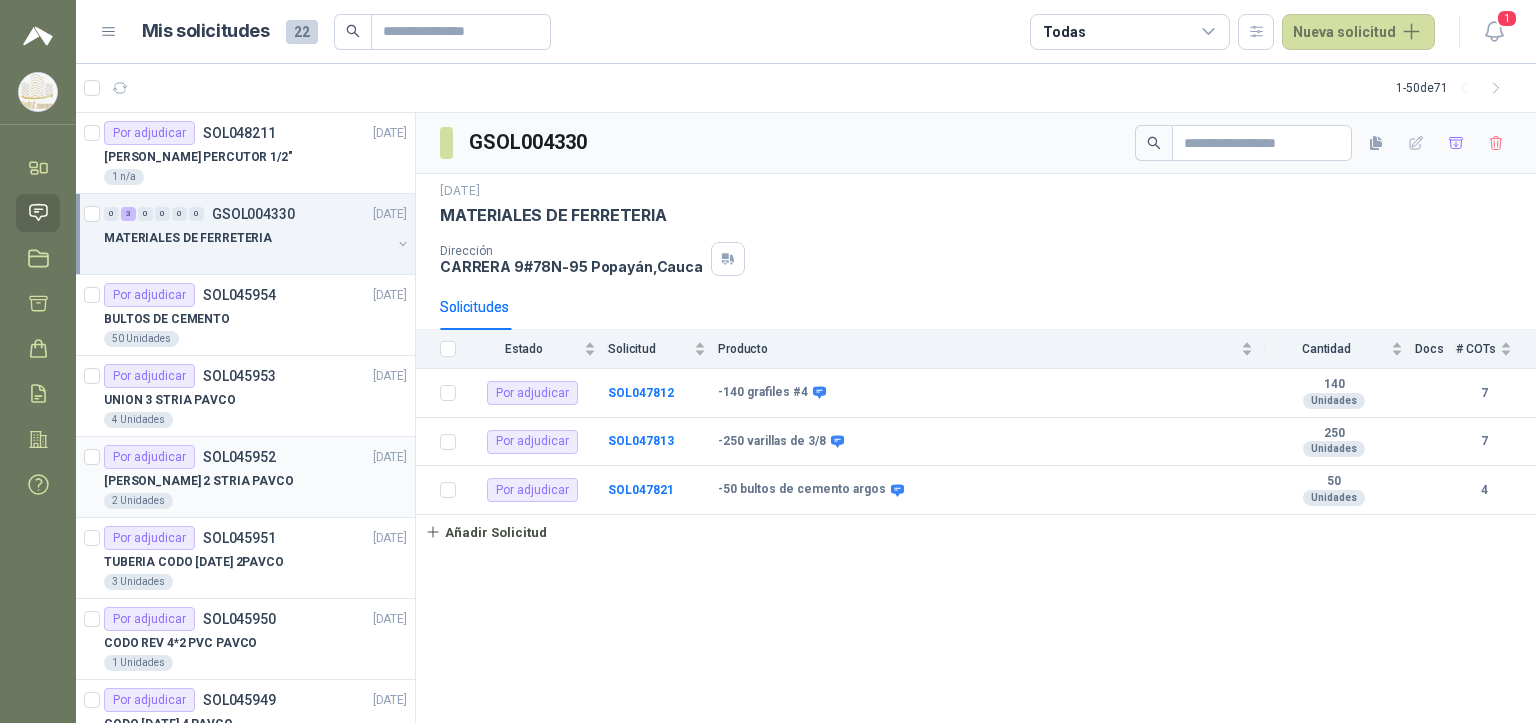 drag, startPoint x: 659, startPoint y: 614, endPoint x: 293, endPoint y: 472, distance: 392.5812 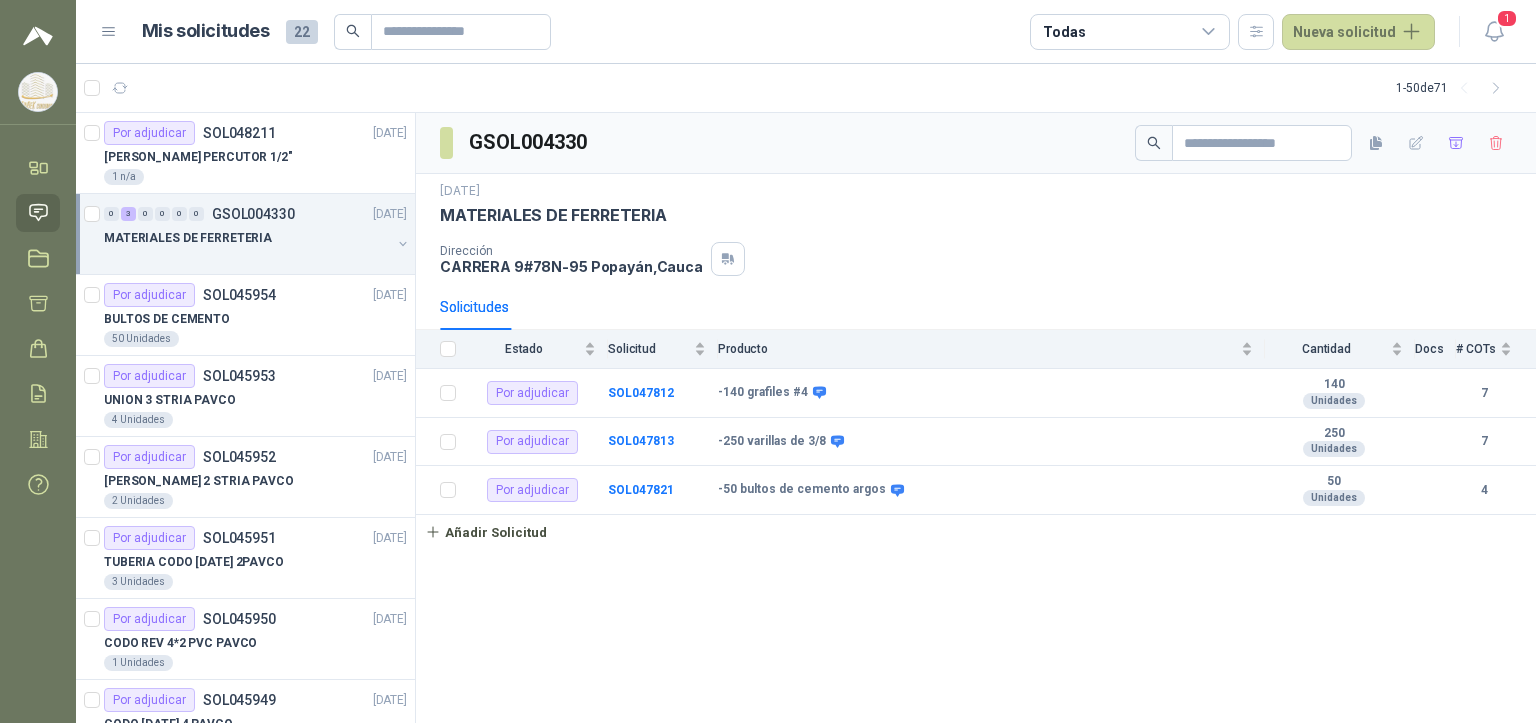 drag, startPoint x: 689, startPoint y: 598, endPoint x: 1206, endPoint y: 502, distance: 525.8374 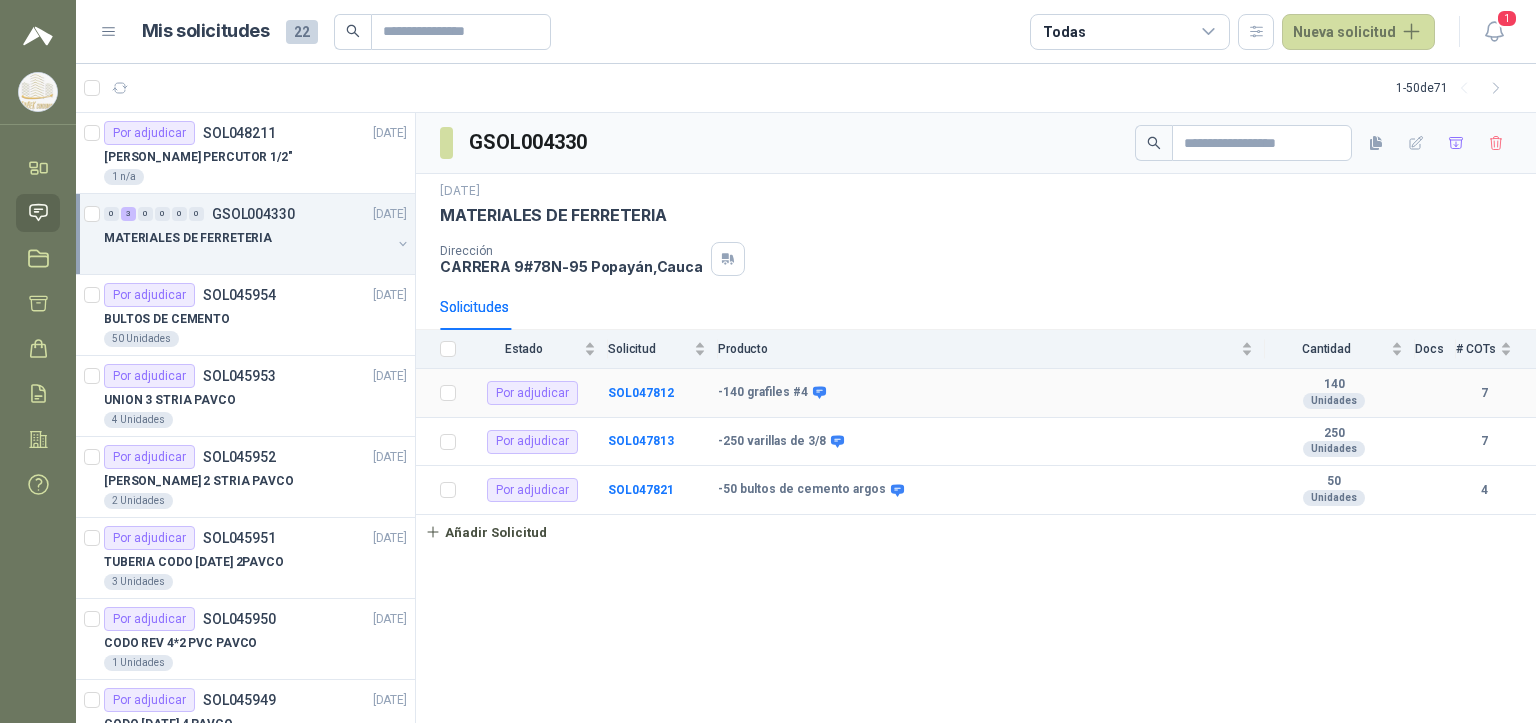 click on "7" at bounding box center [1484, 393] 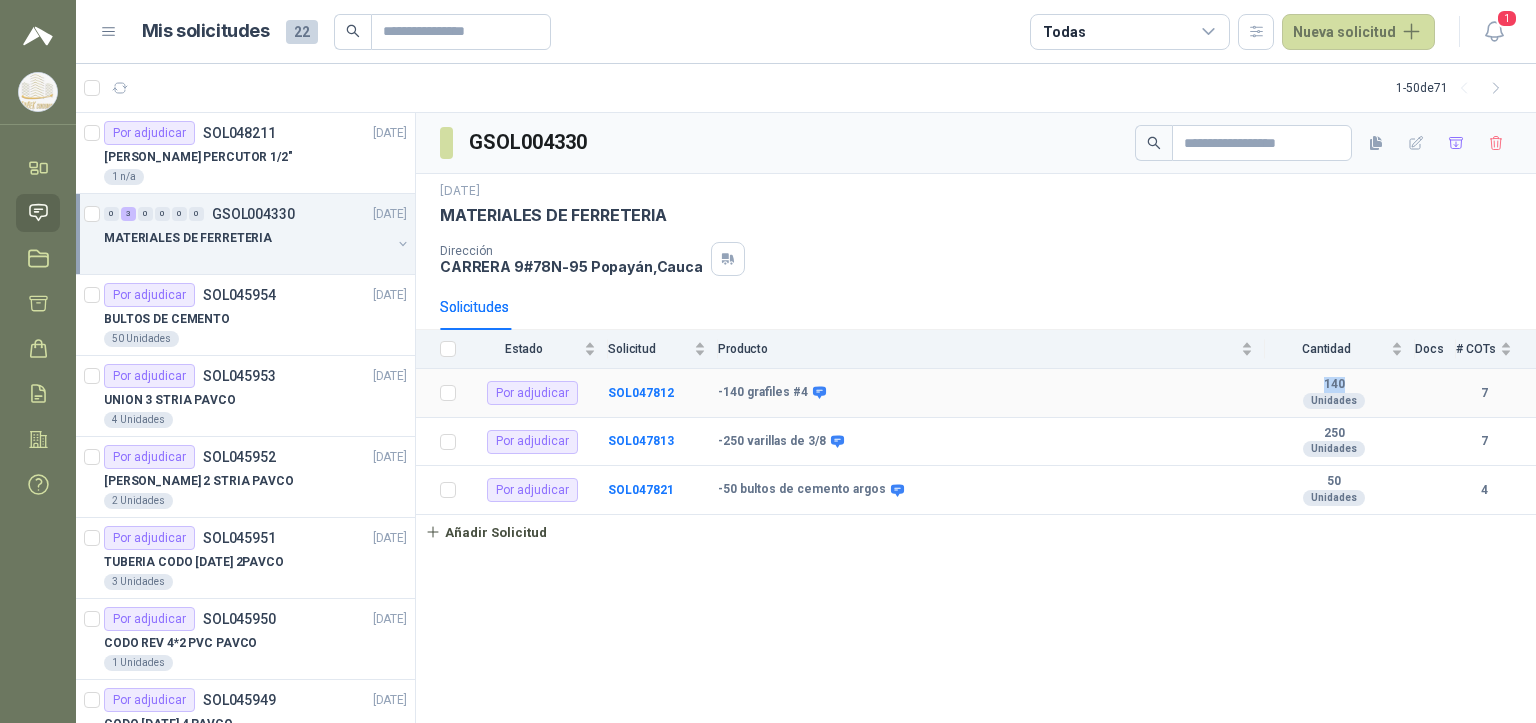 click on "-140 grafiles #4" at bounding box center [985, 393] 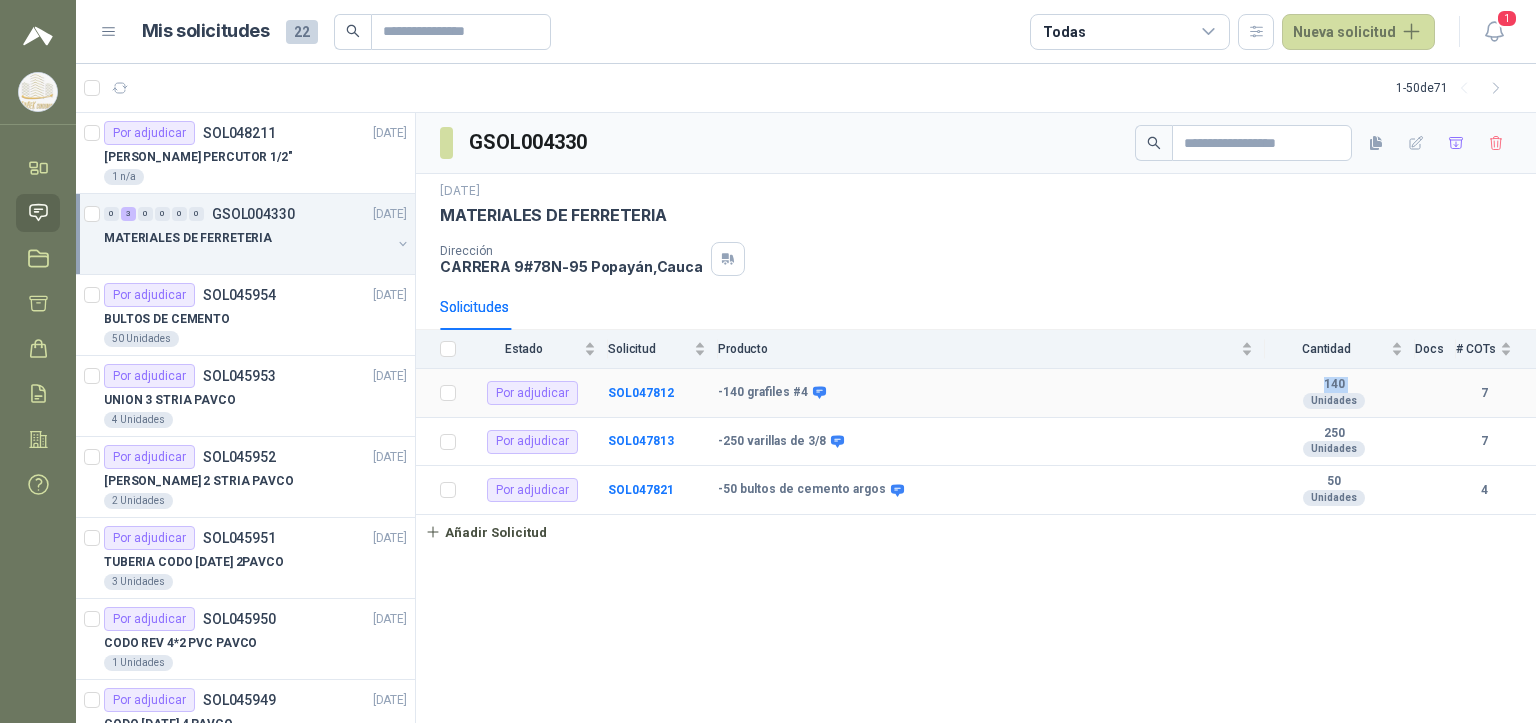 click on "-140 grafiles #4" at bounding box center [985, 393] 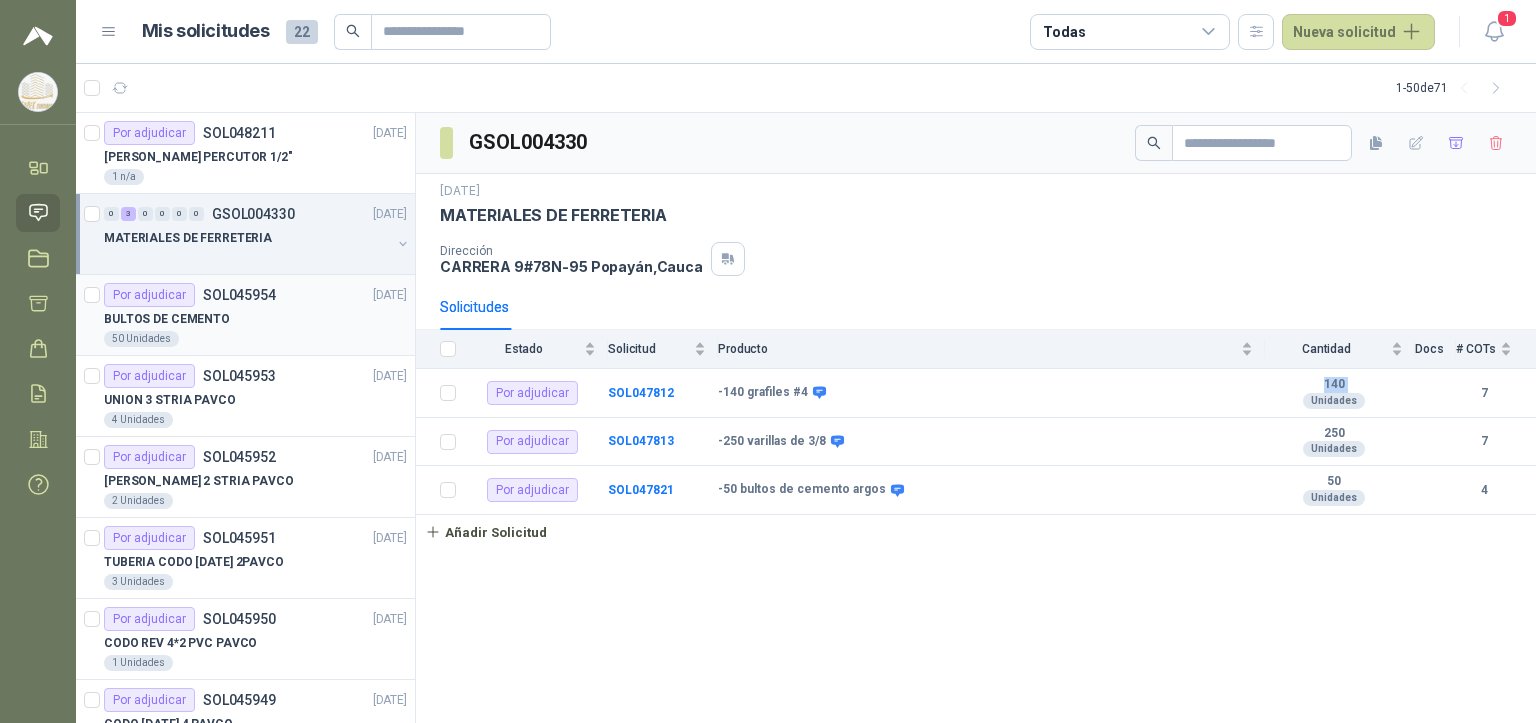 click on "BULTOS DE CEMENTO" at bounding box center [167, 319] 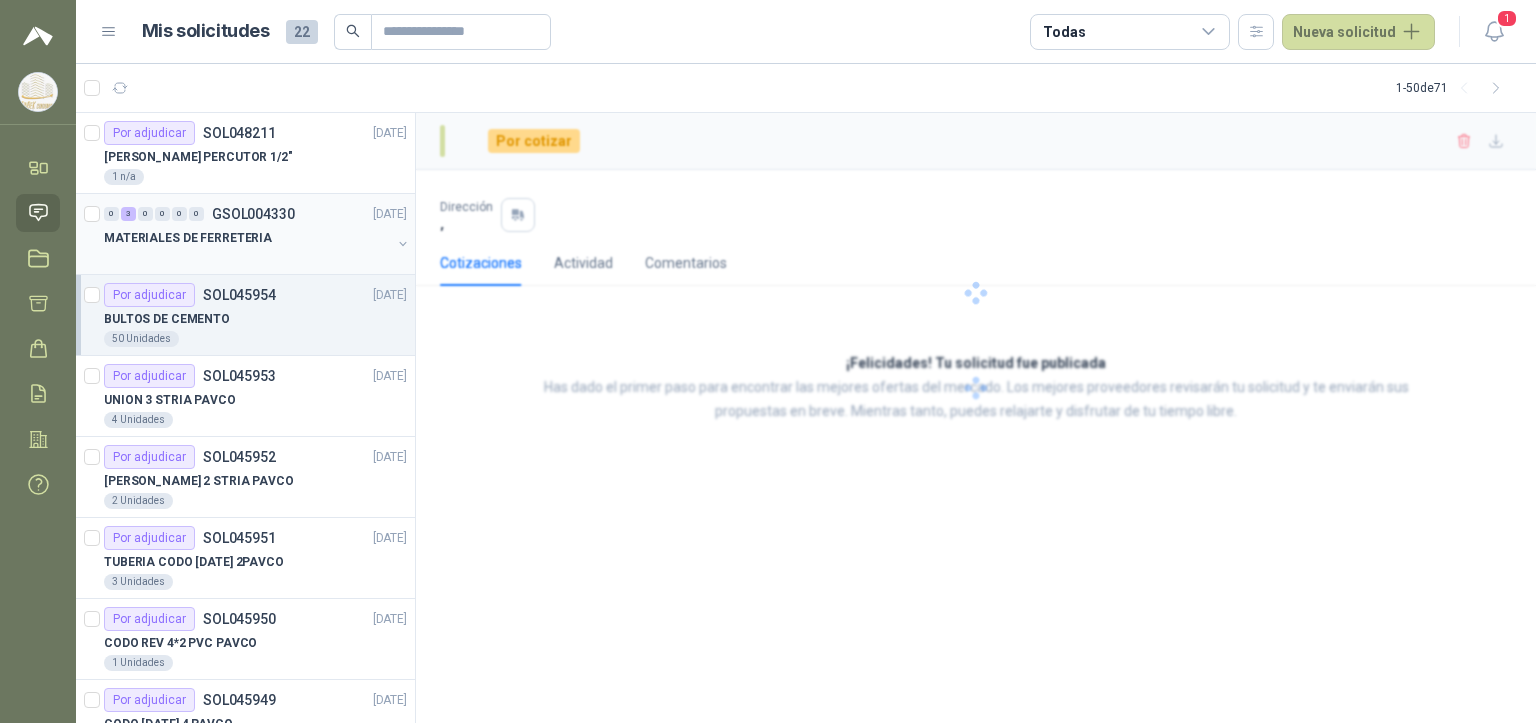 click on "MATERIALES DE FERRETERIA" at bounding box center [188, 238] 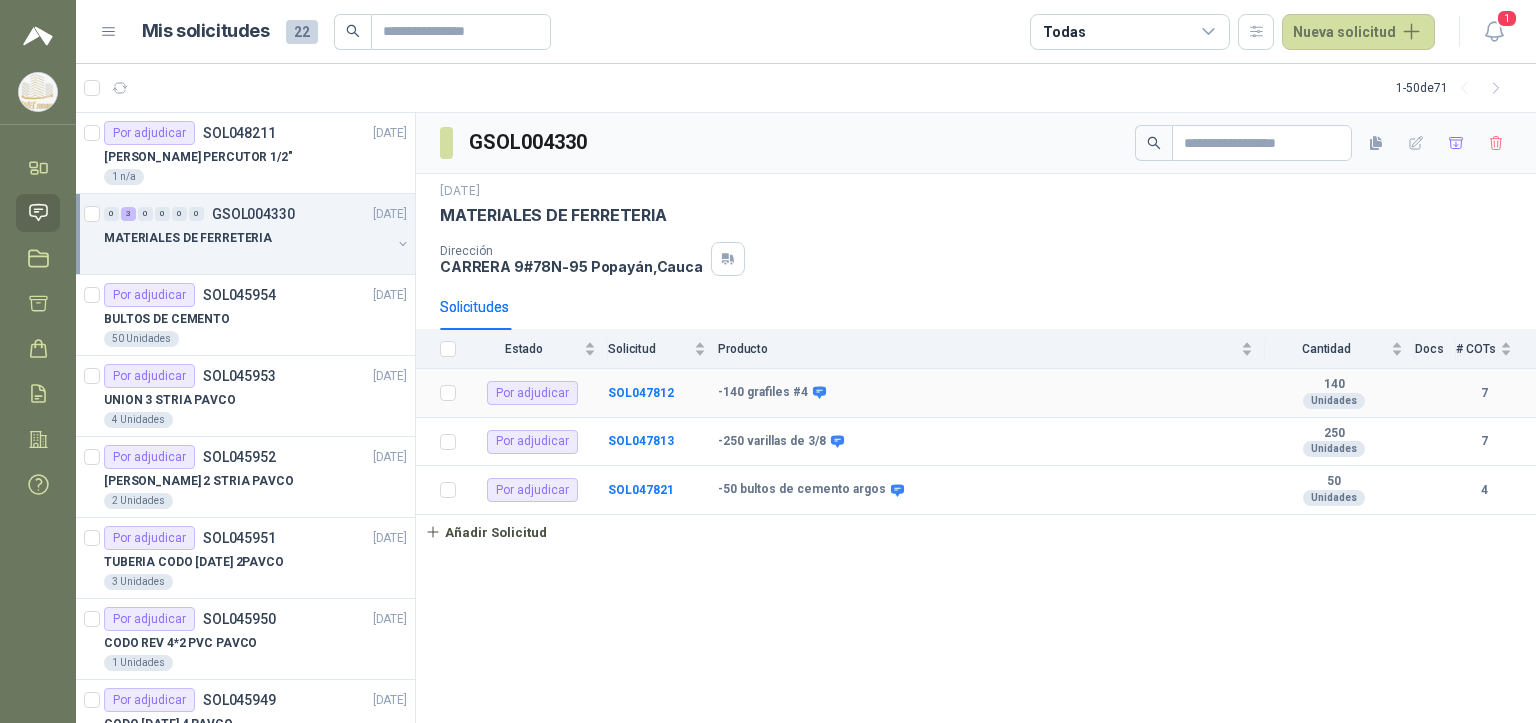 click on "Por adjudicar" at bounding box center [532, 393] 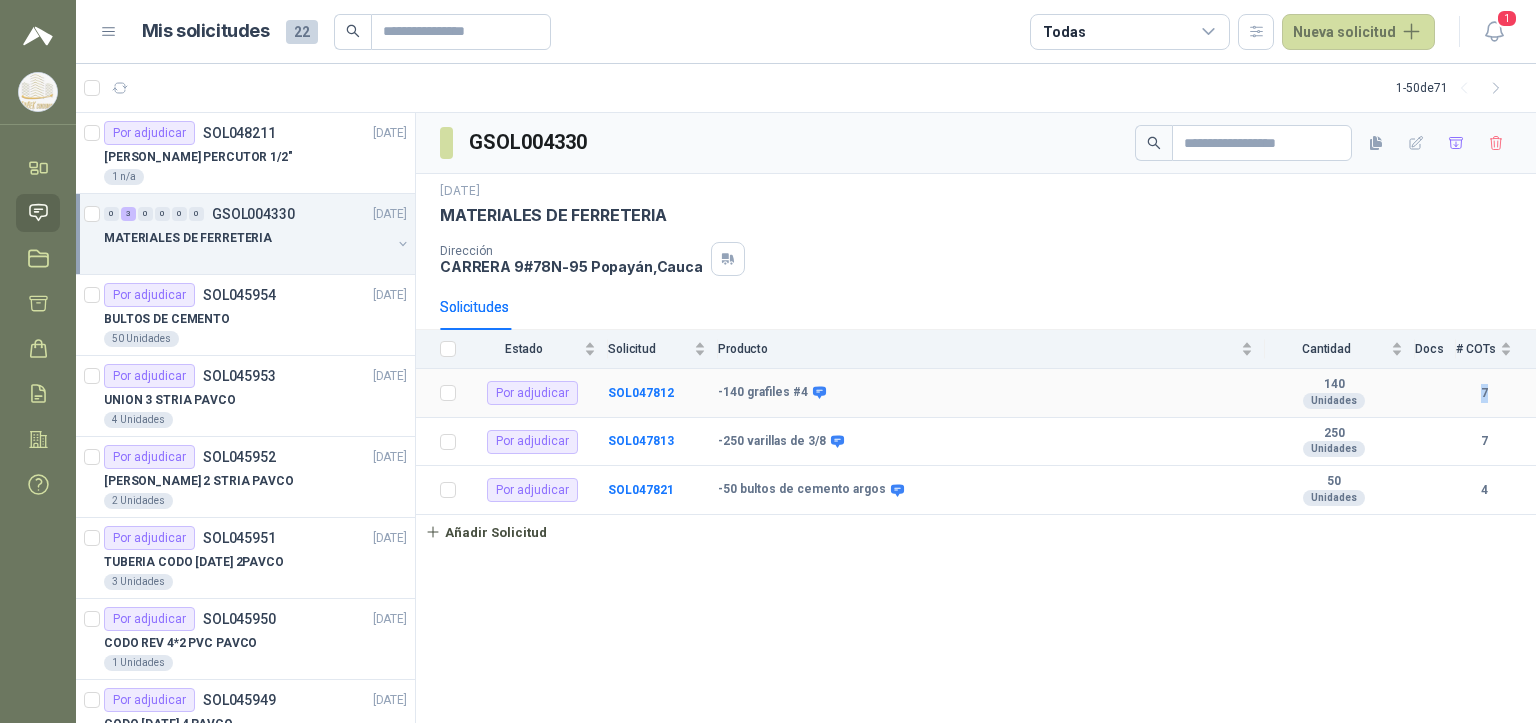 click on "7" at bounding box center [1484, 393] 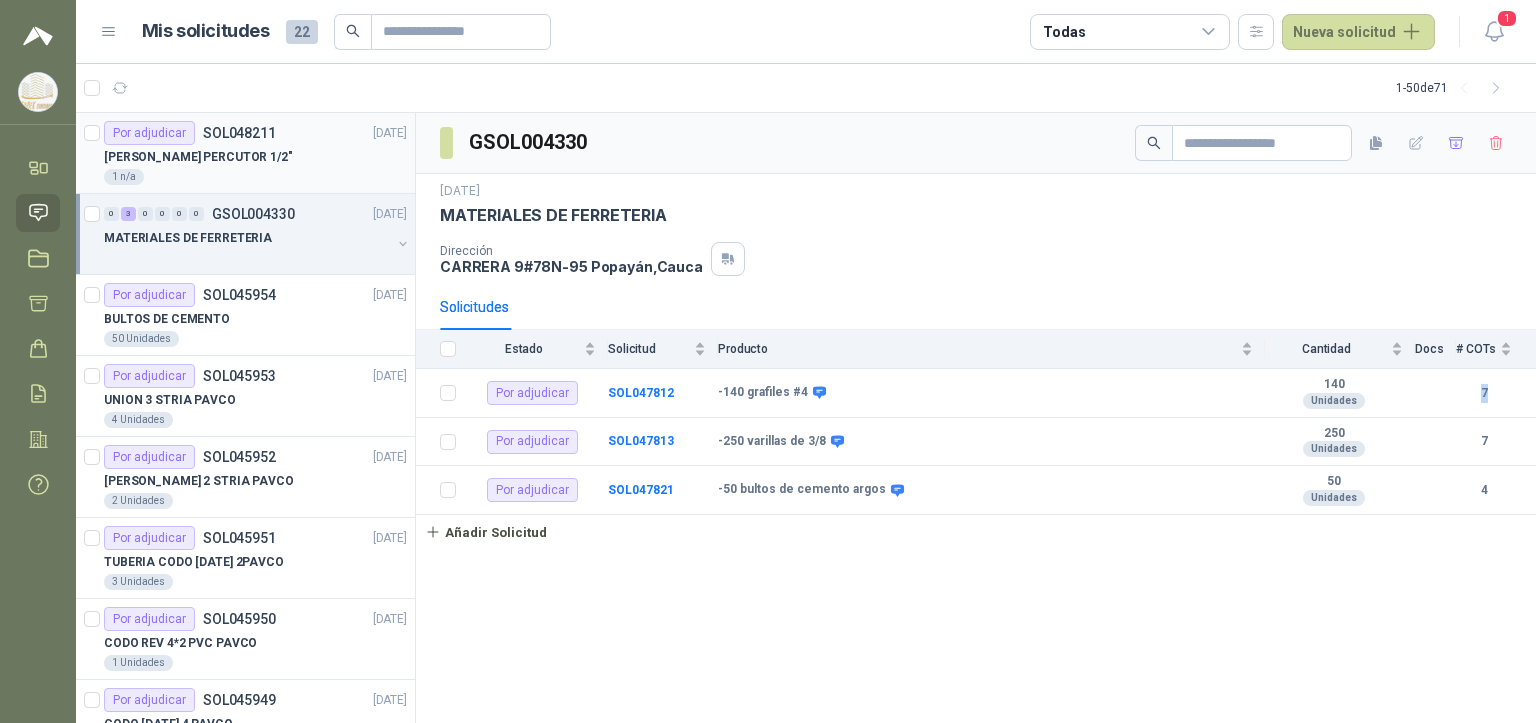 click on "1   n/a" at bounding box center [255, 177] 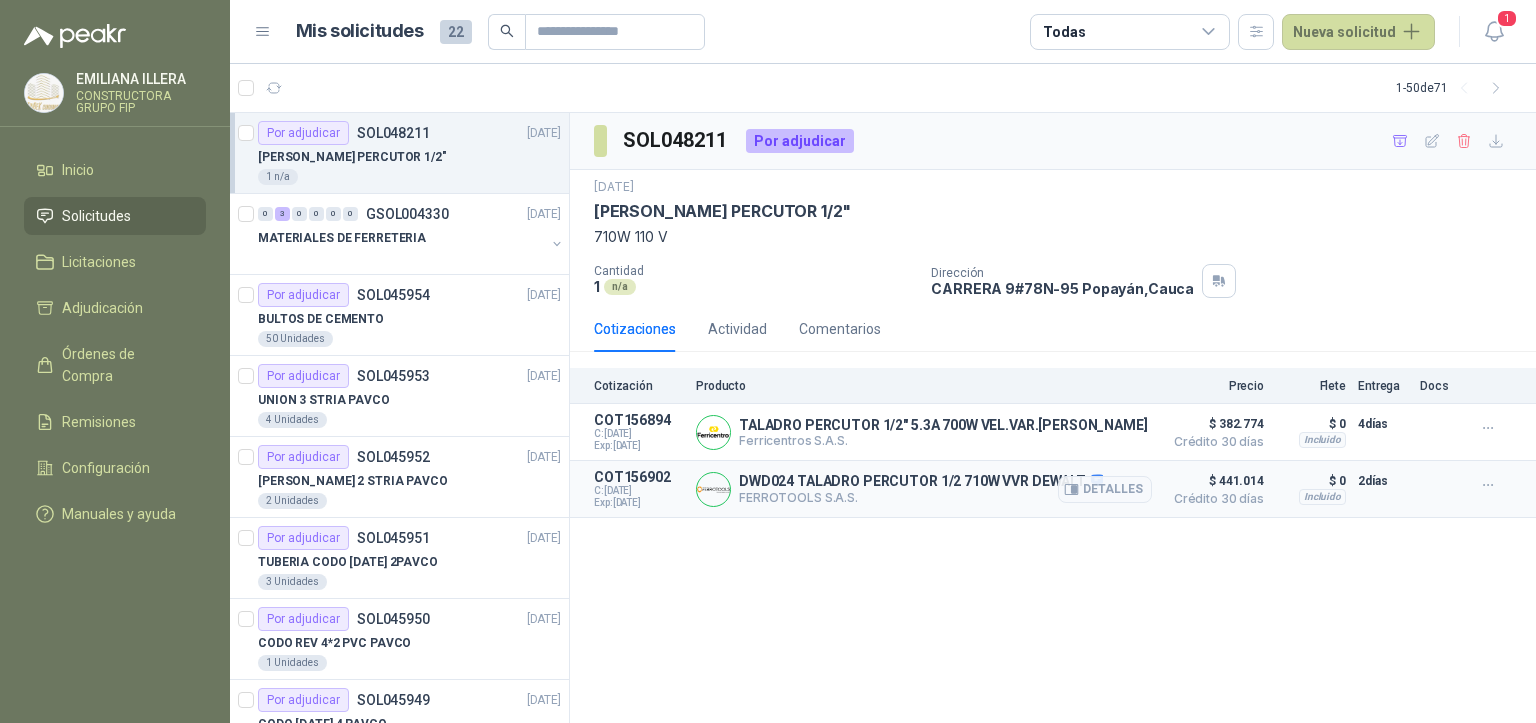 scroll, scrollTop: 0, scrollLeft: 0, axis: both 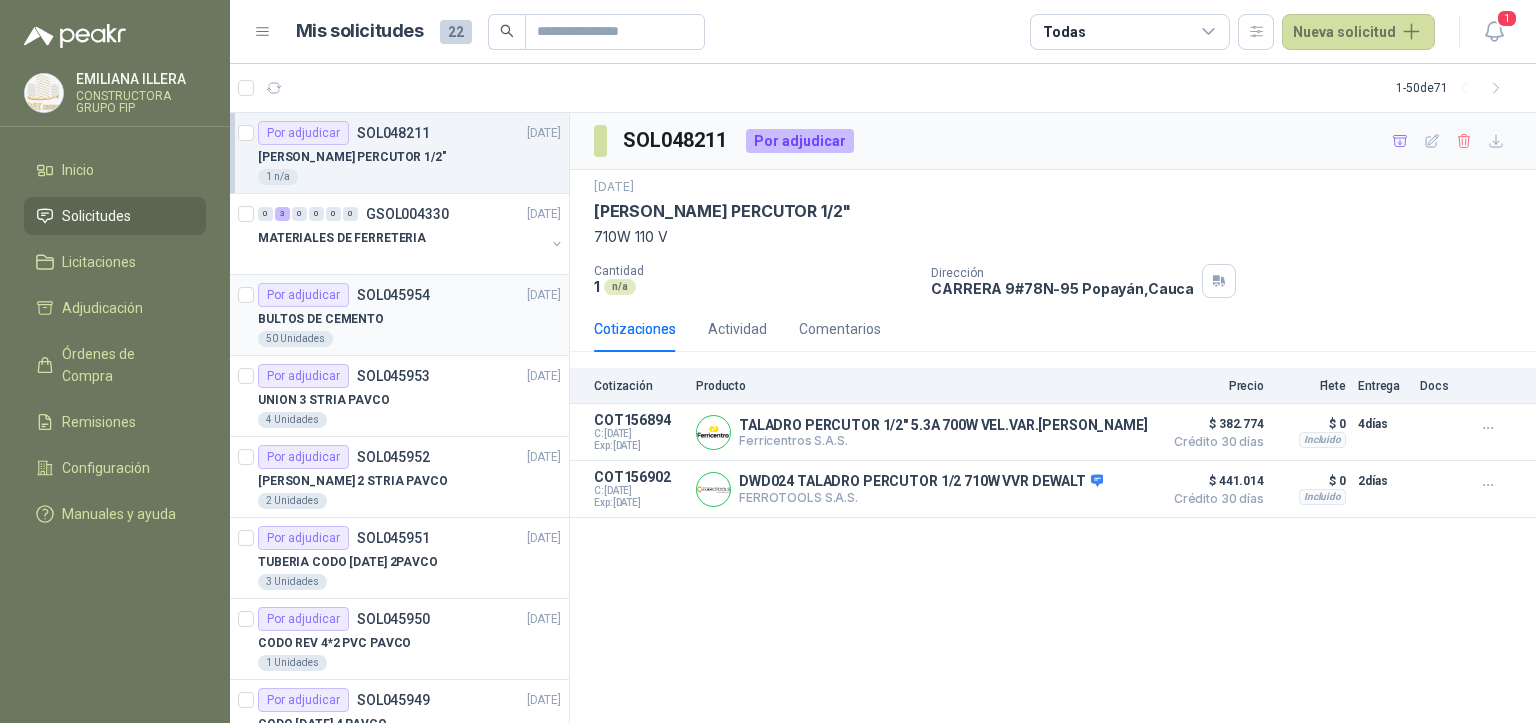 click on "BULTOS DE CEMENTO" at bounding box center (321, 319) 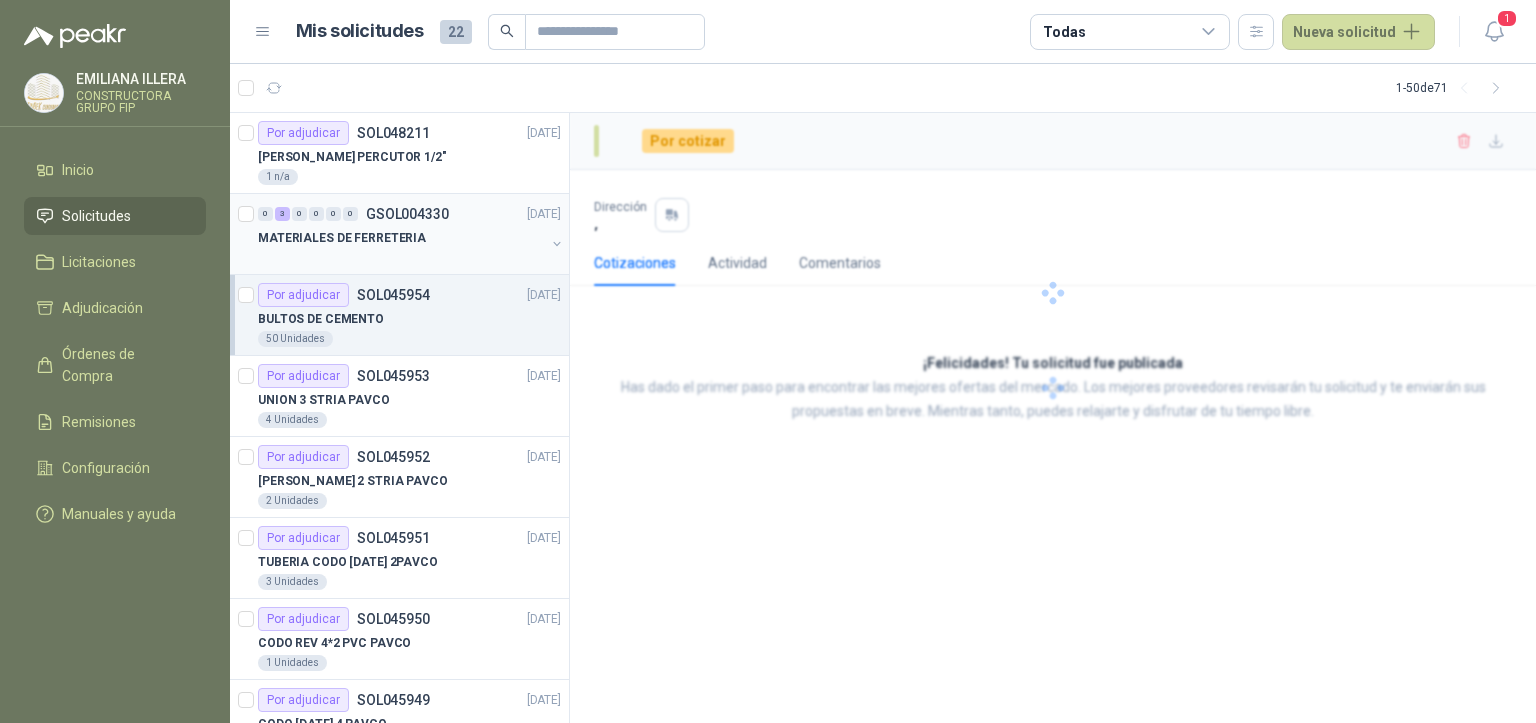 click at bounding box center [401, 258] 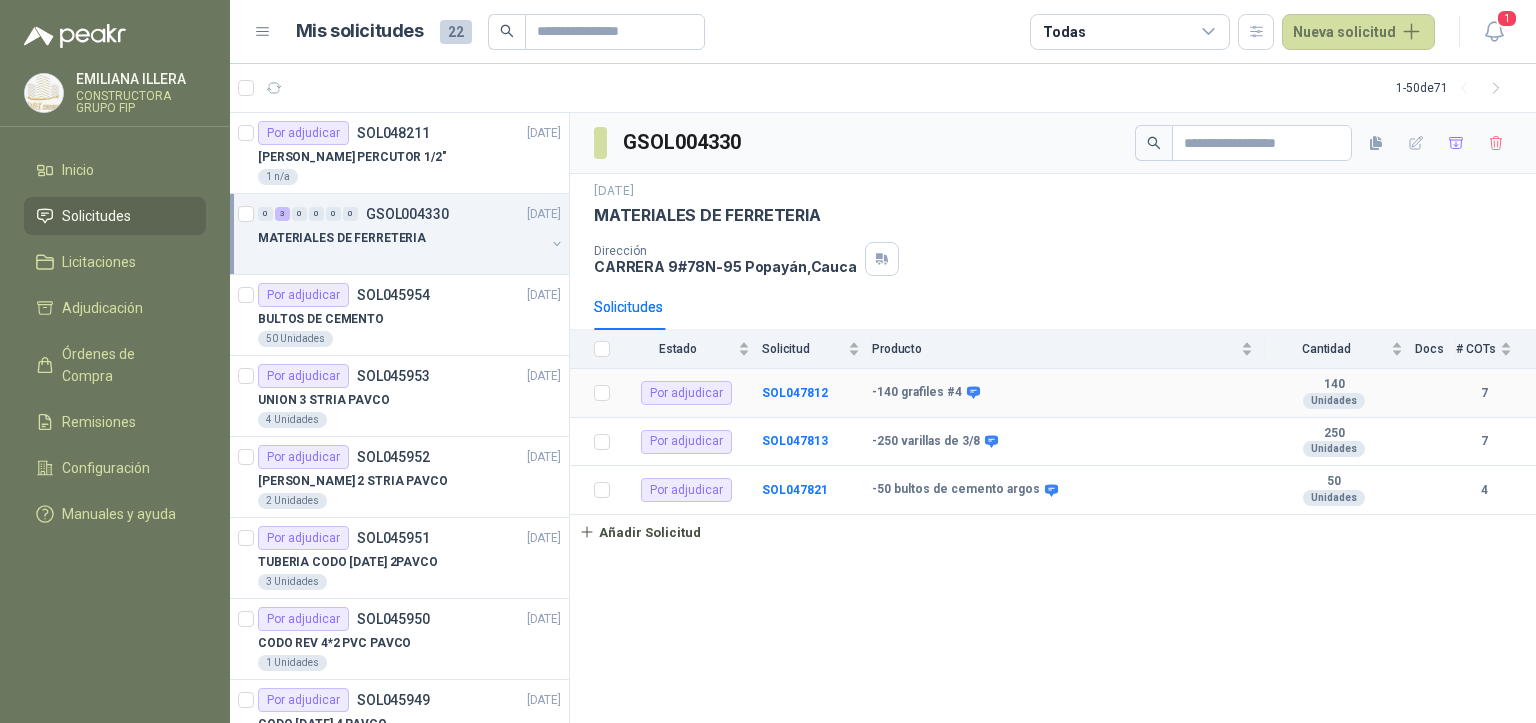 click on "-140 grafiles #4" at bounding box center (1068, 393) 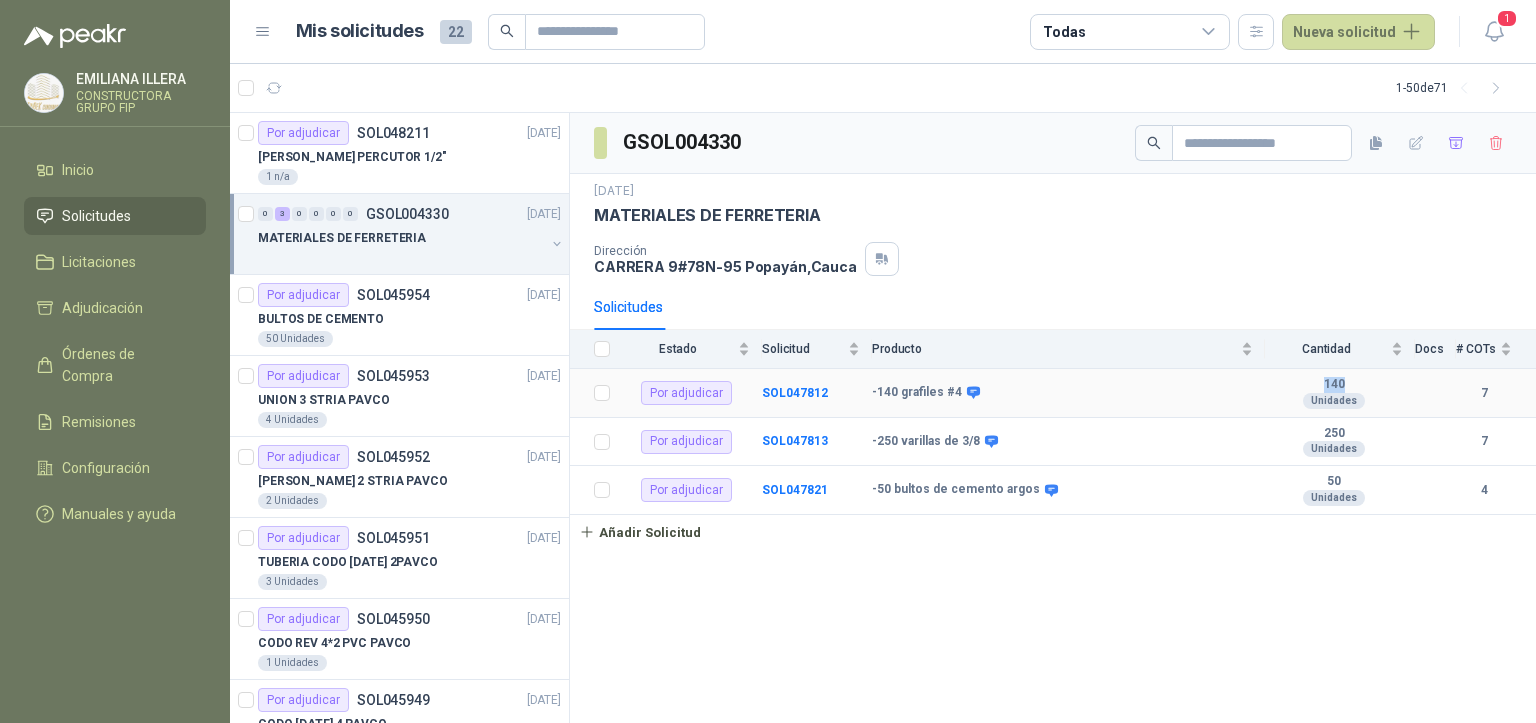 click on "-140 grafiles #4" at bounding box center (1062, 393) 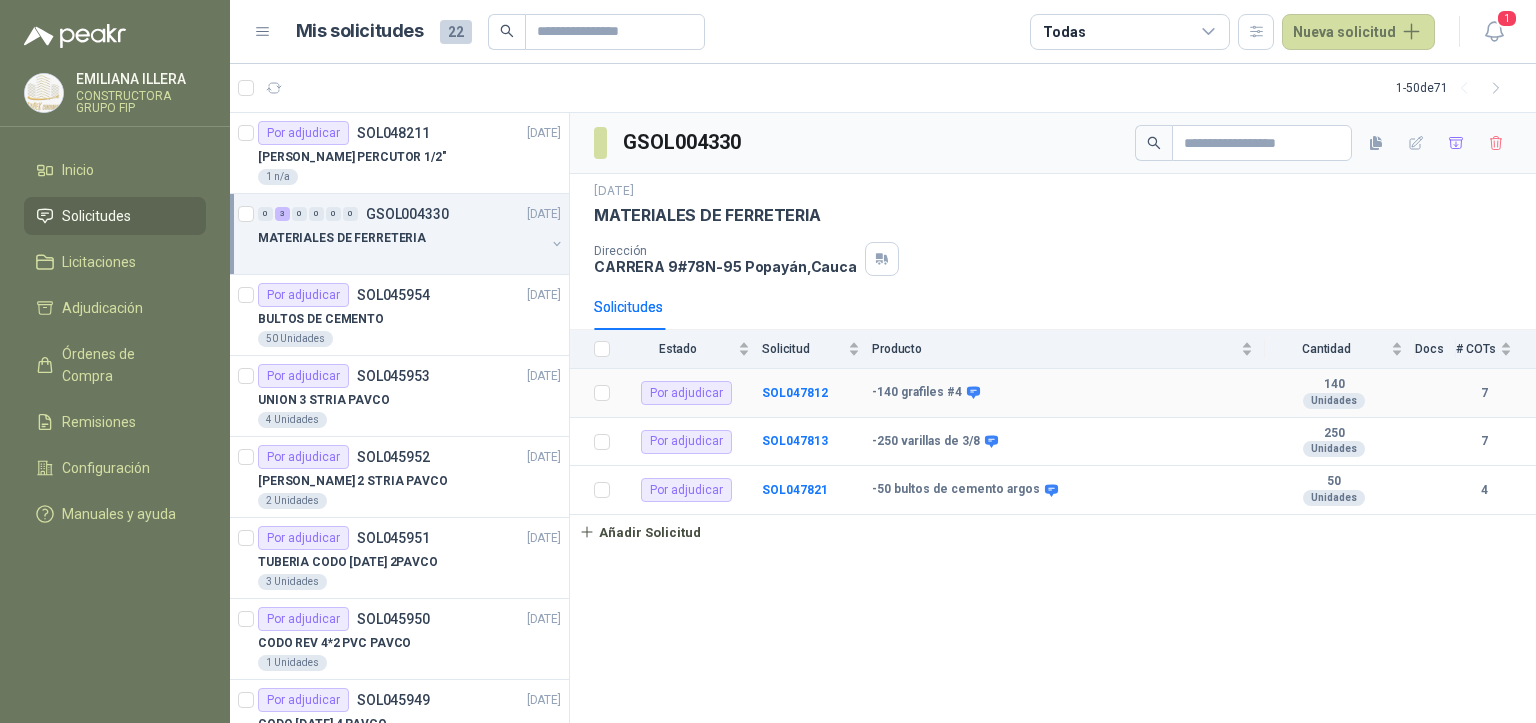 click at bounding box center [1435, 393] 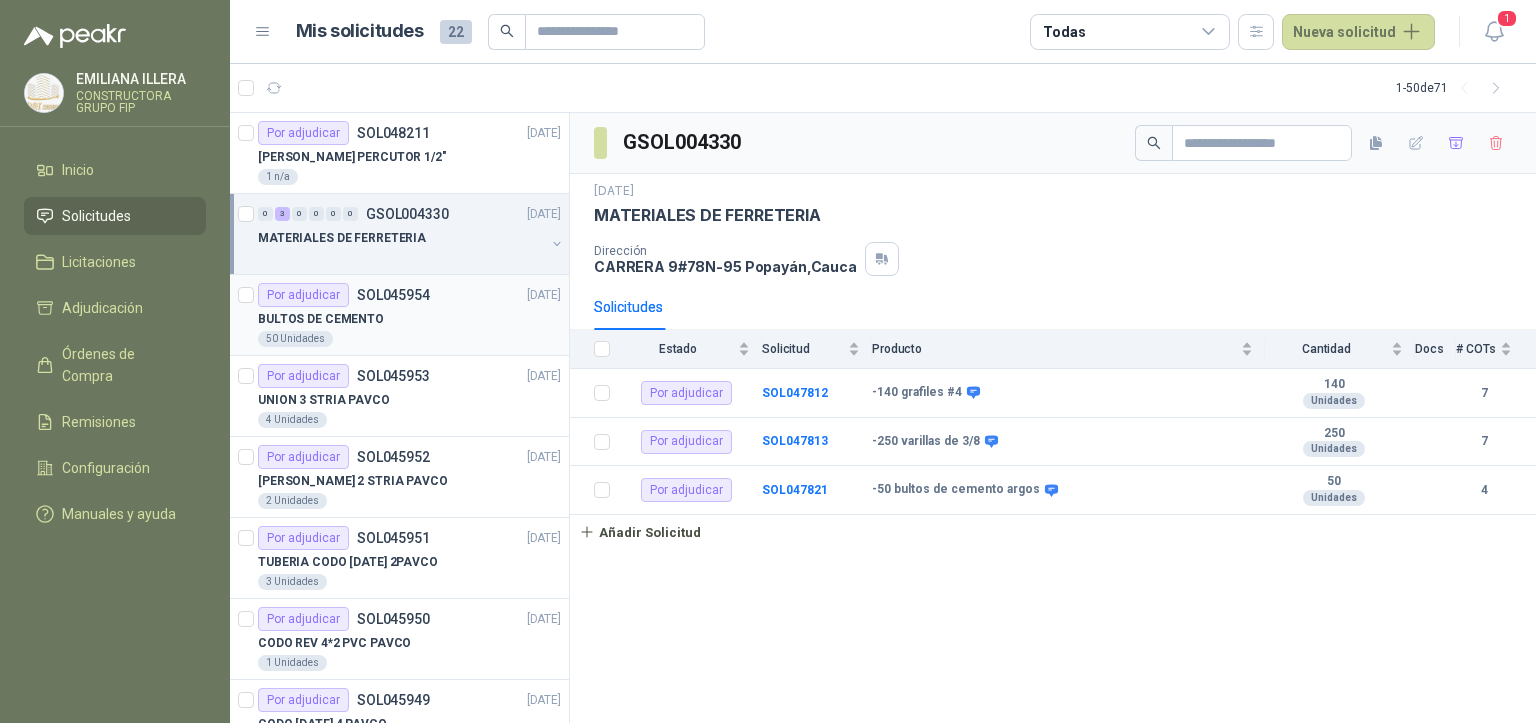 click on "BULTOS DE CEMENTO" at bounding box center [409, 319] 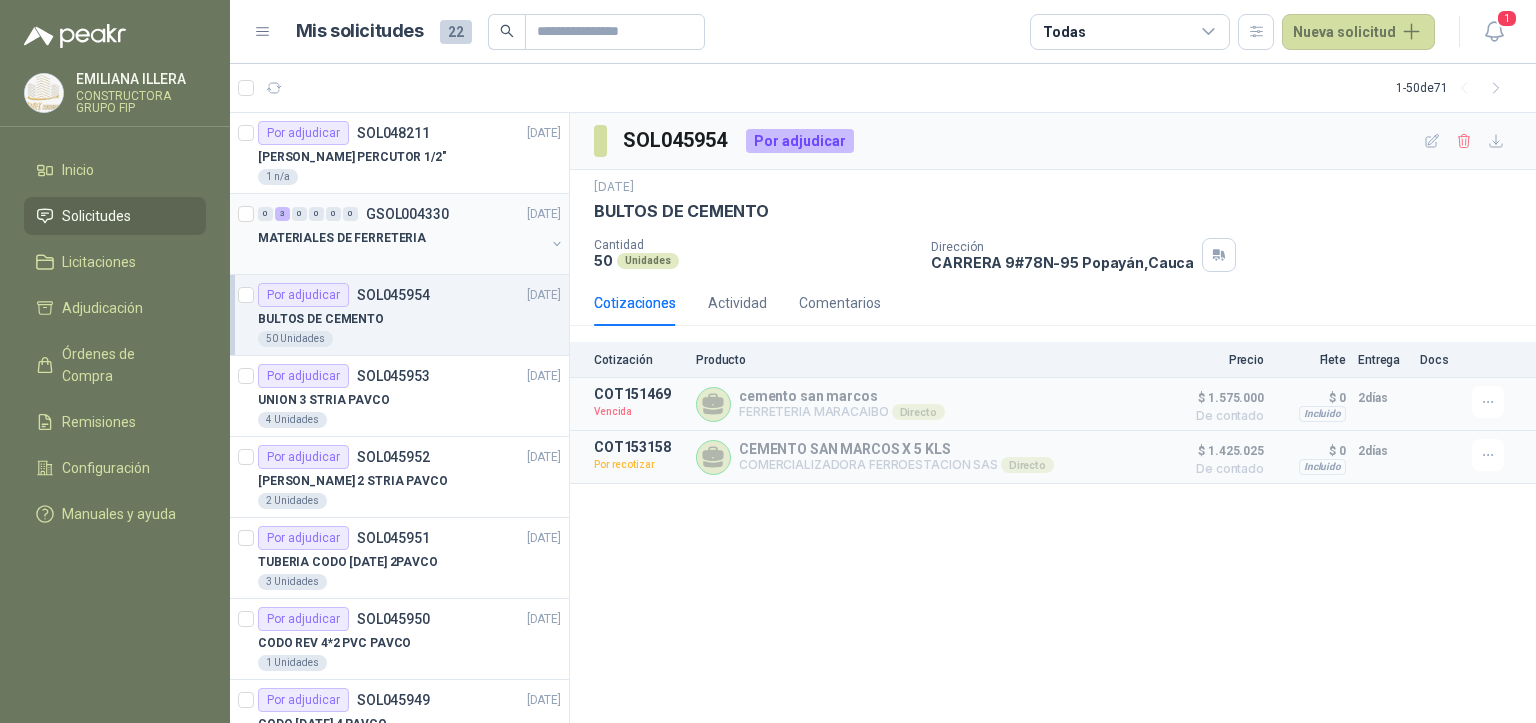 click on "MATERIALES DE FERRETERIA" at bounding box center [342, 238] 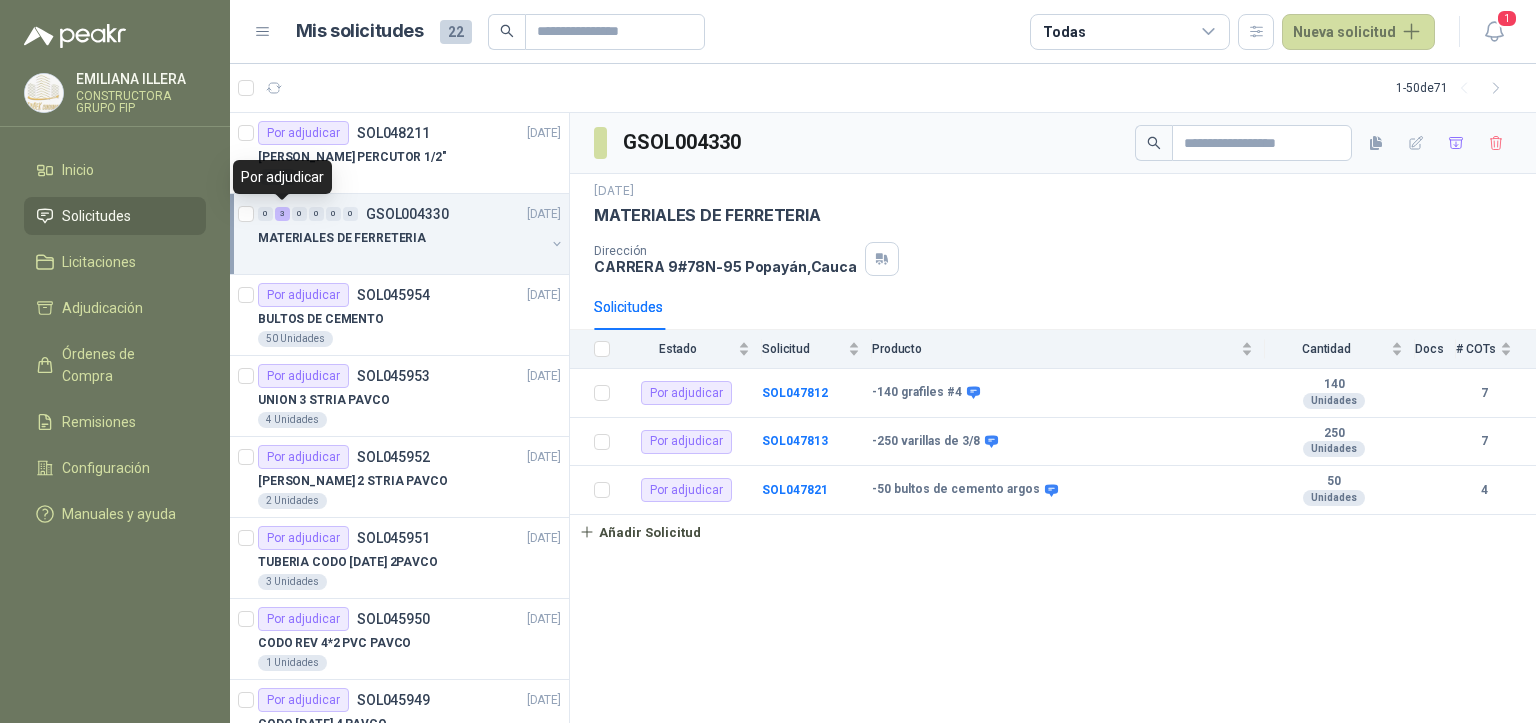 click on "3" at bounding box center [282, 214] 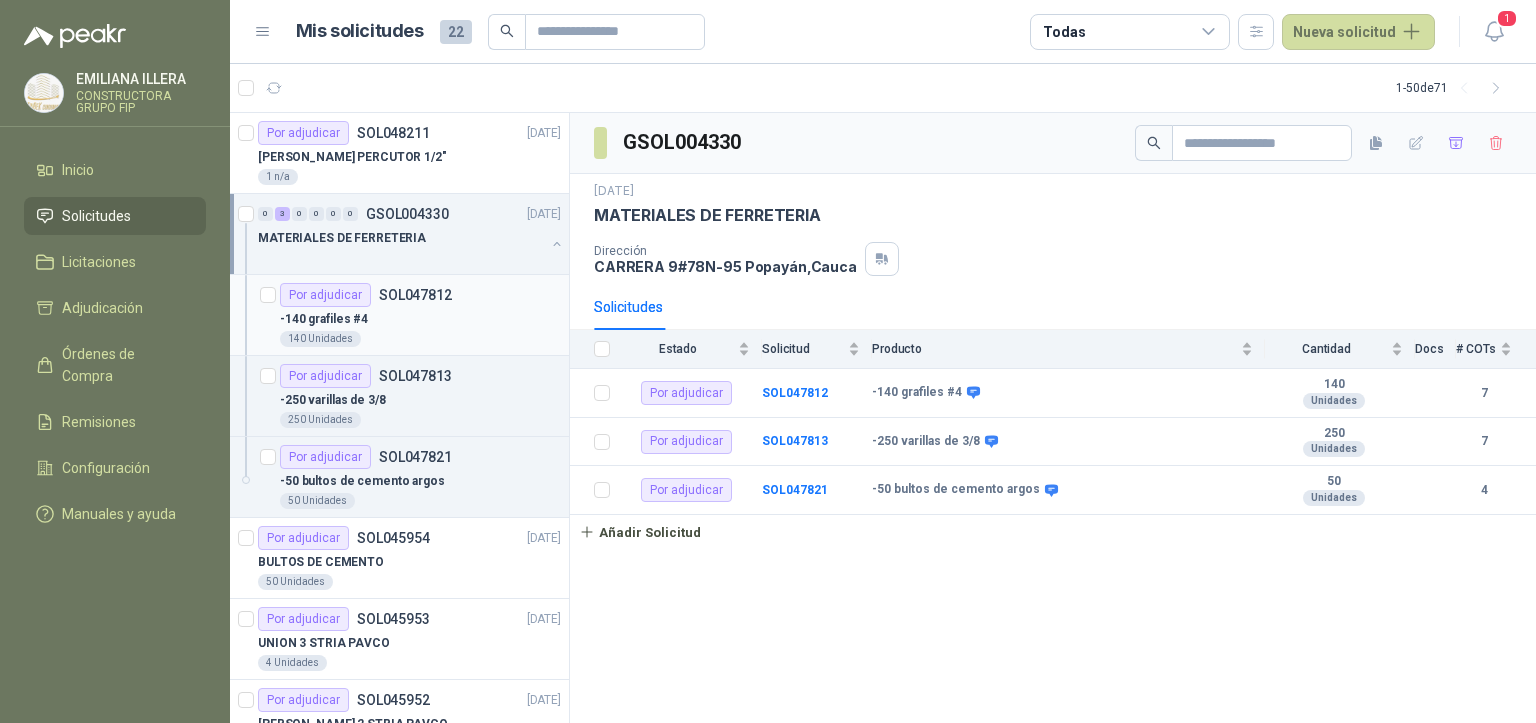 click on "140   Unidades" at bounding box center (420, 339) 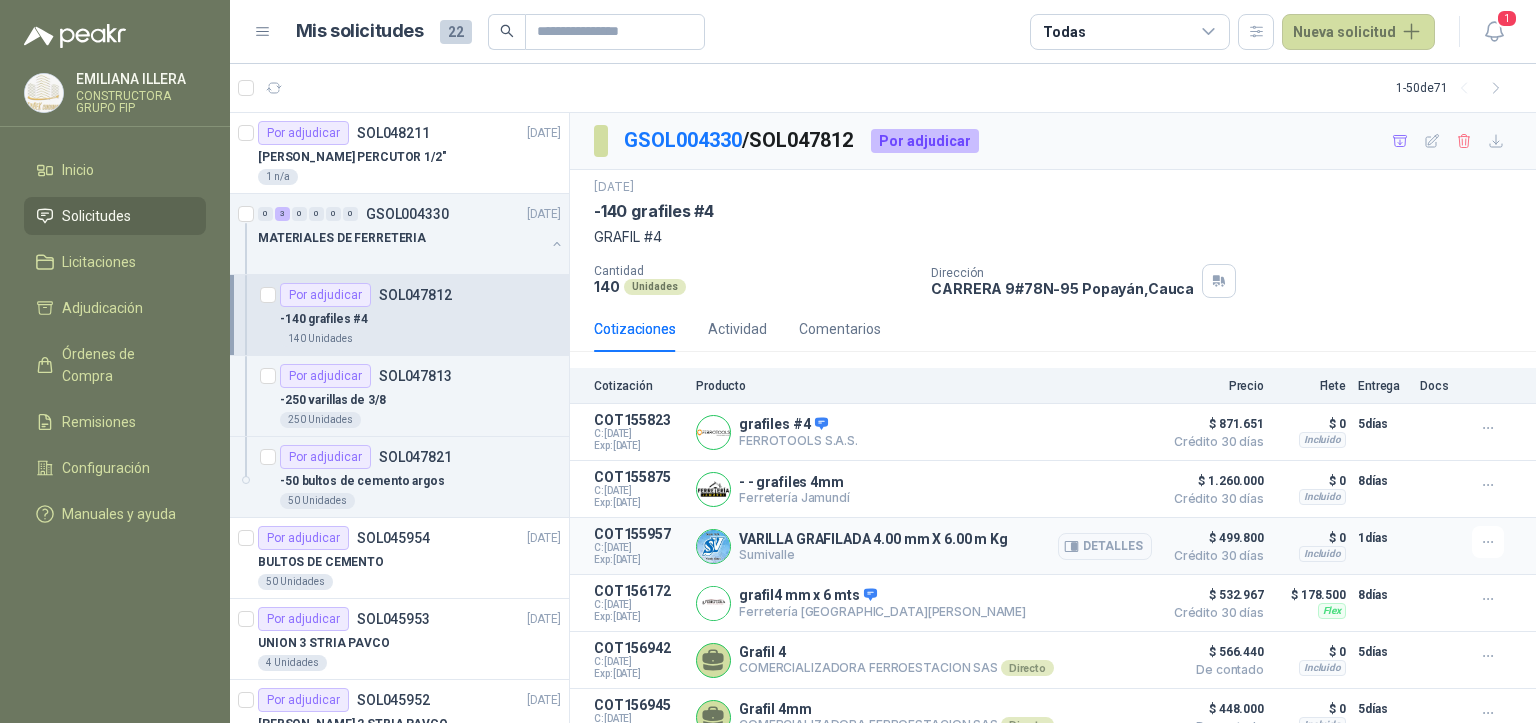 scroll, scrollTop: 72, scrollLeft: 0, axis: vertical 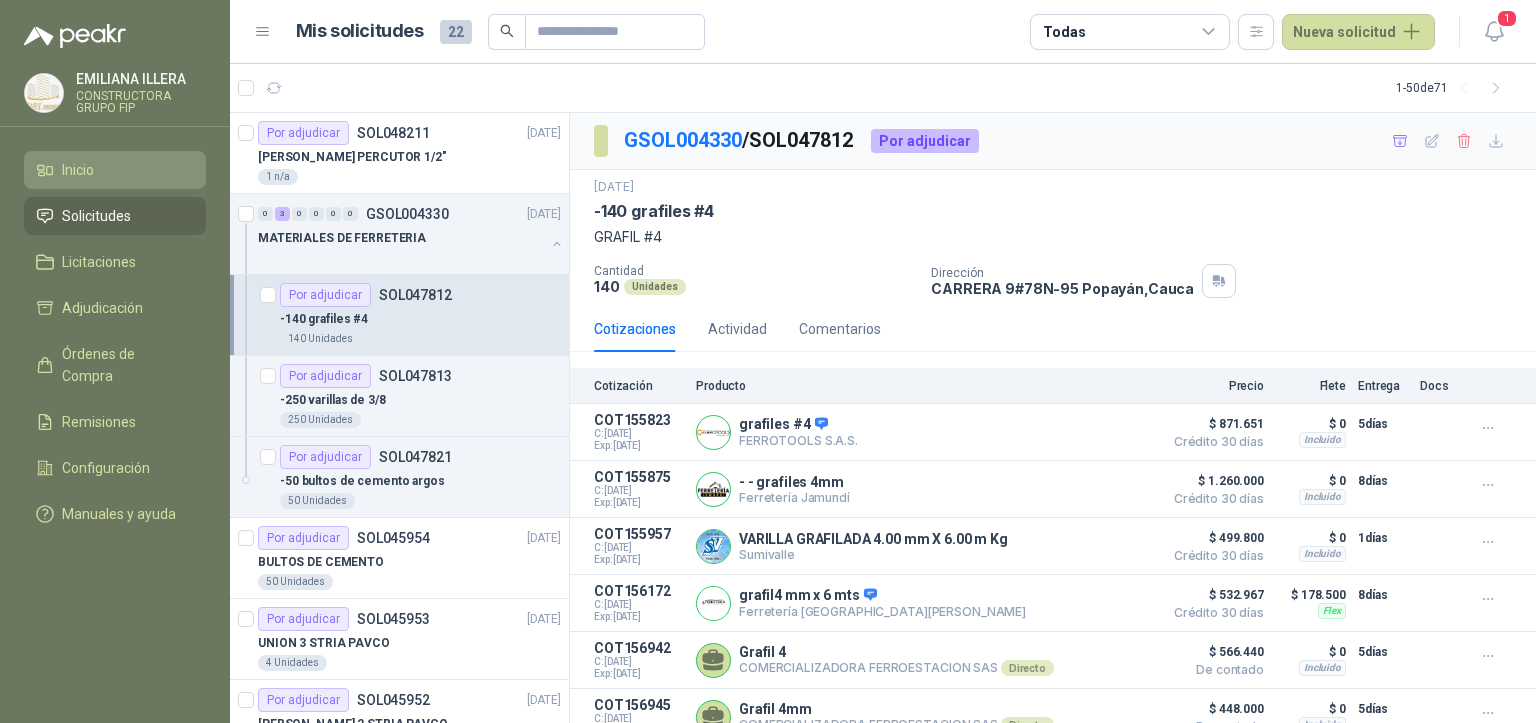 click on "Inicio" at bounding box center (115, 170) 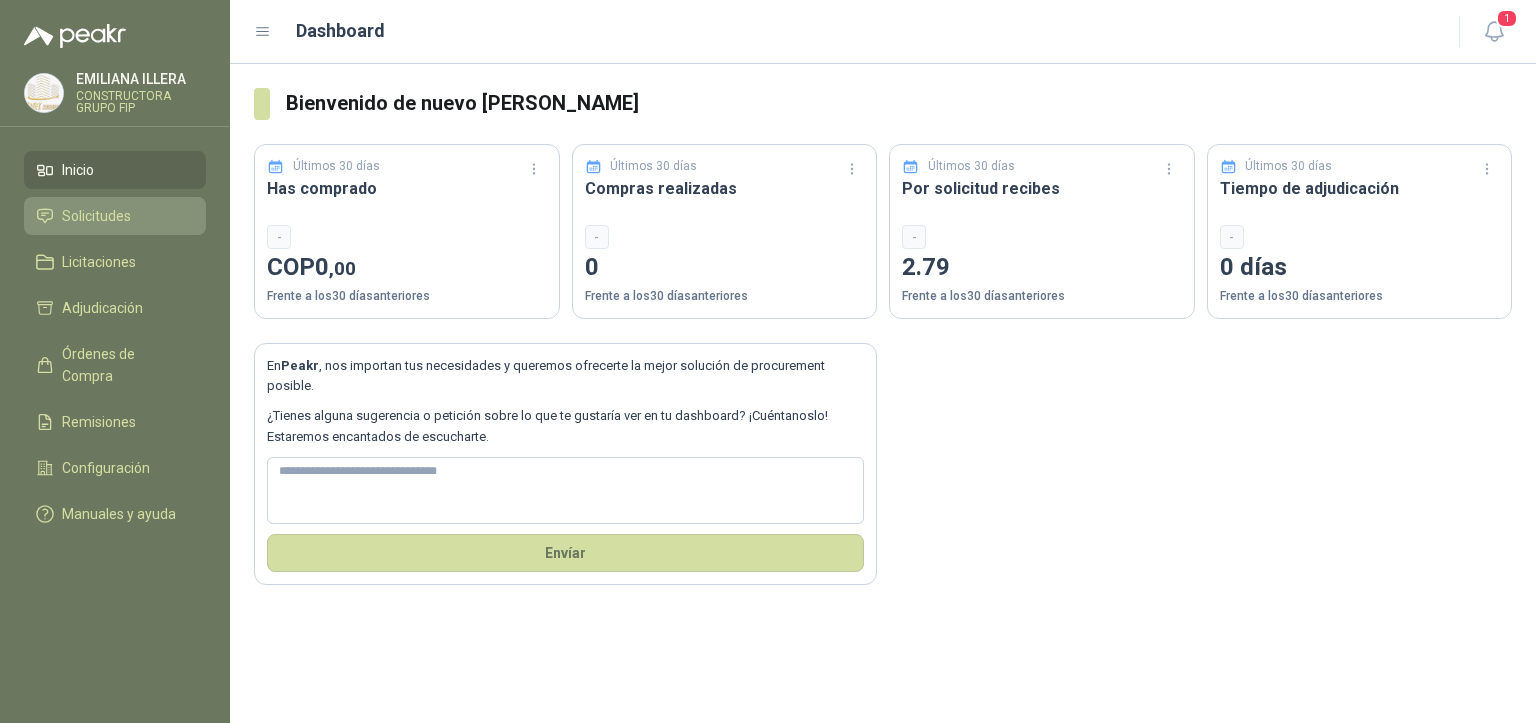 click on "Solicitudes" at bounding box center [96, 216] 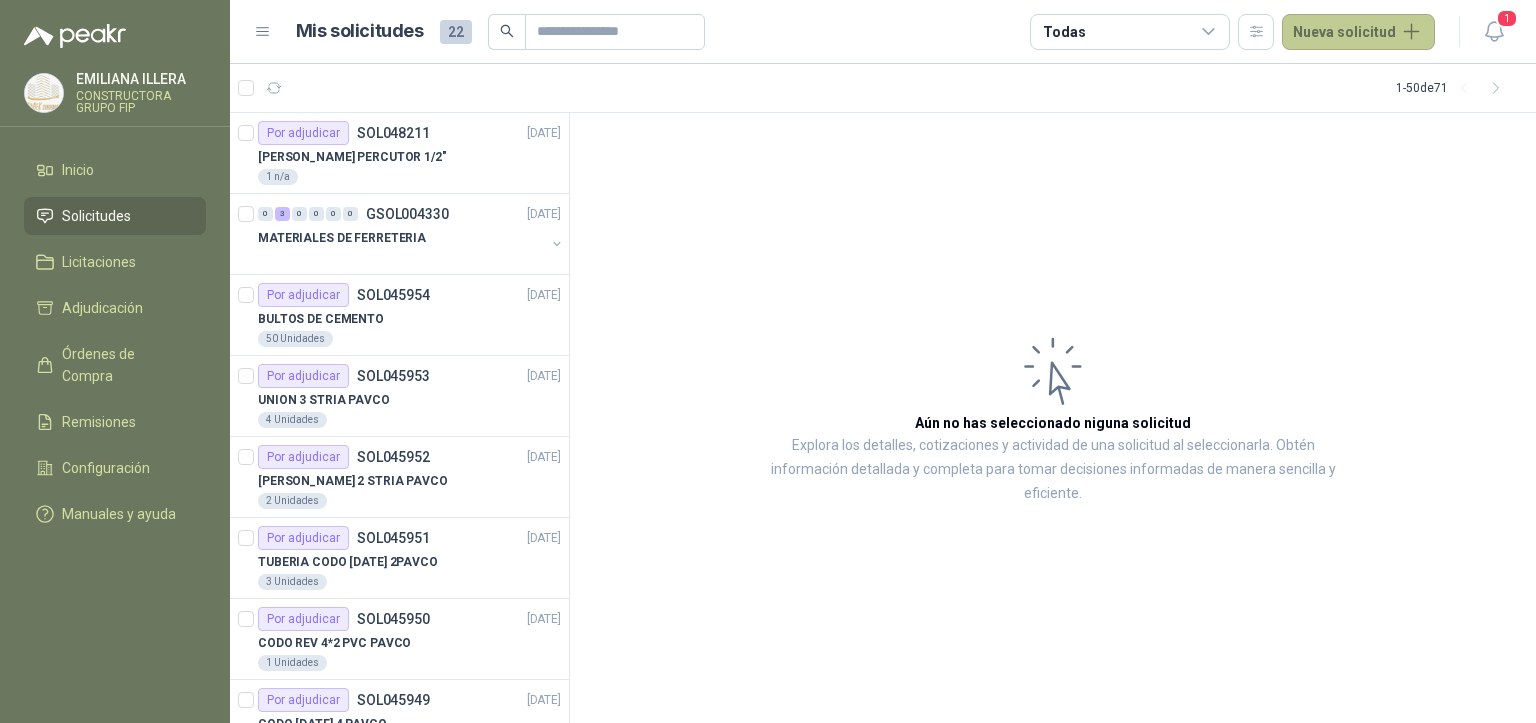 click on "Nueva solicitud" at bounding box center [1358, 32] 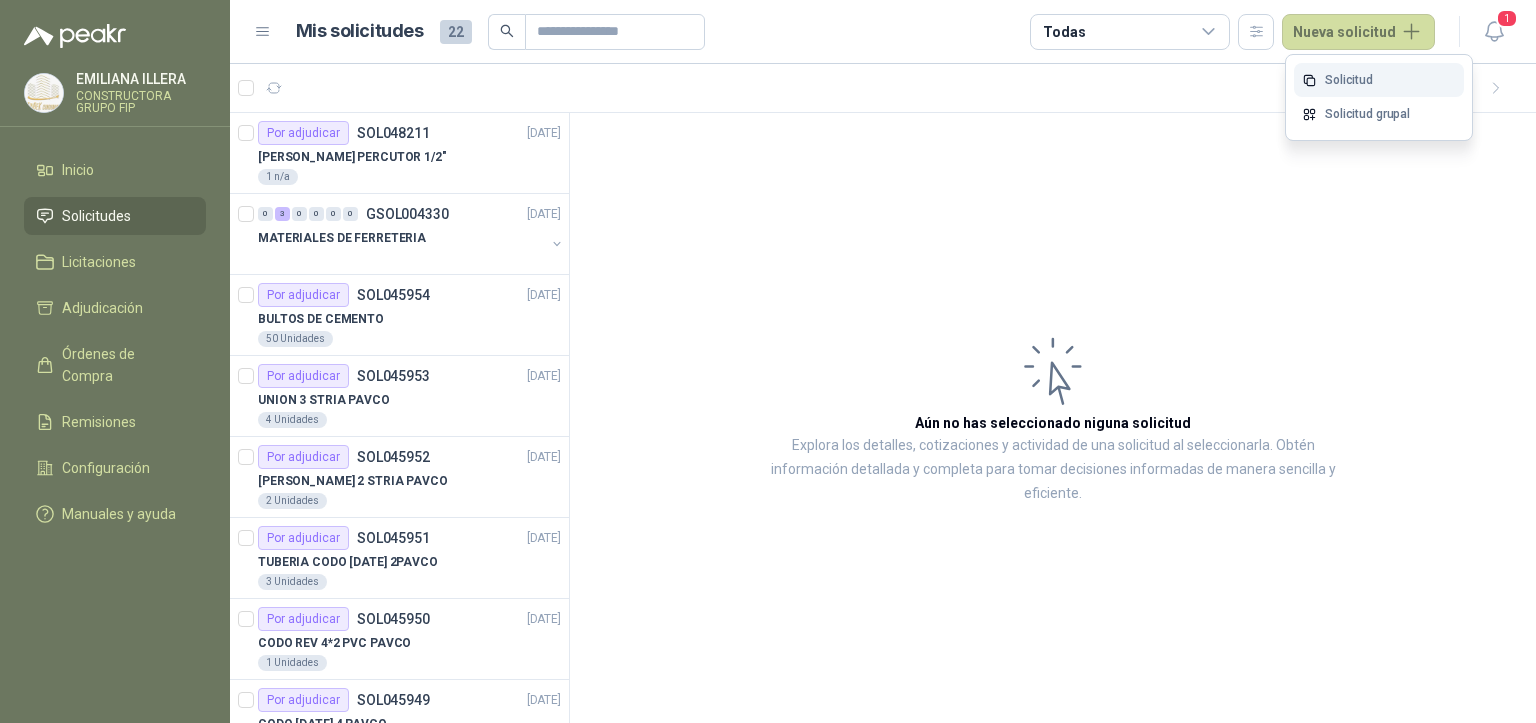 click on "Solicitud" at bounding box center (1379, 80) 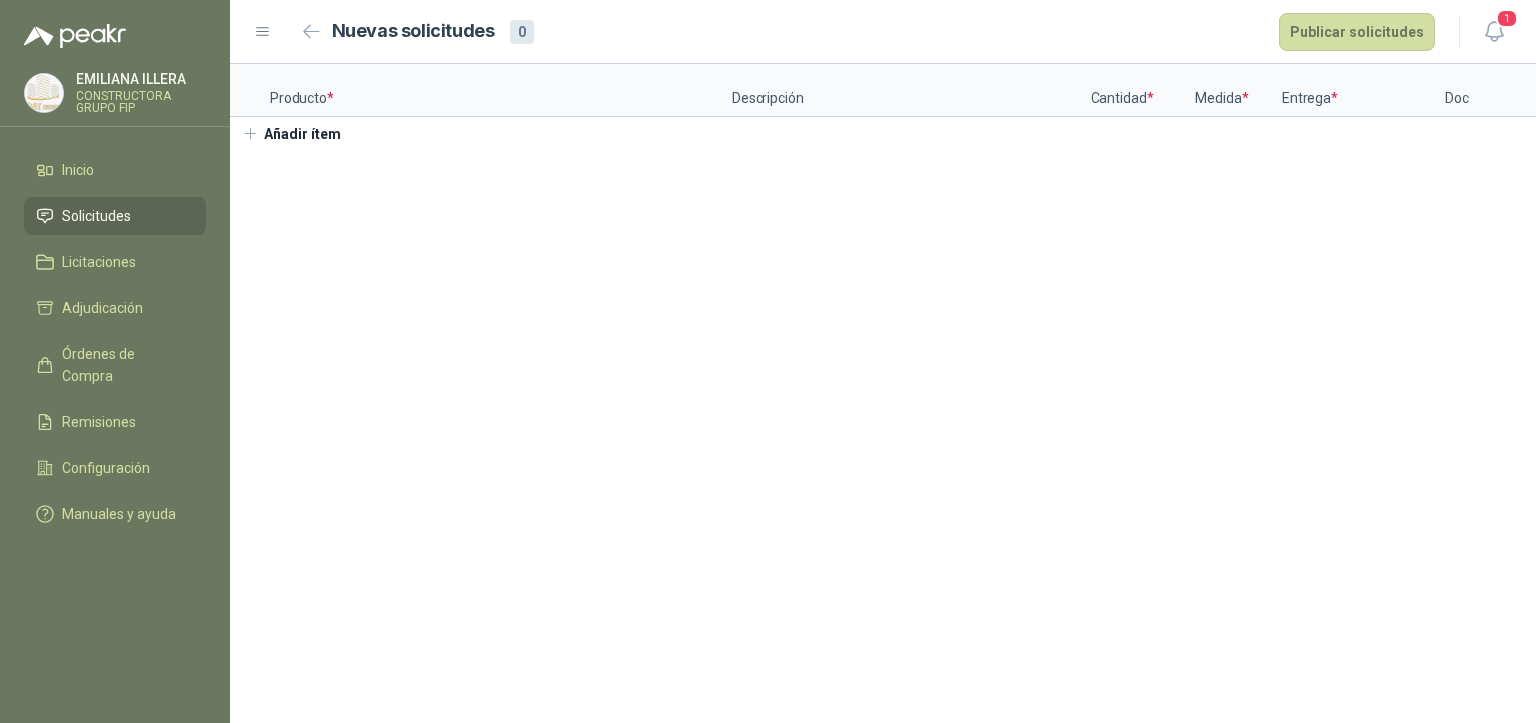 type 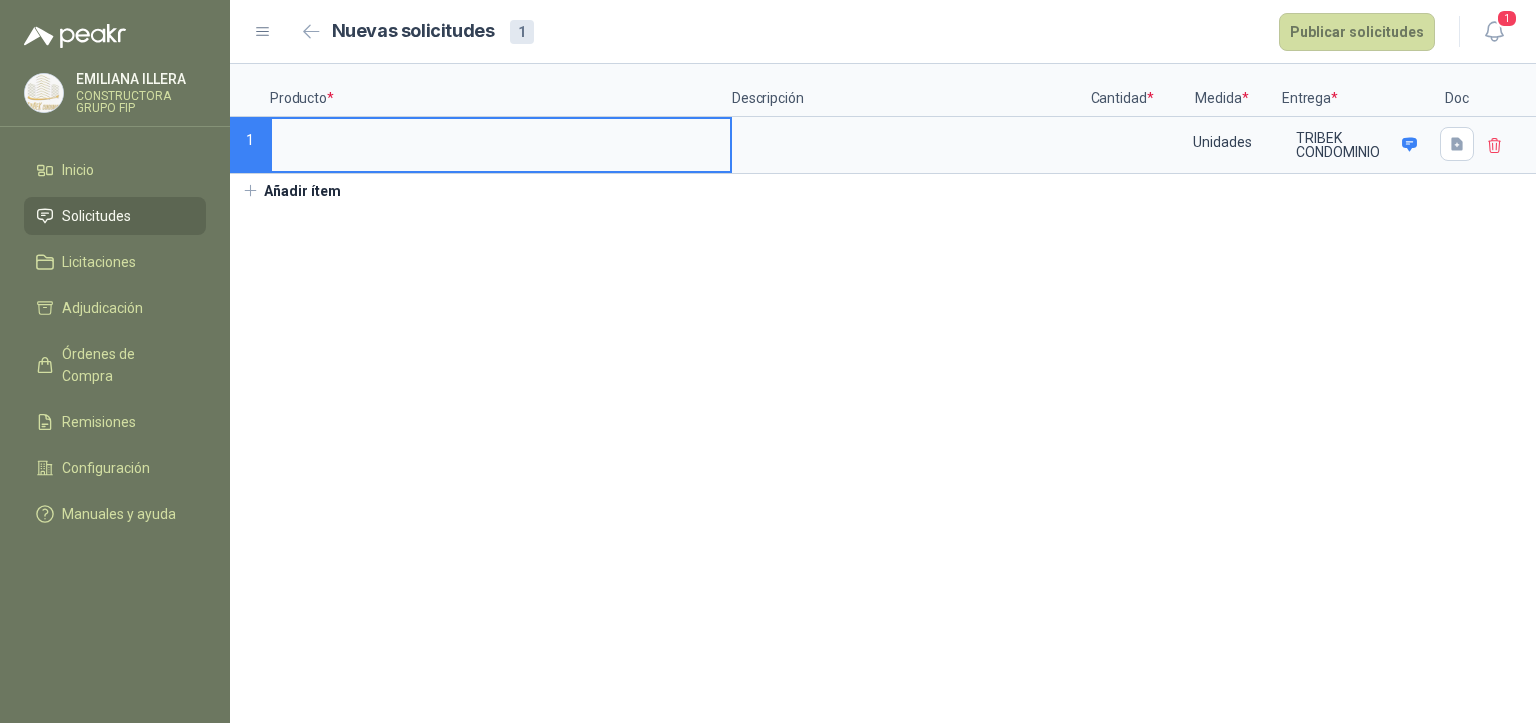 click at bounding box center [501, 138] 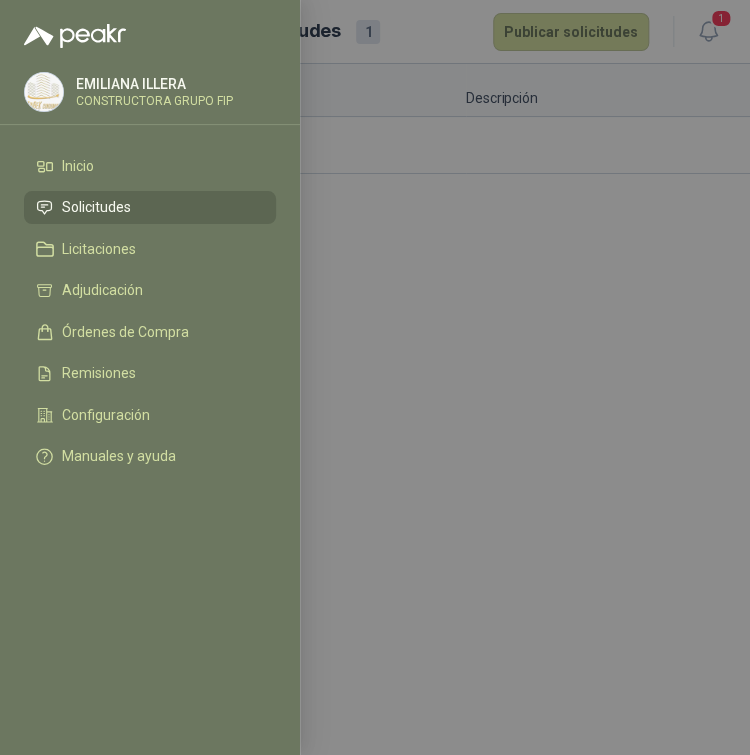 click at bounding box center [375, 377] 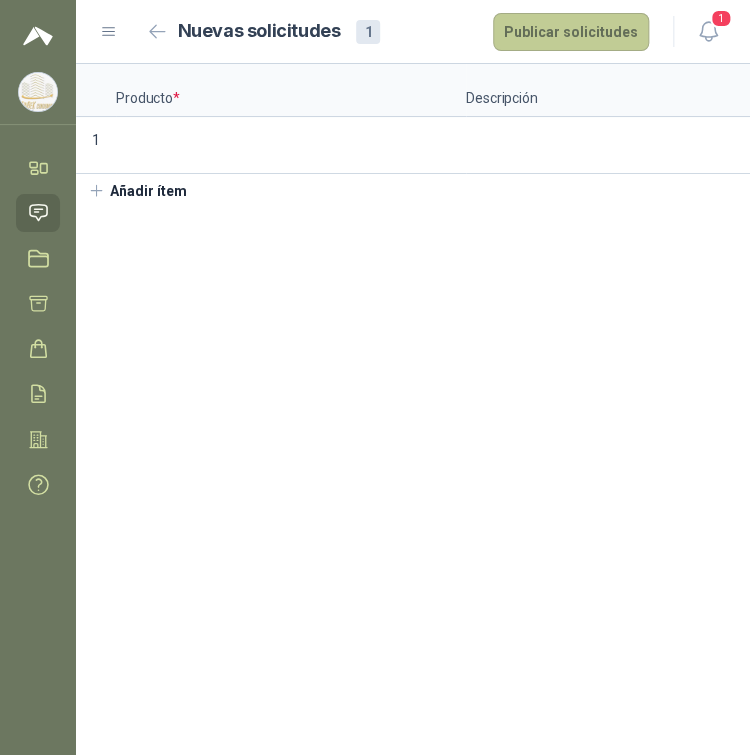 click on "Publicar solicitudes" at bounding box center (571, 32) 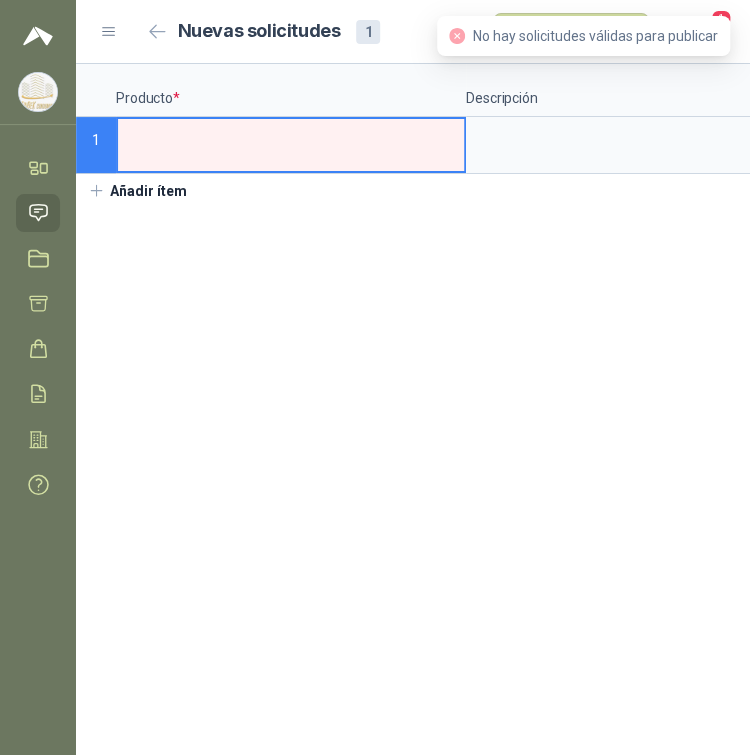 click at bounding box center [291, 138] 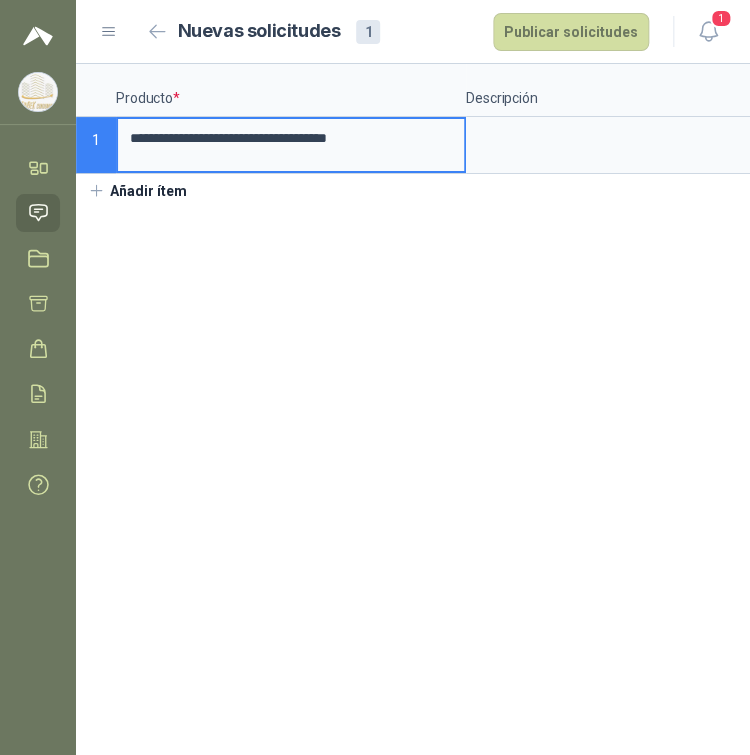 click on "**********" at bounding box center [291, 138] 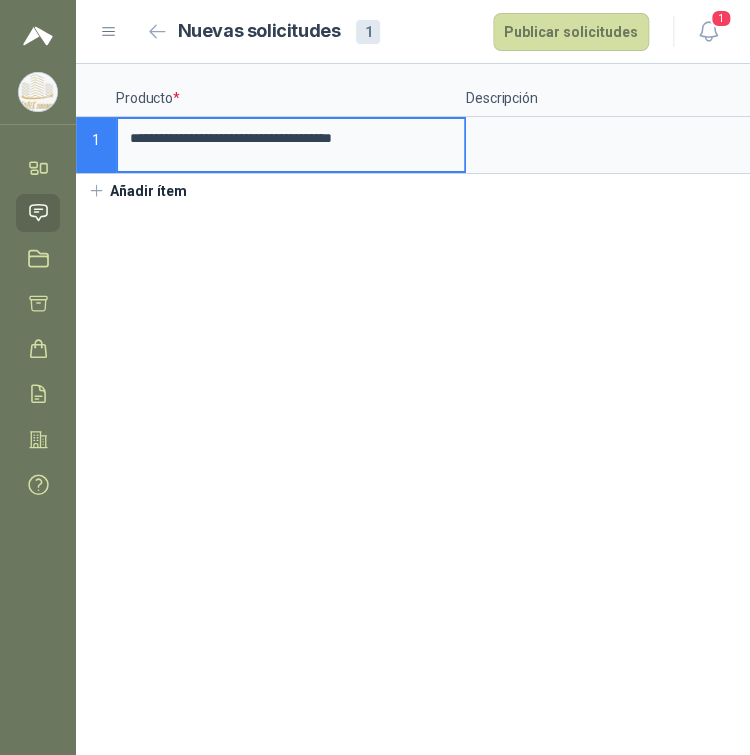 click on "**********" at bounding box center (291, 138) 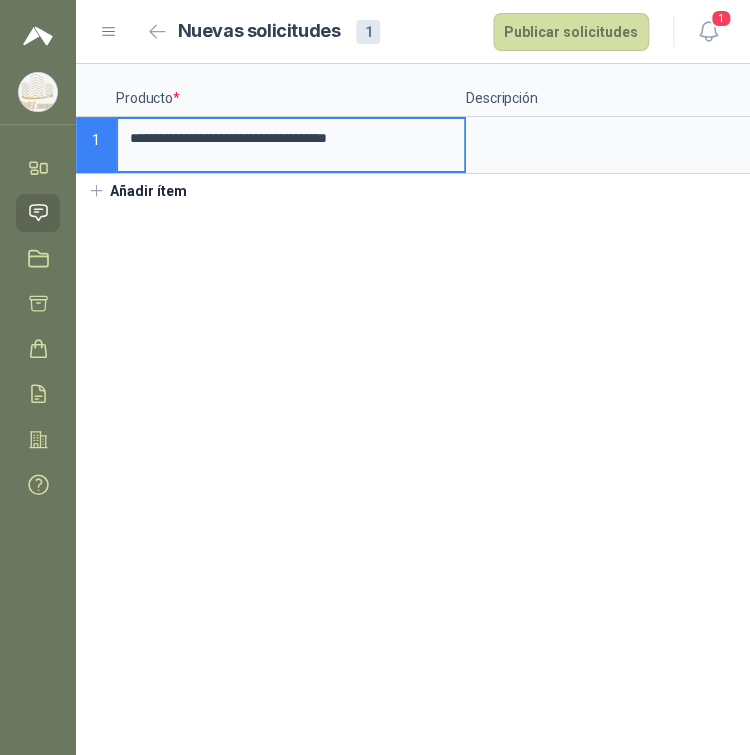 click on "**********" at bounding box center (291, 138) 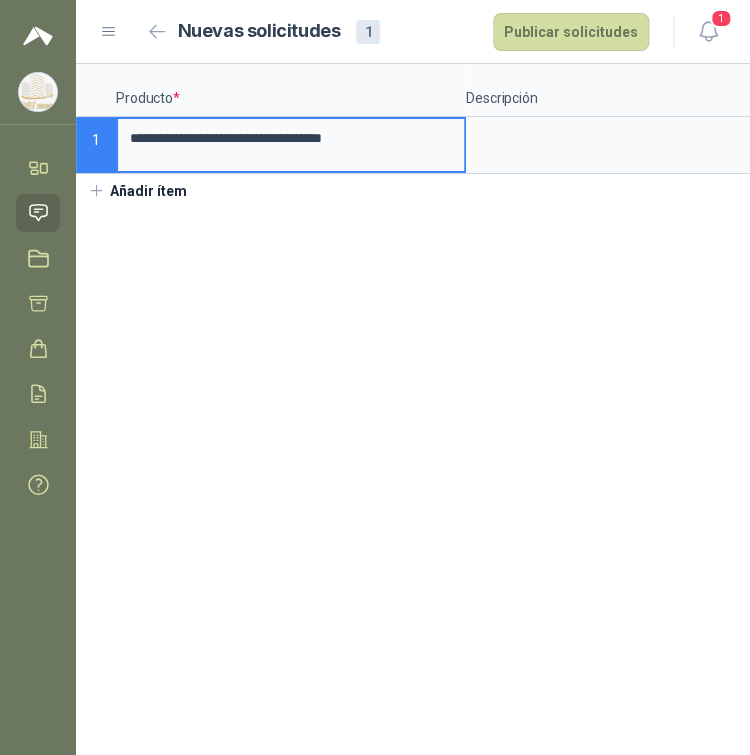 click on "**********" at bounding box center [291, 138] 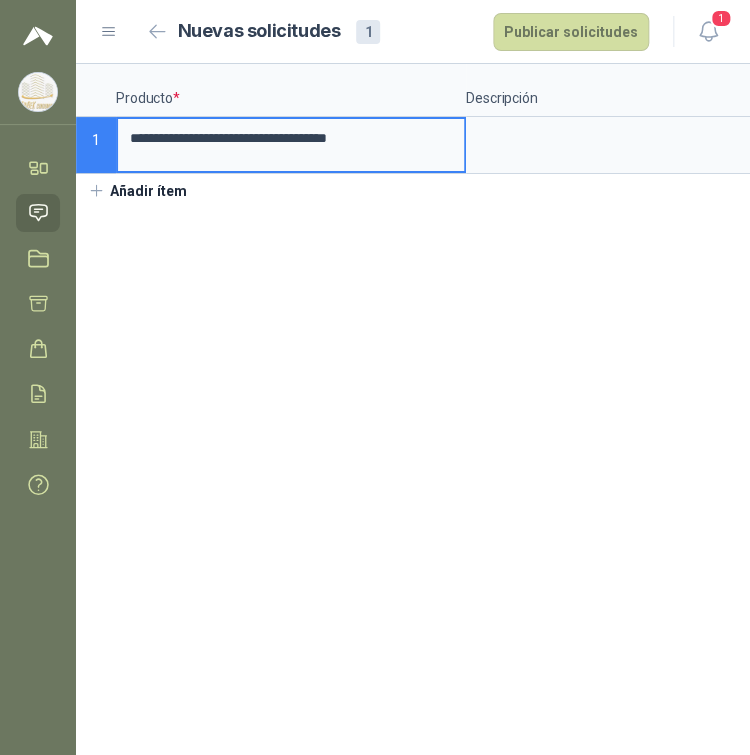 click on "**********" at bounding box center [291, 138] 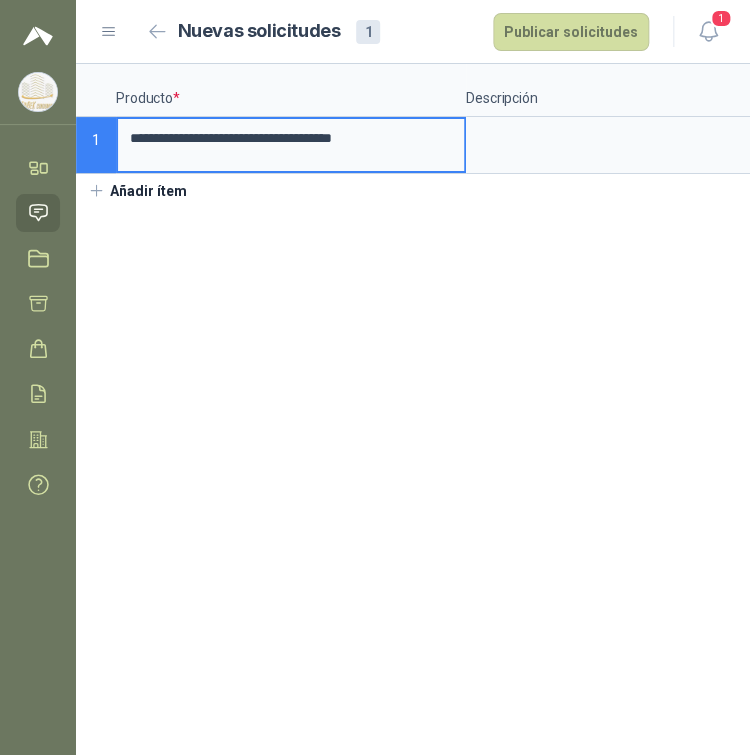 click on "**********" at bounding box center (291, 138) 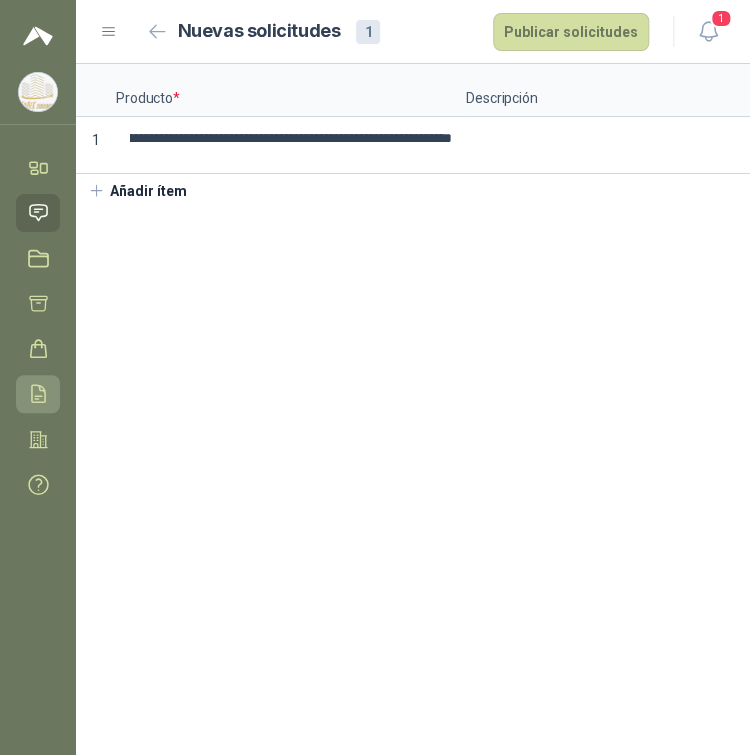 scroll, scrollTop: 0, scrollLeft: 0, axis: both 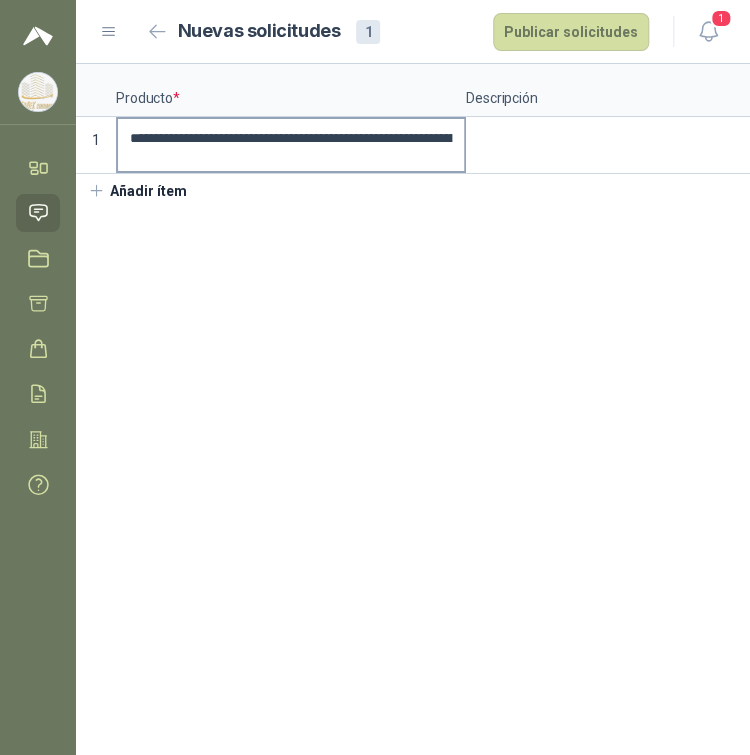 click on "**********" at bounding box center (291, 139) 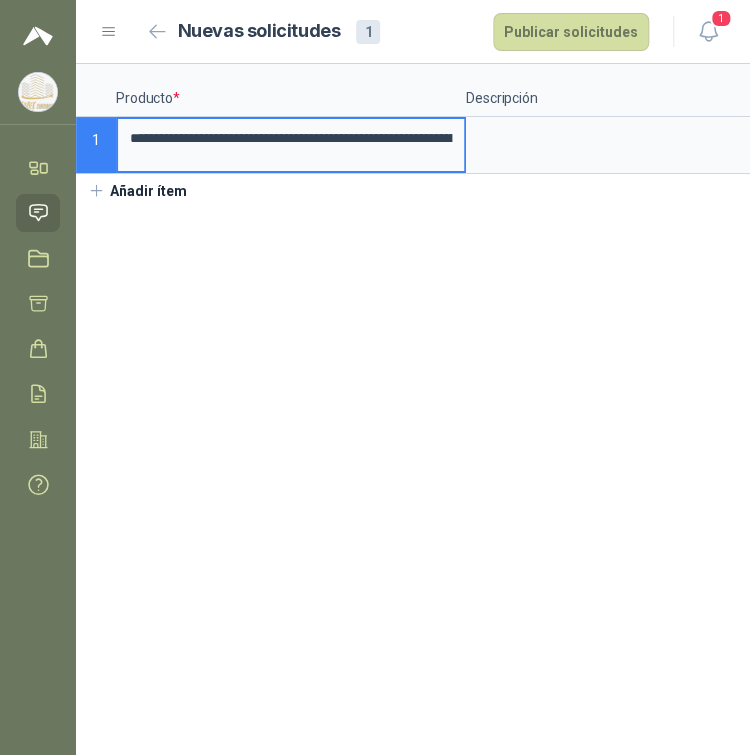 click on "**********" at bounding box center (291, 139) 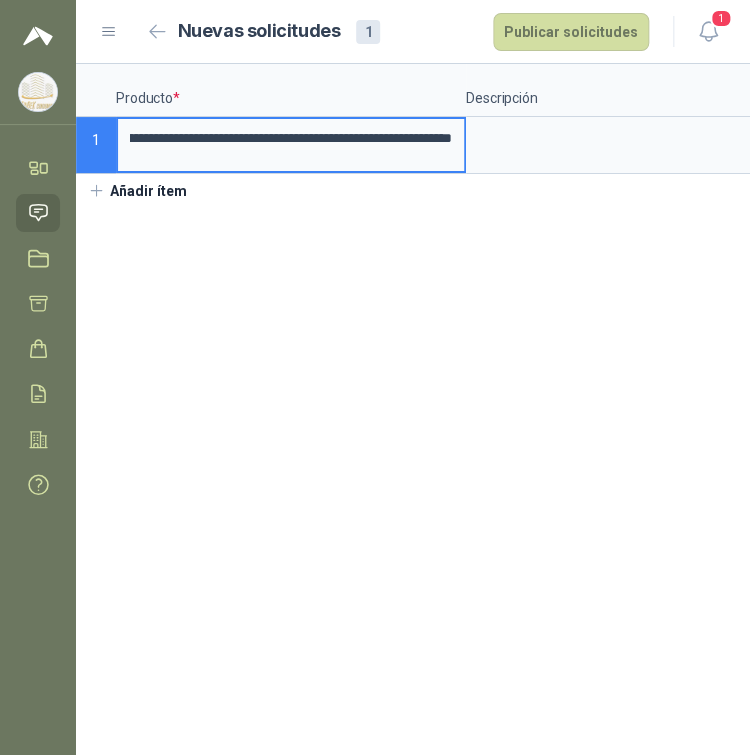 scroll, scrollTop: 0, scrollLeft: 0, axis: both 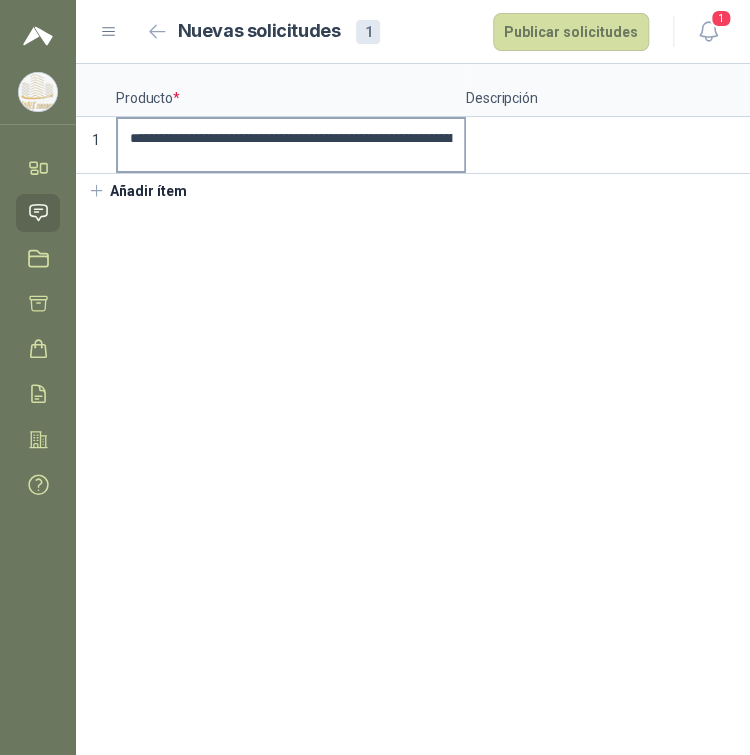 click on "**********" at bounding box center [291, 139] 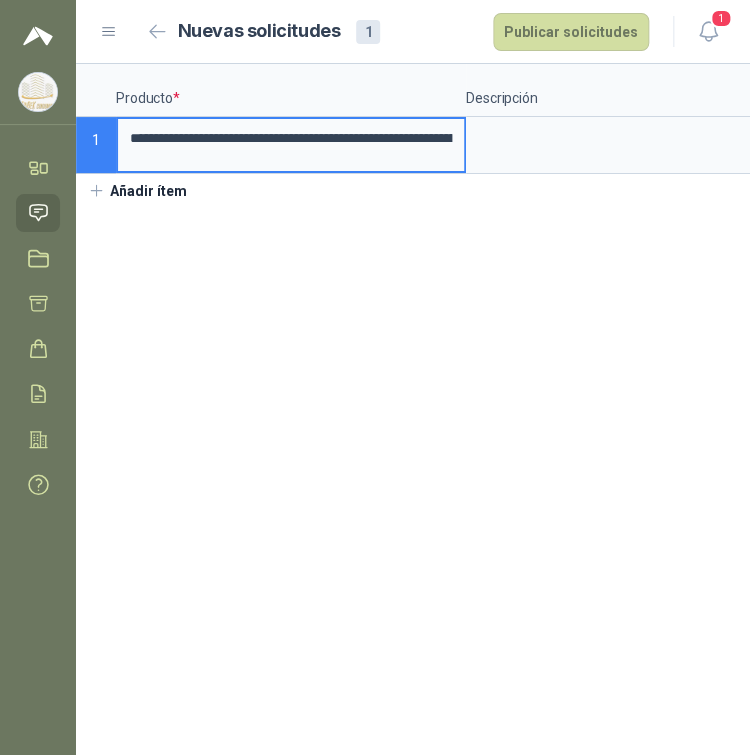 click on "**********" at bounding box center [291, 139] 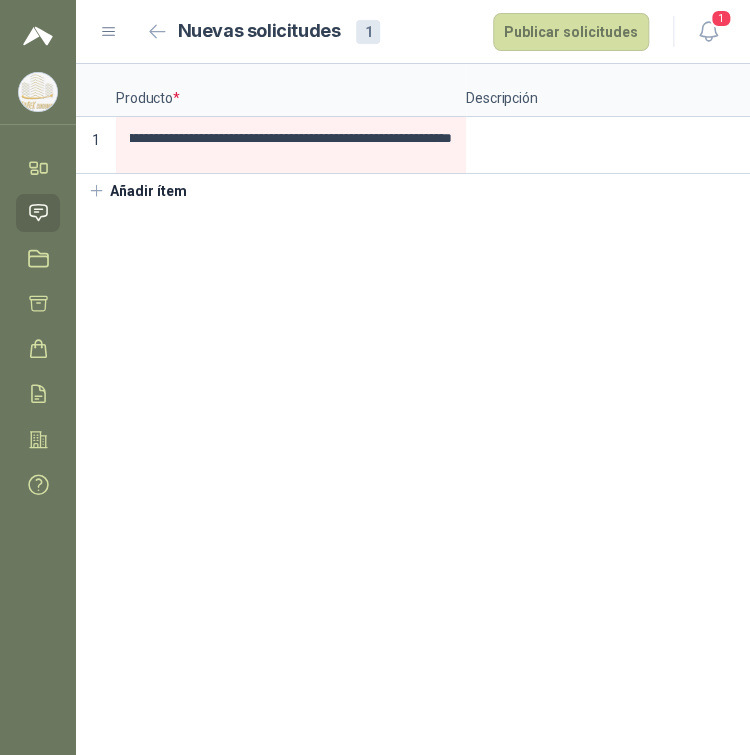 scroll, scrollTop: 0, scrollLeft: 0, axis: both 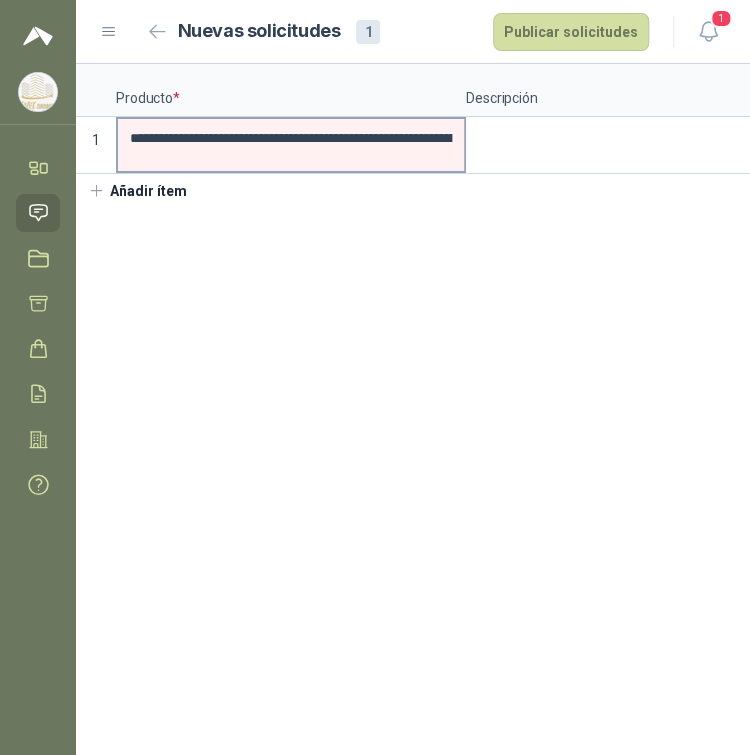 click on "**********" at bounding box center (291, 139) 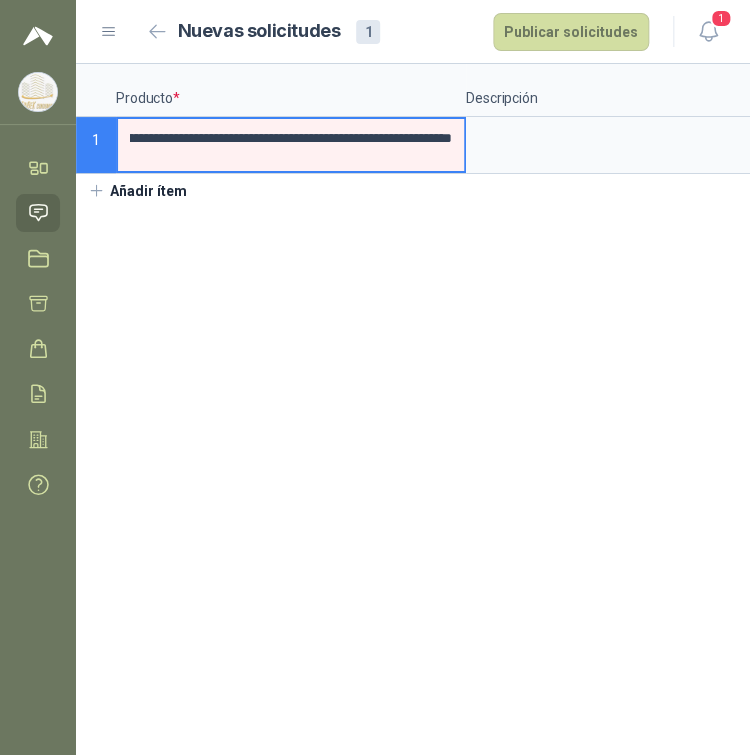 scroll, scrollTop: 0, scrollLeft: 1878, axis: horizontal 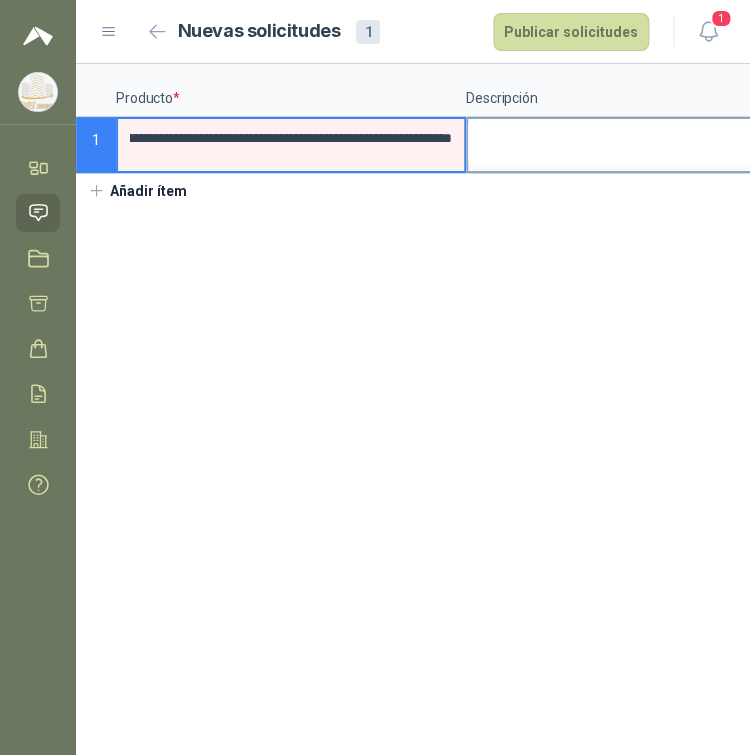 type on "**********" 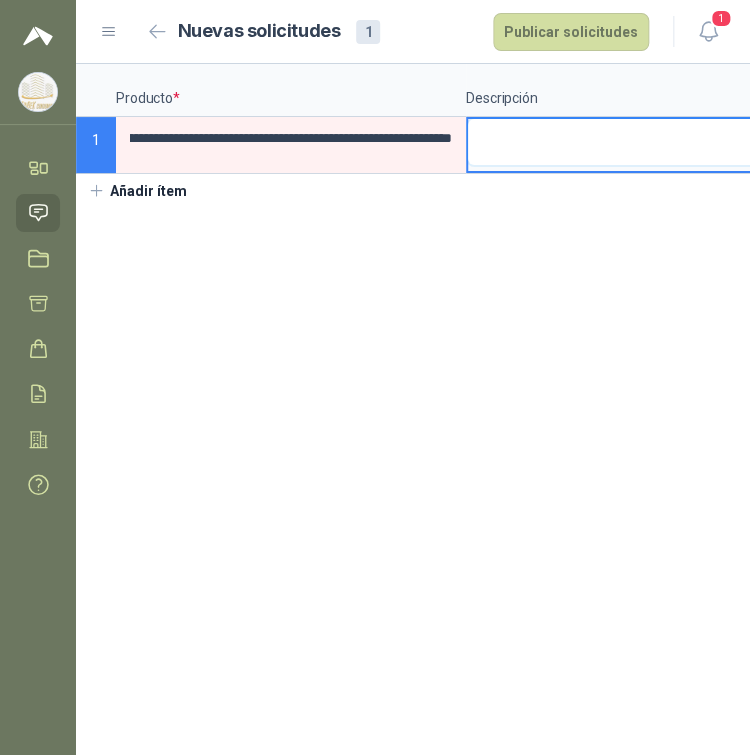 scroll, scrollTop: 0, scrollLeft: 0, axis: both 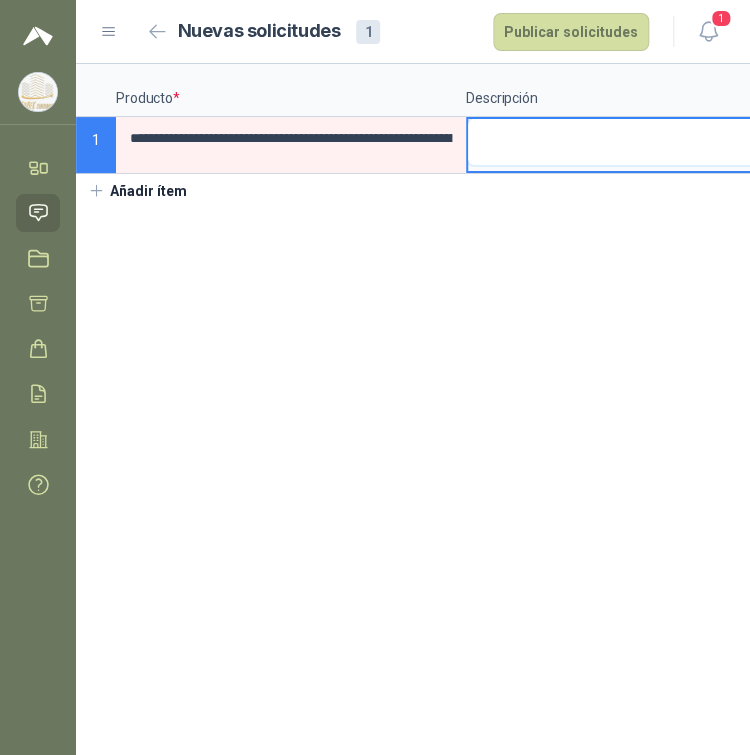 click at bounding box center (641, 142) 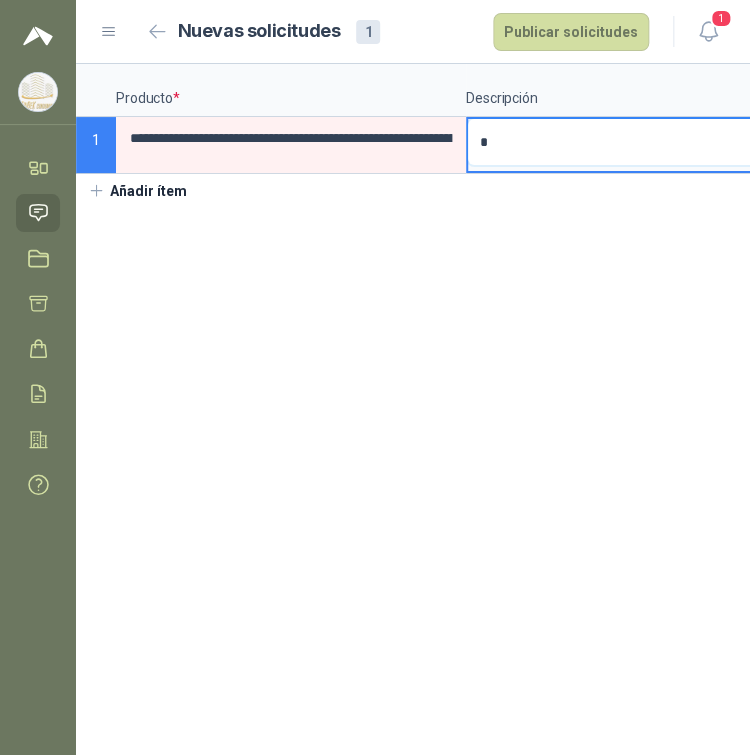 type 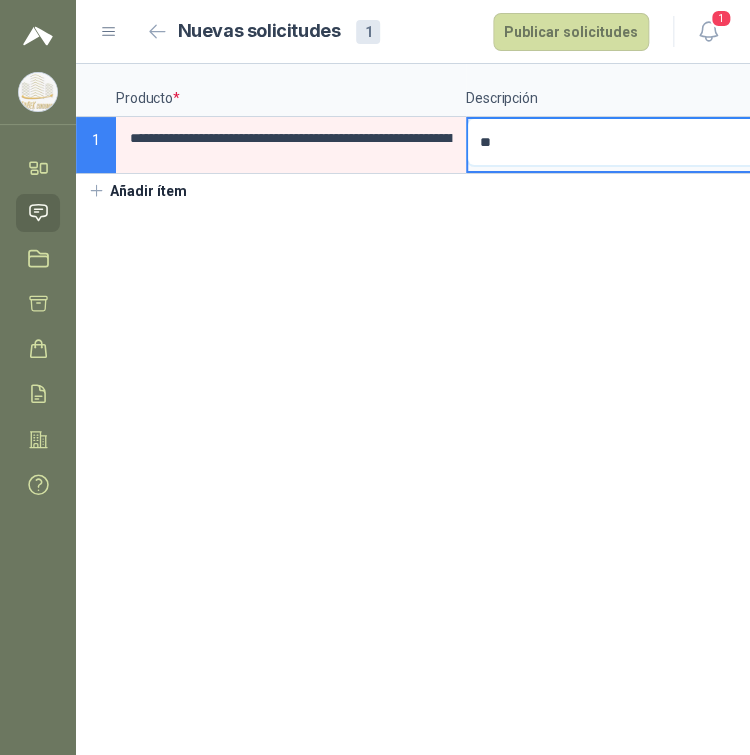 type 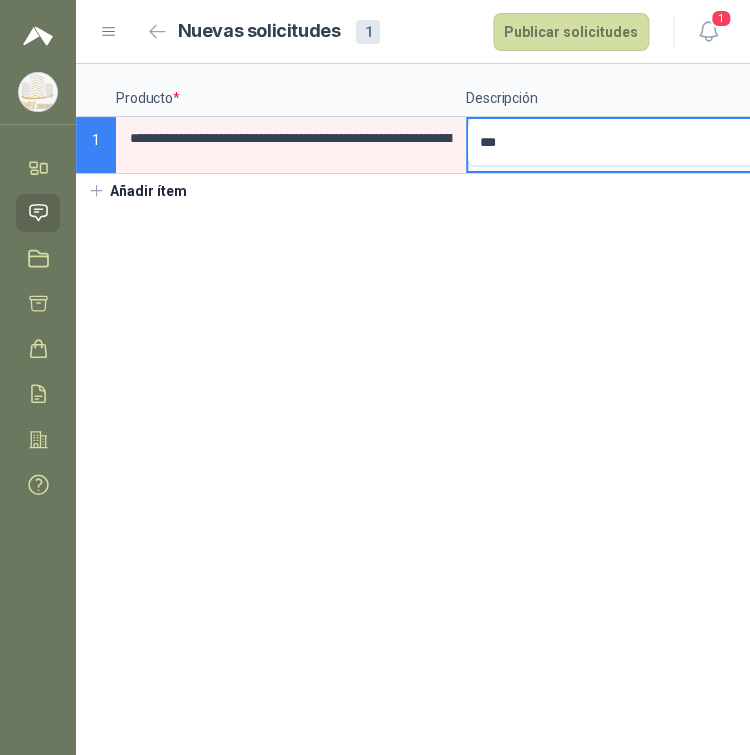 type 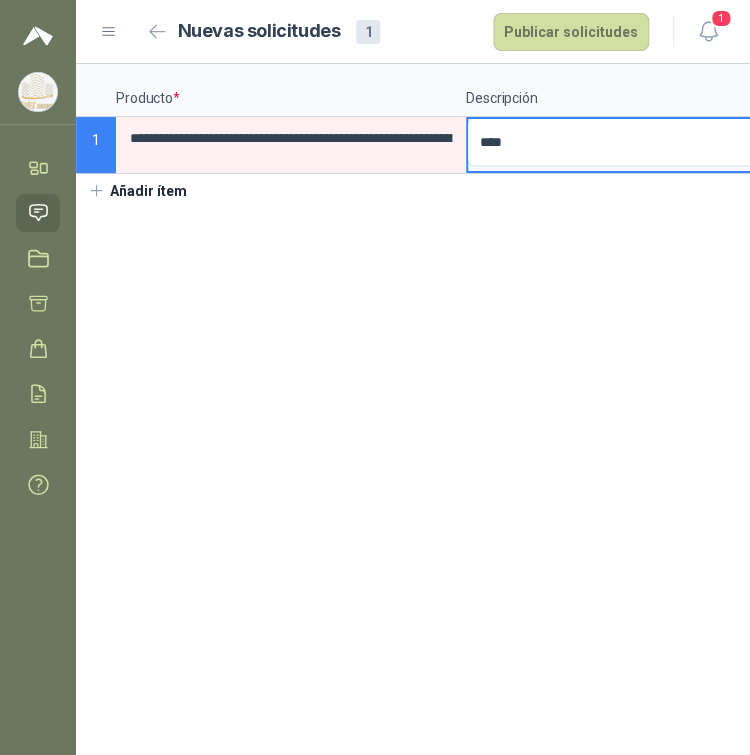 type 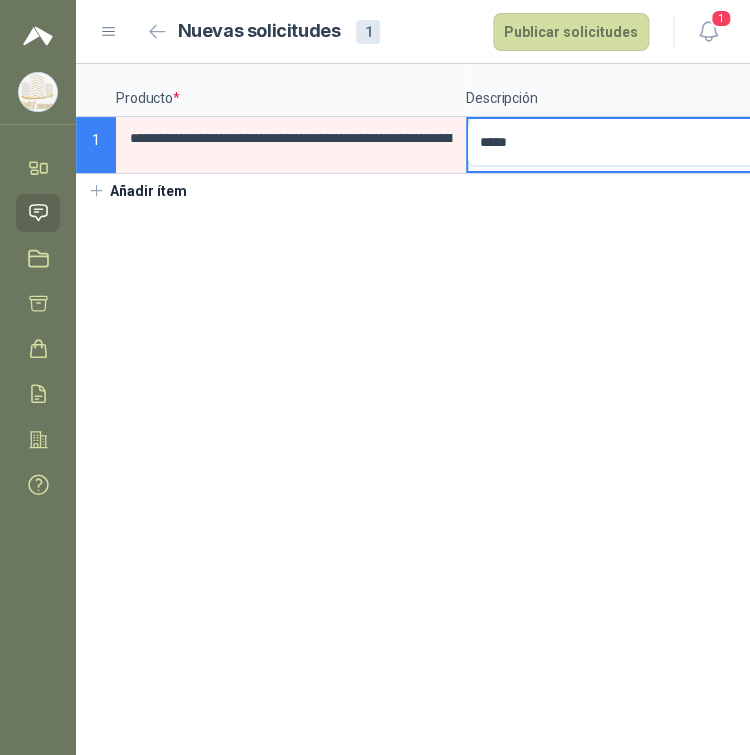 type 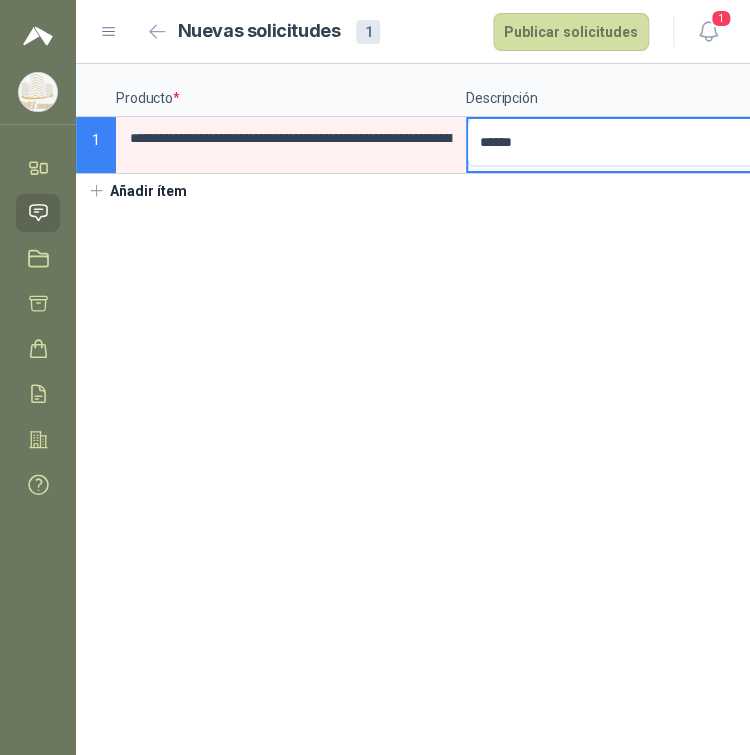 type 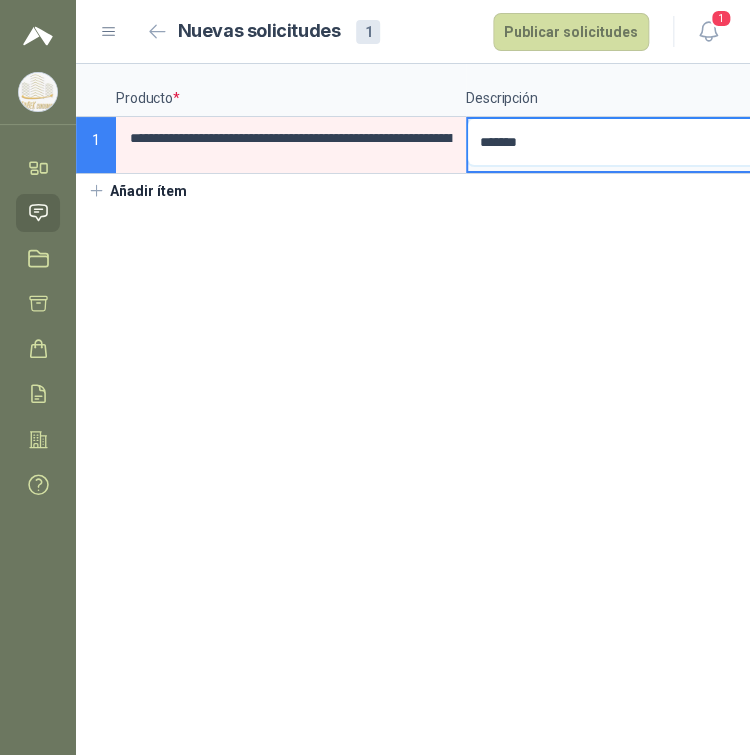 type 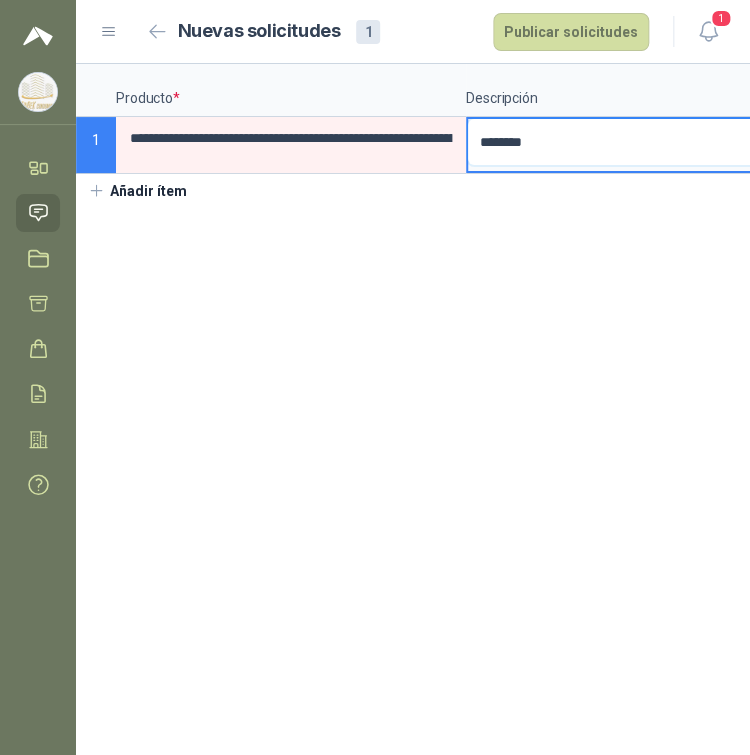 type 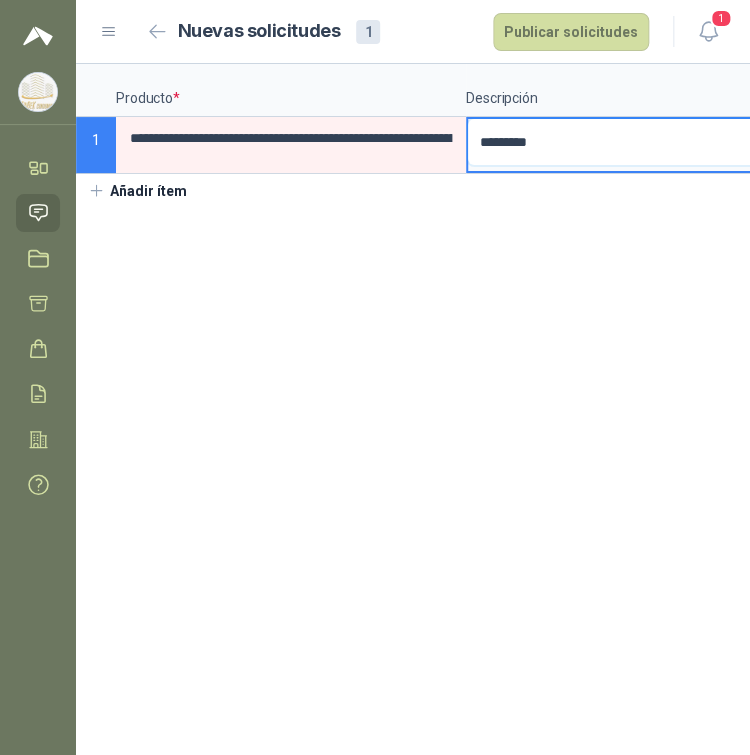 type 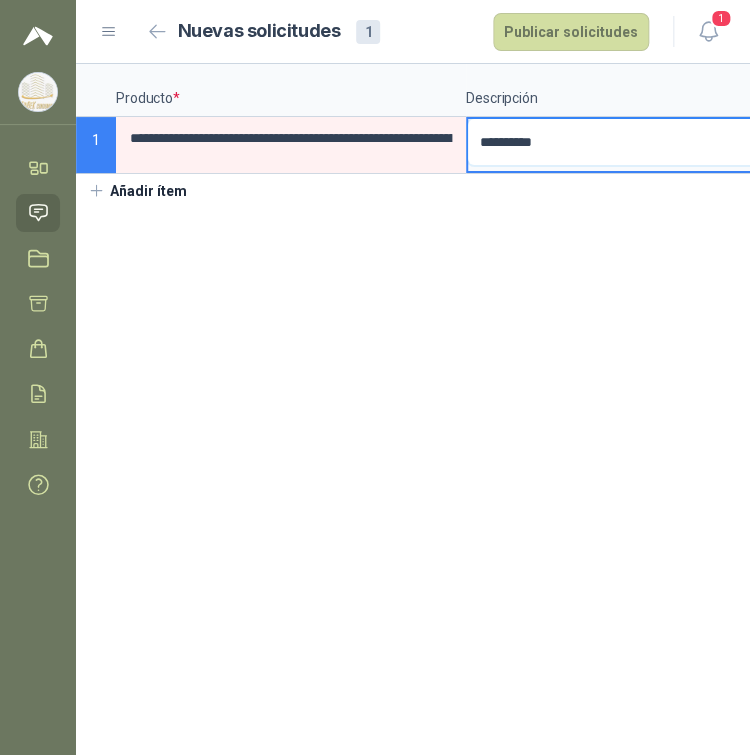 type 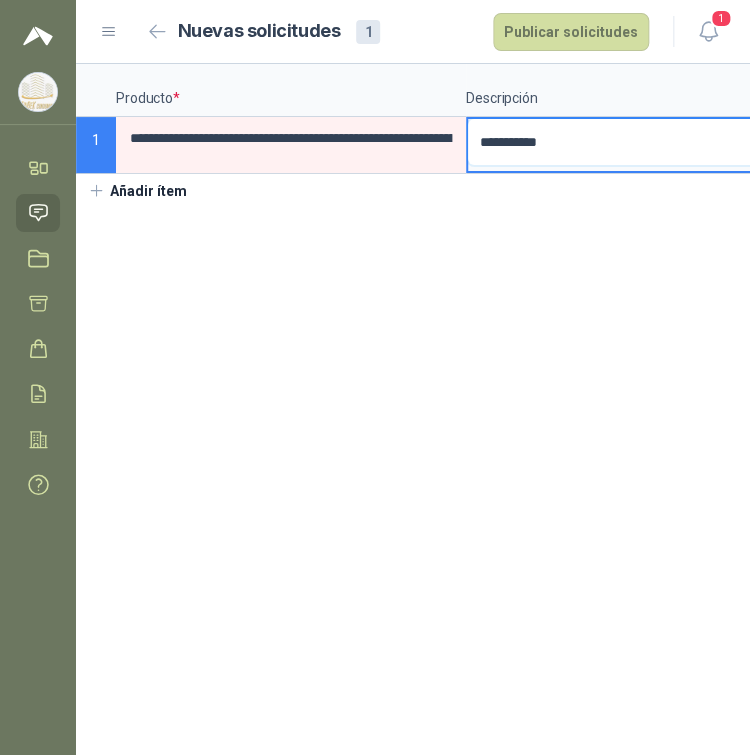 type 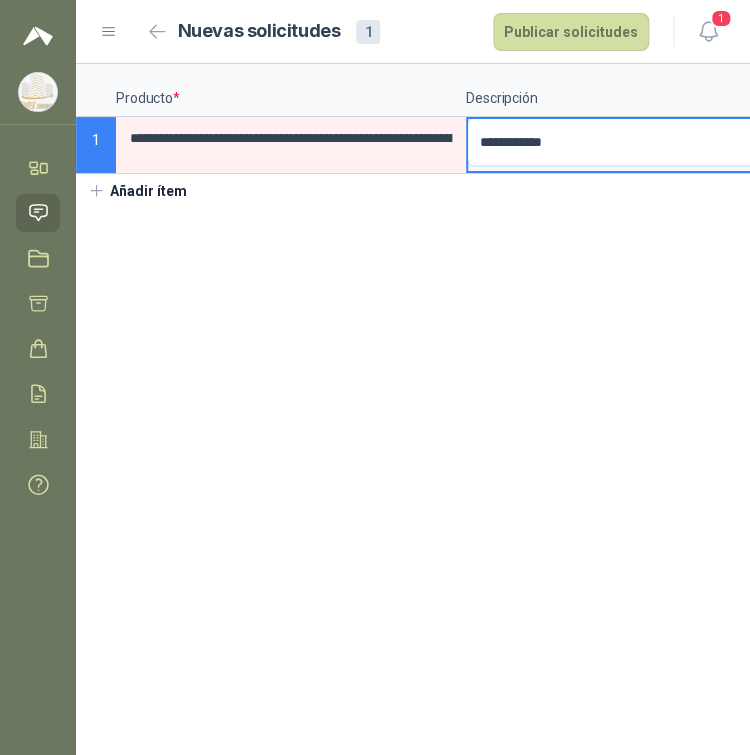 type 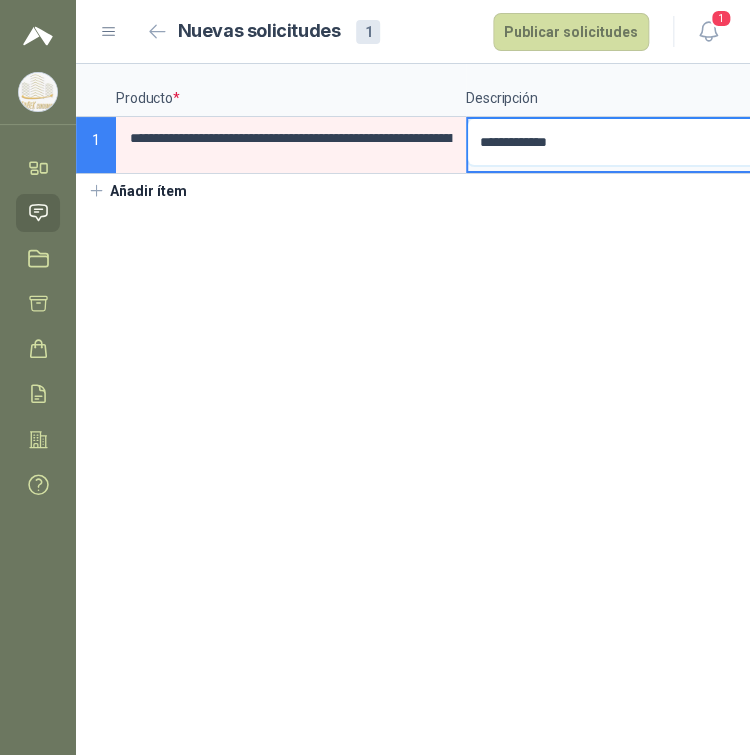 type 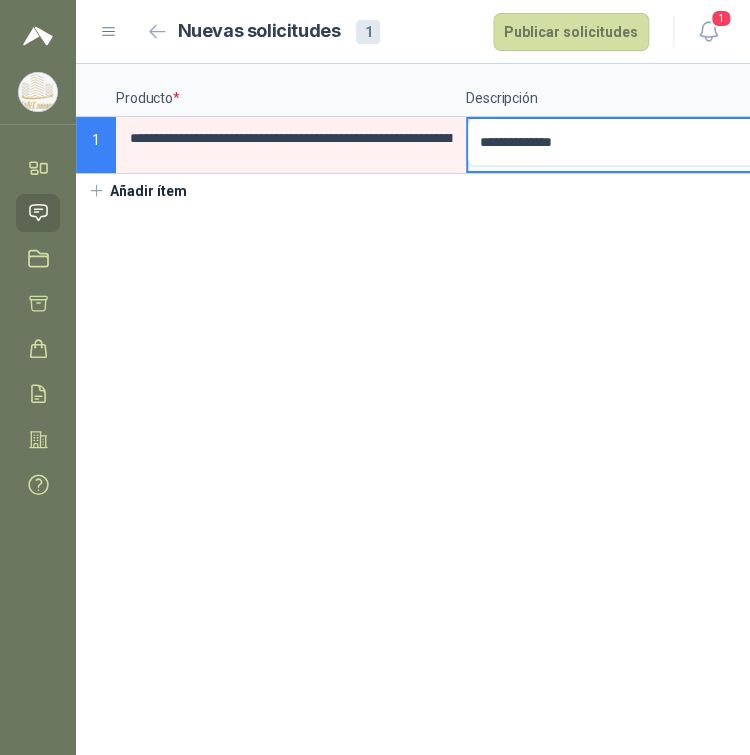 type 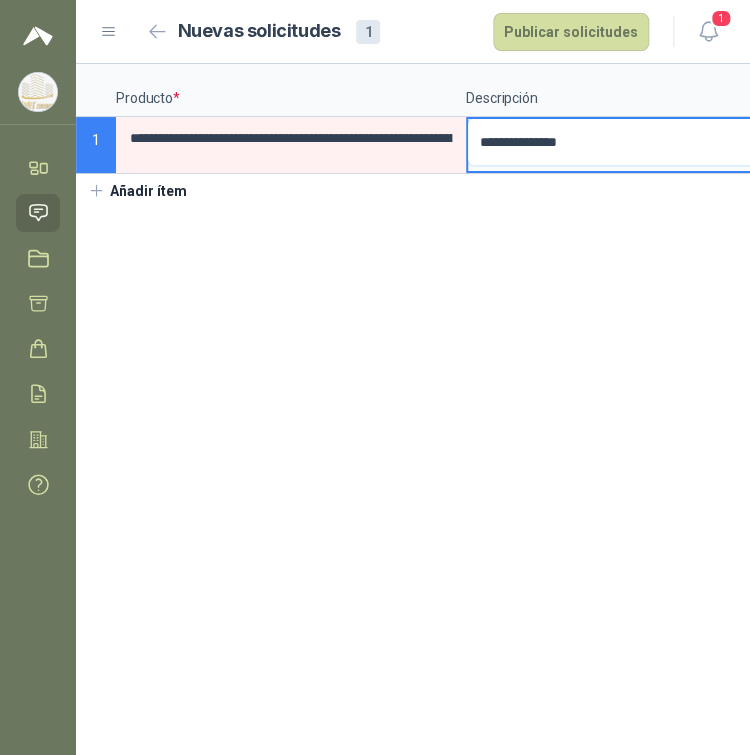 type 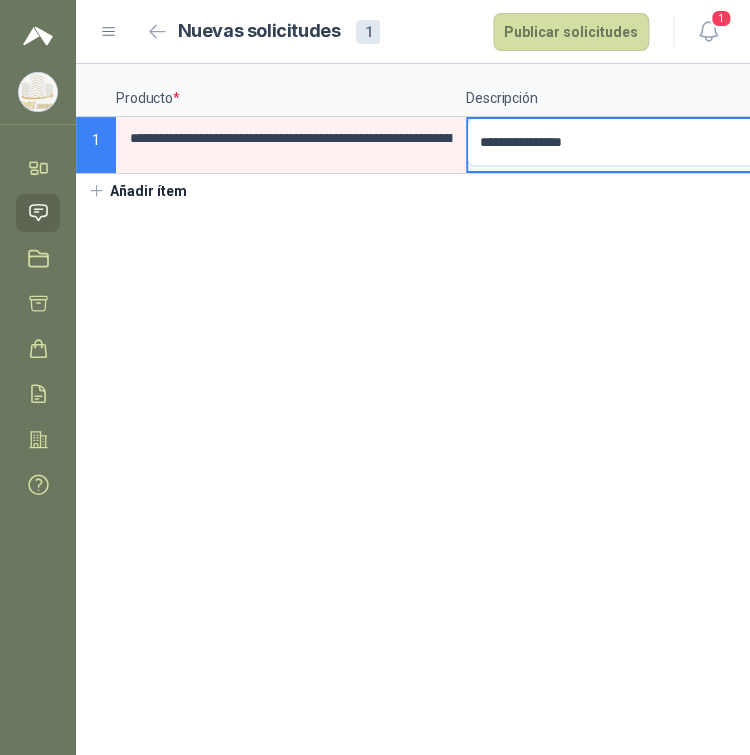 type 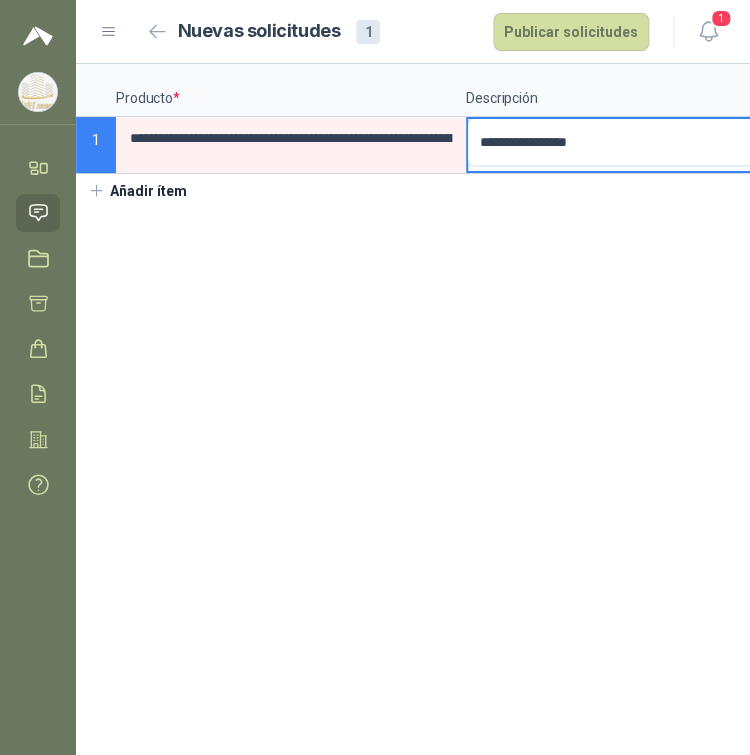 type 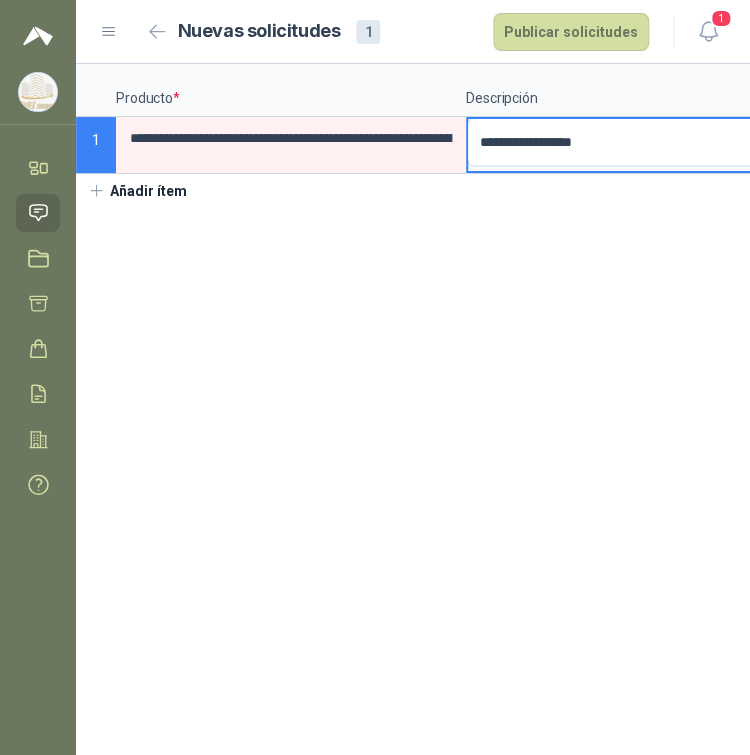 type 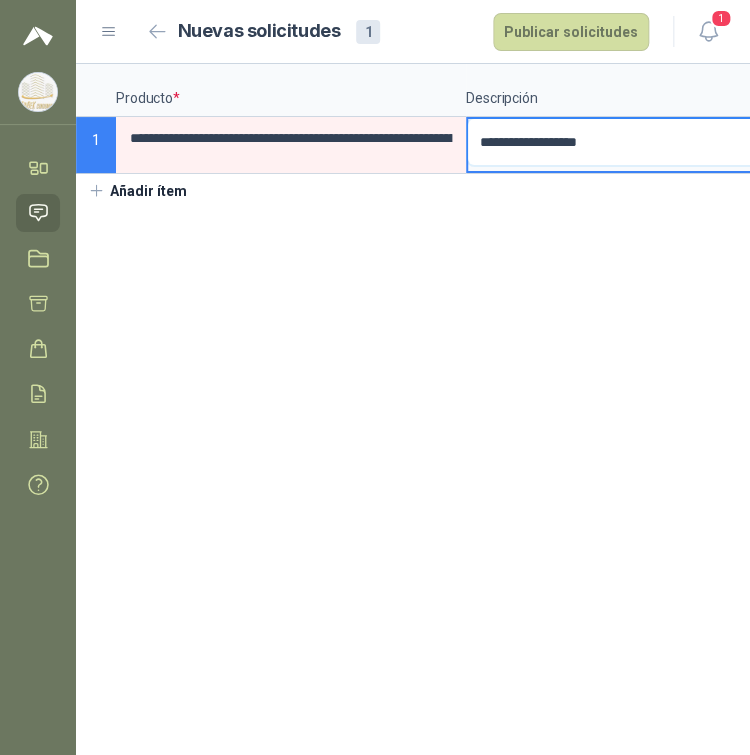 type 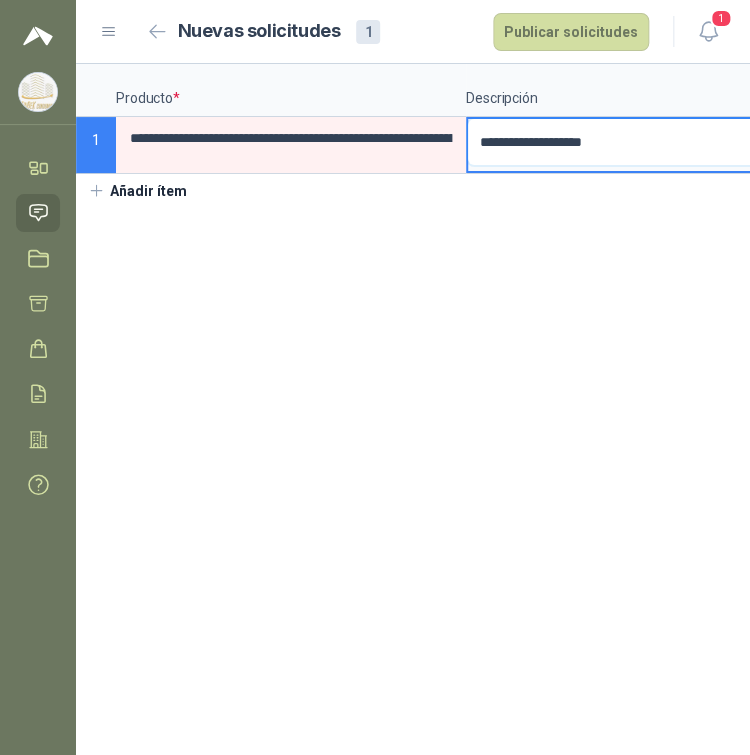 type 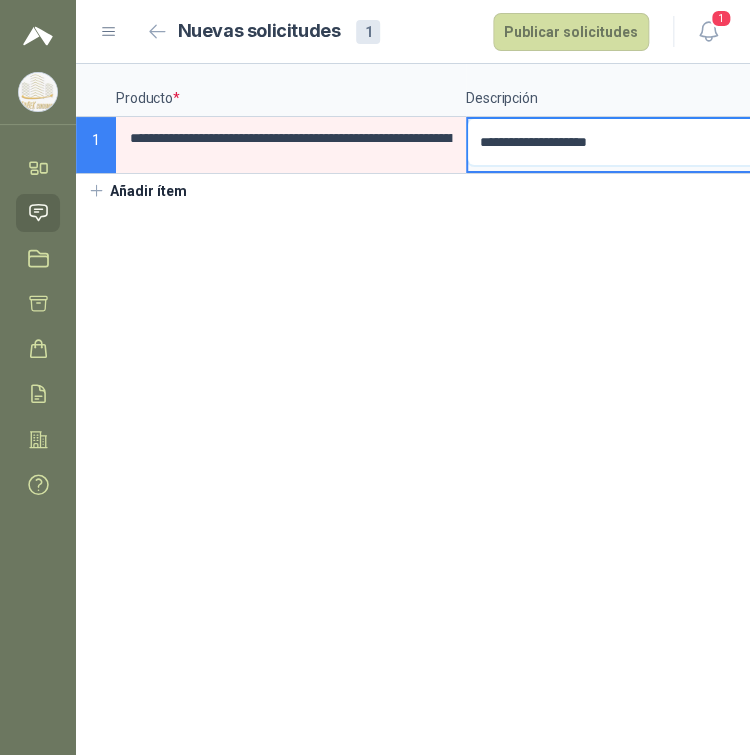 type 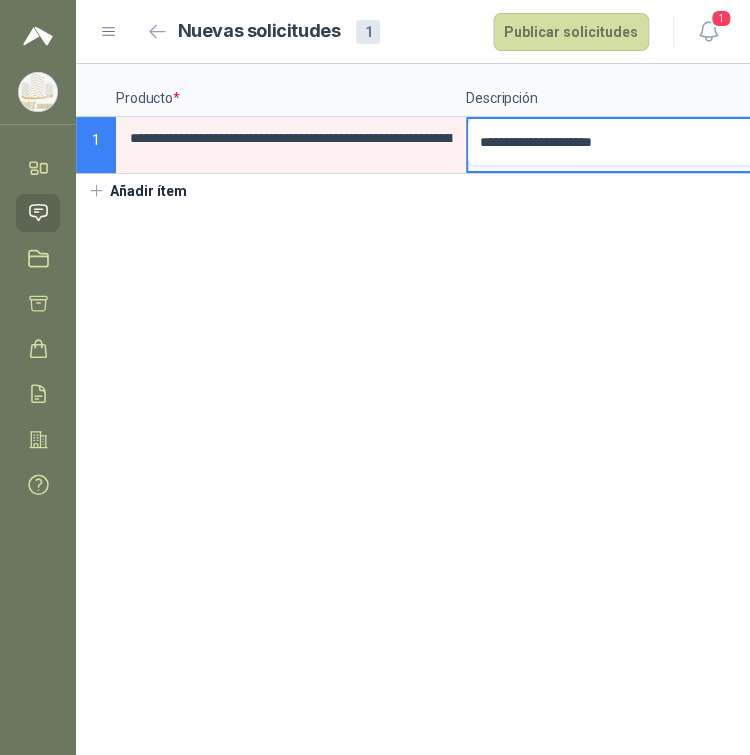 type 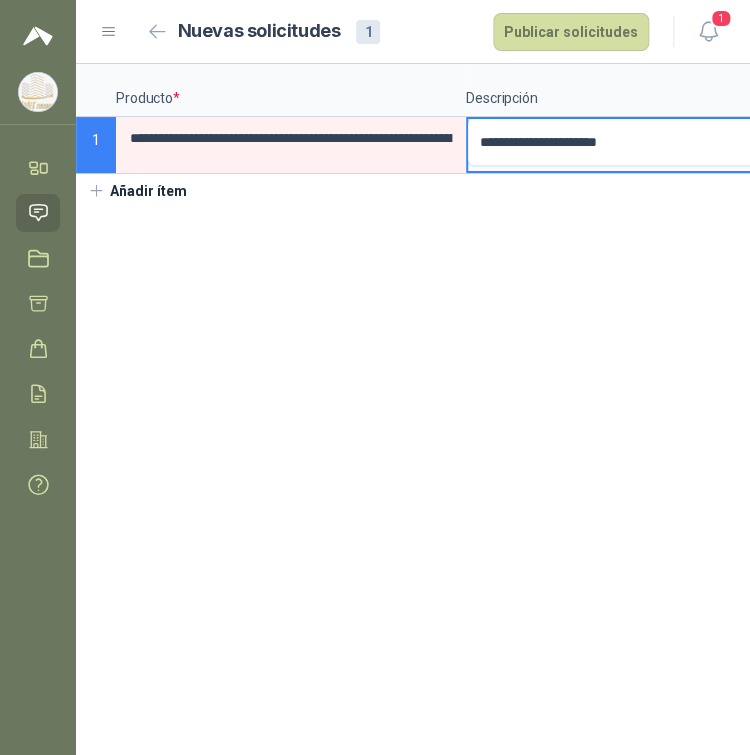 type 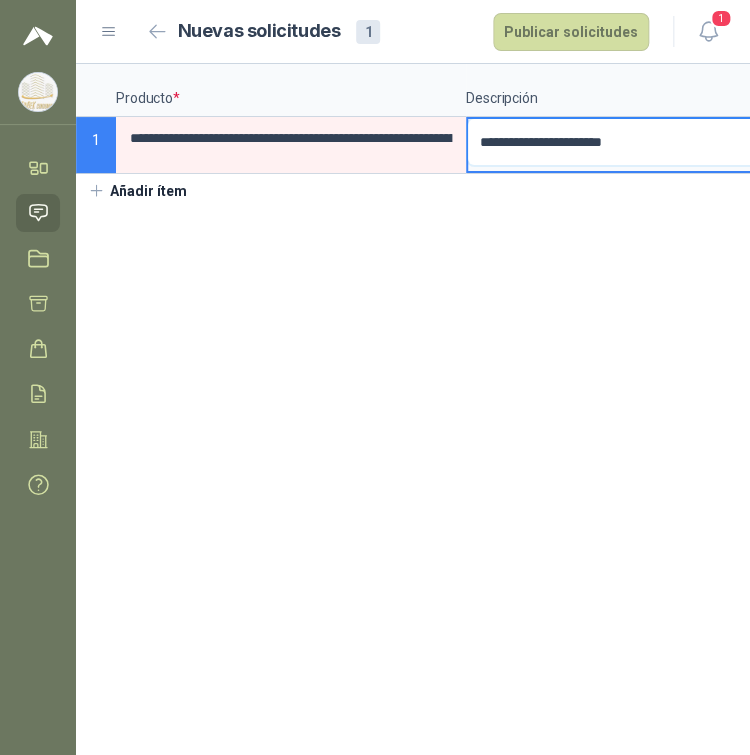 type 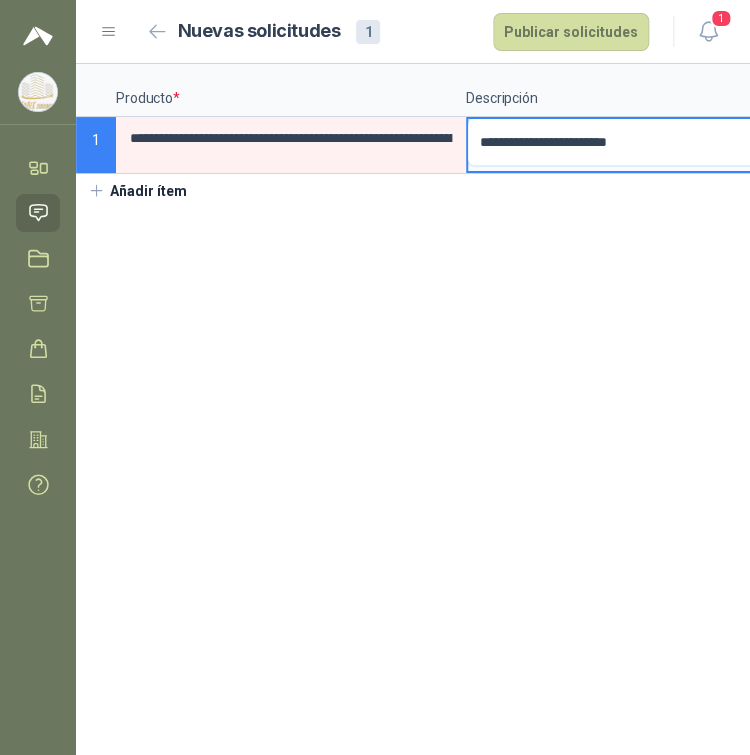 type 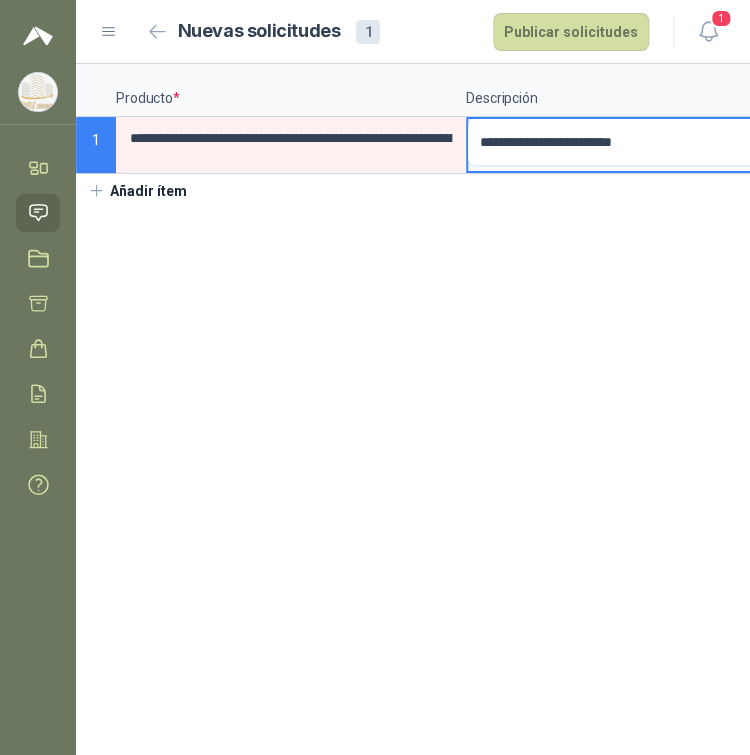 type 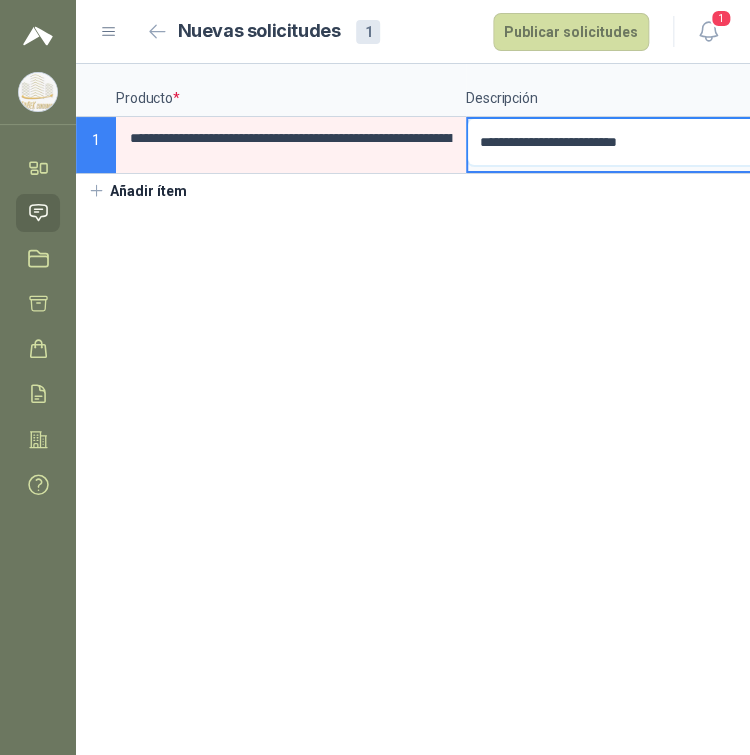 type 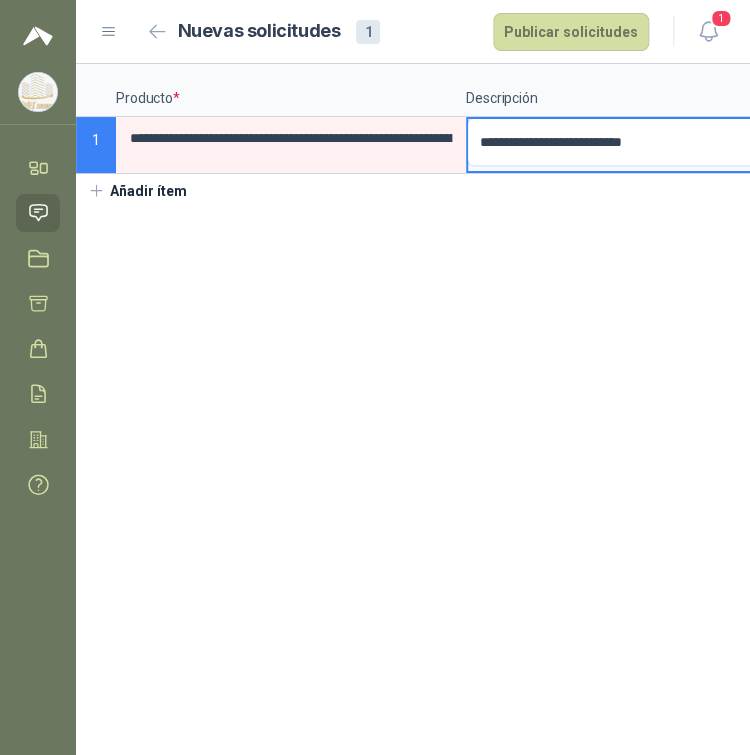 type 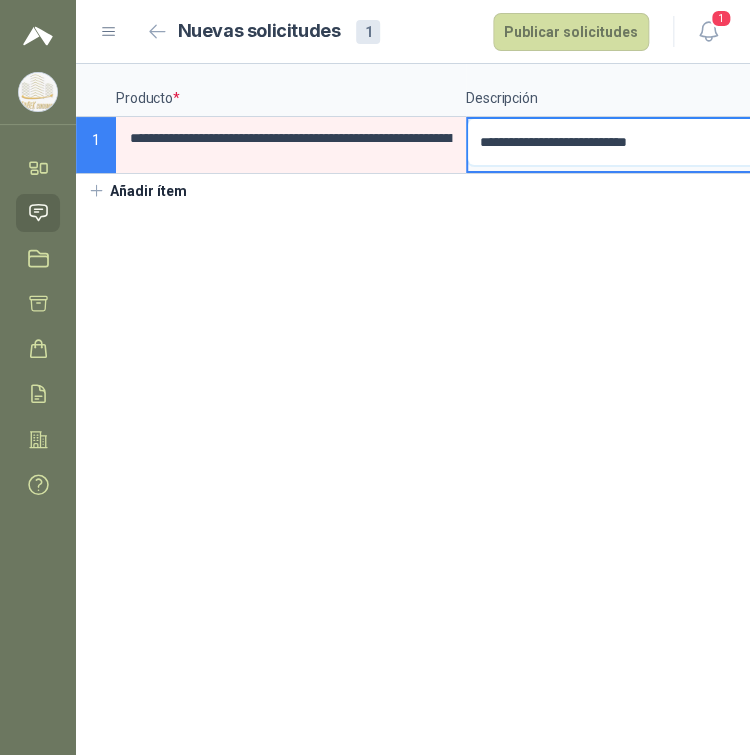type 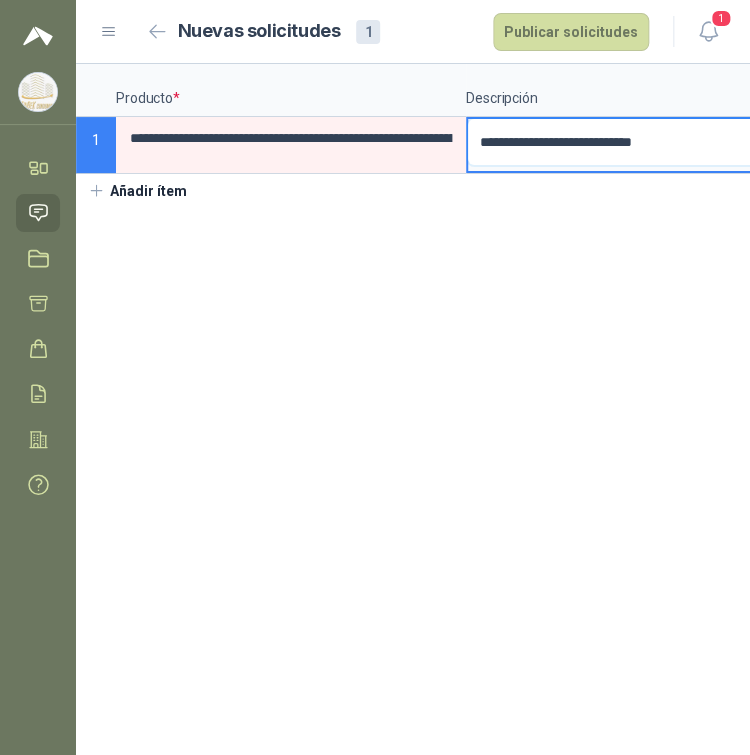 type 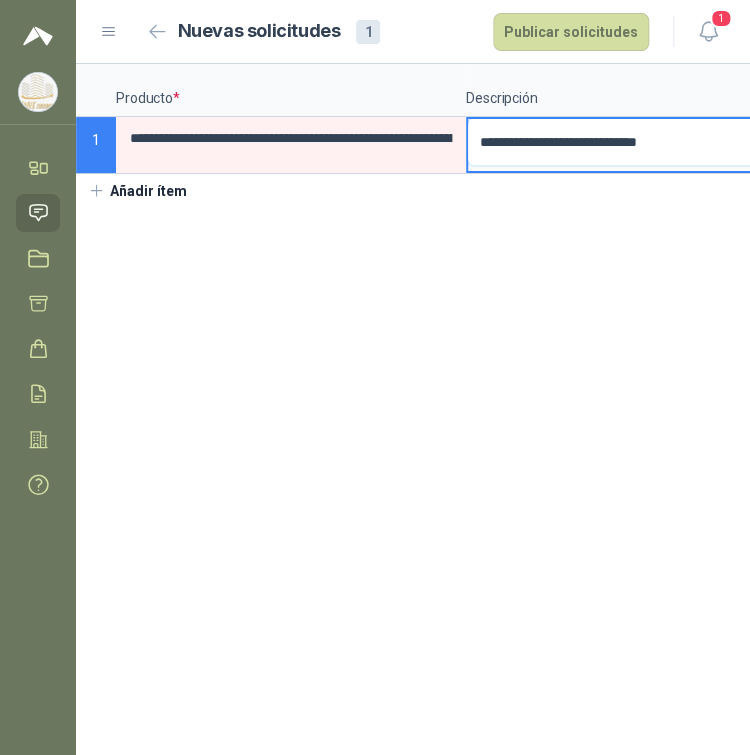 type 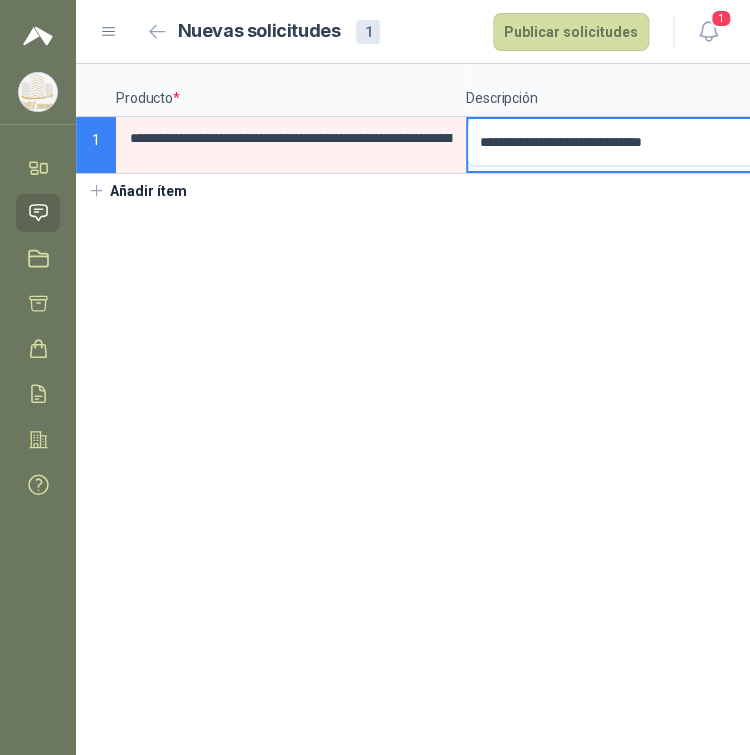 type 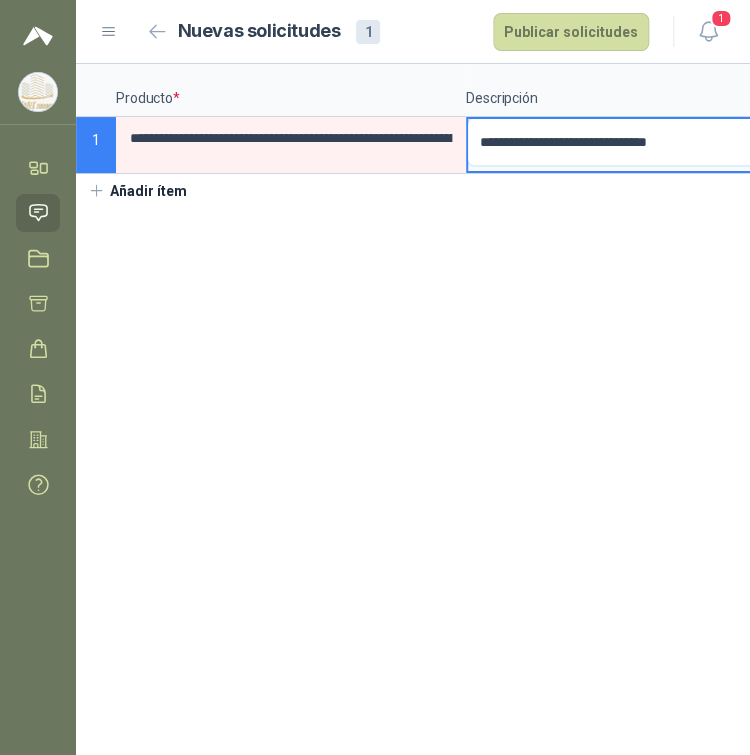 type 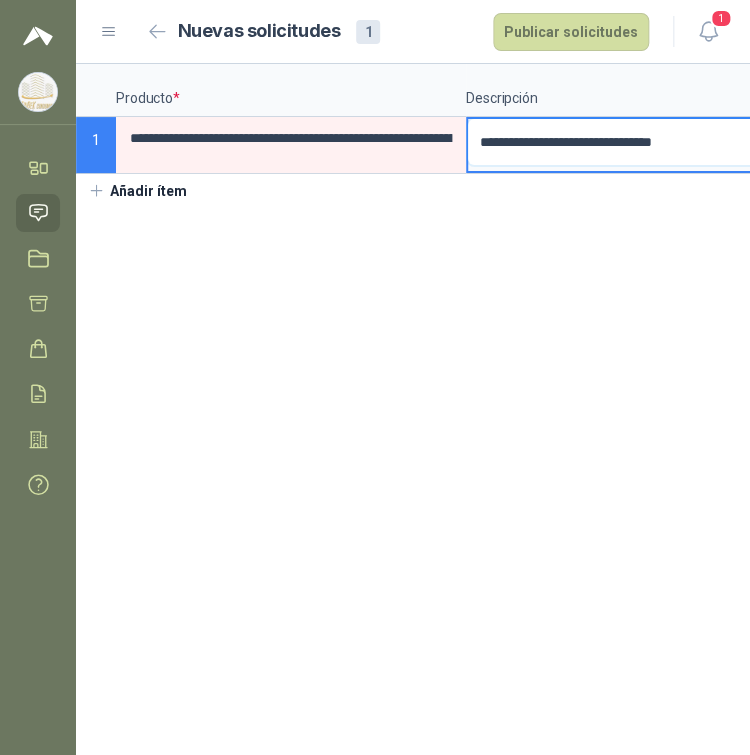 type 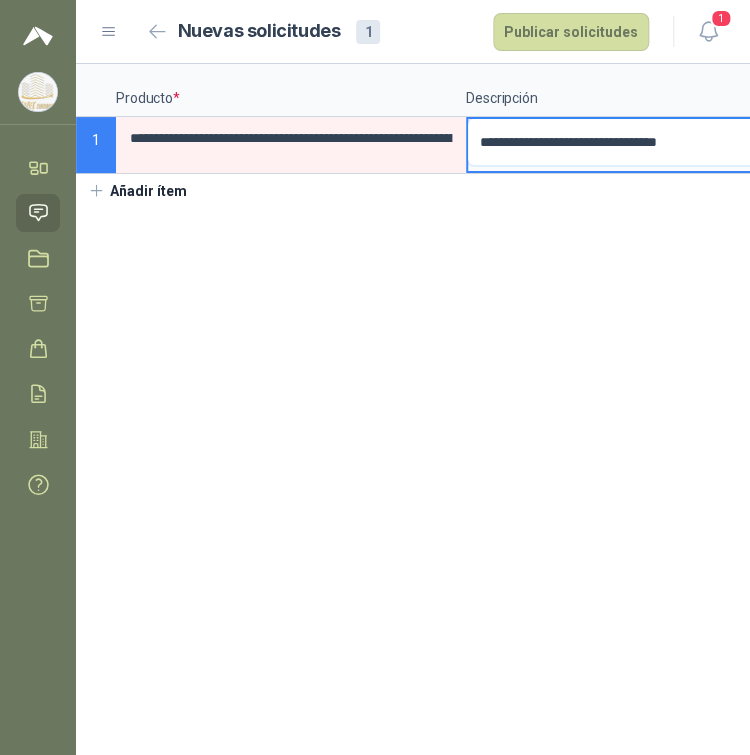 type 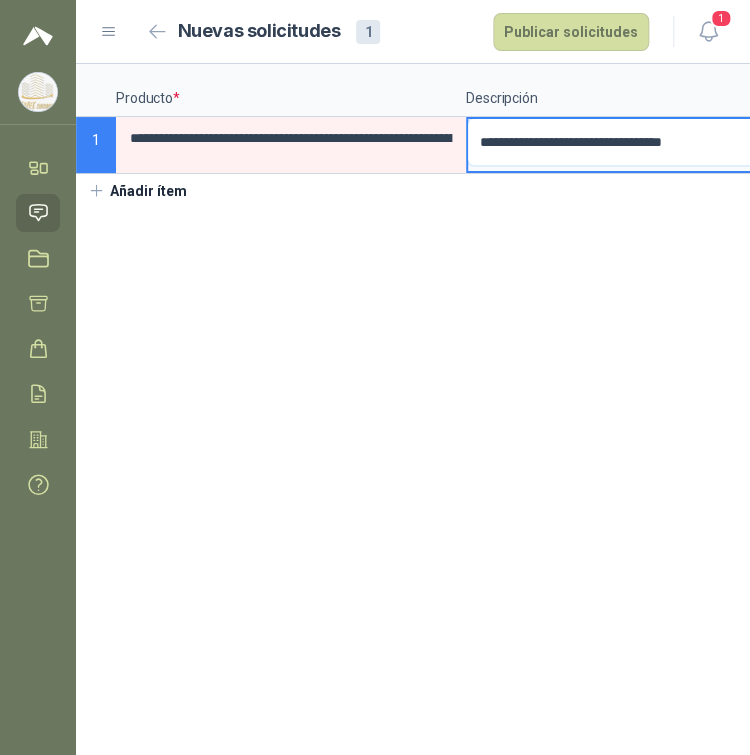 type 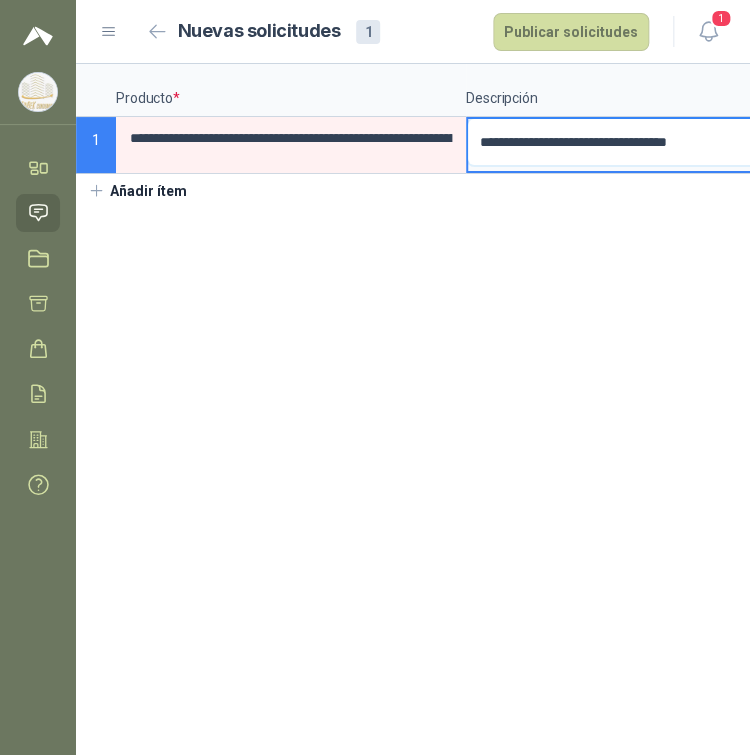 type 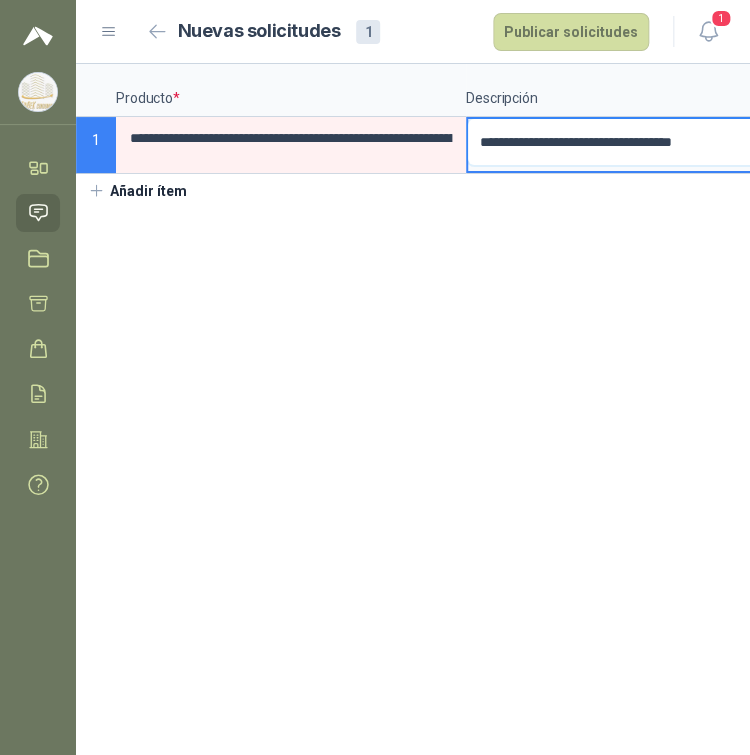 type 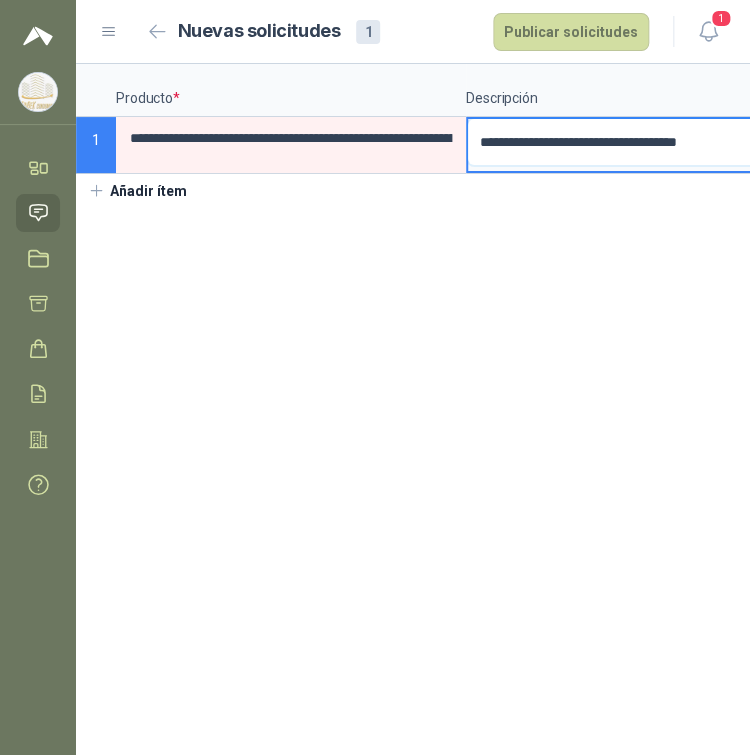 type 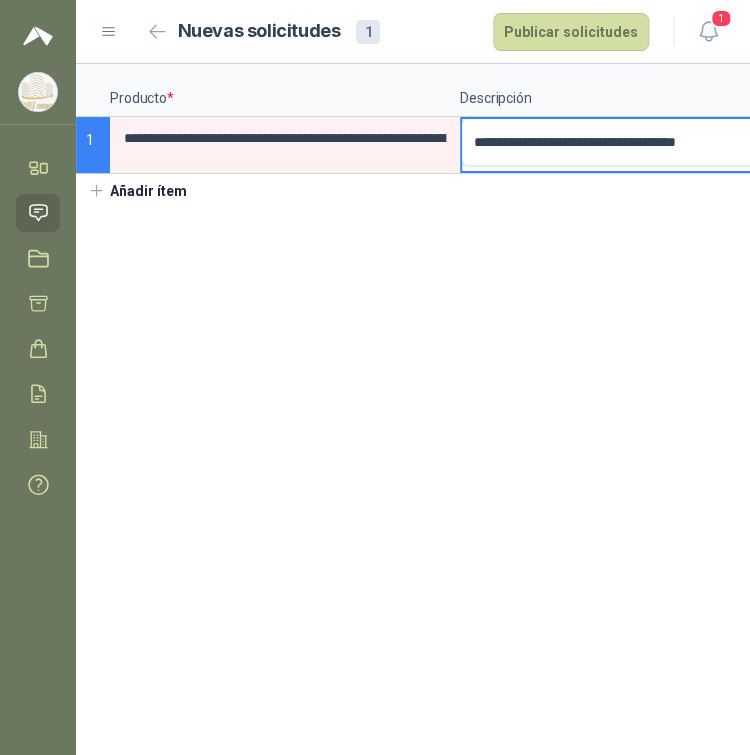 type 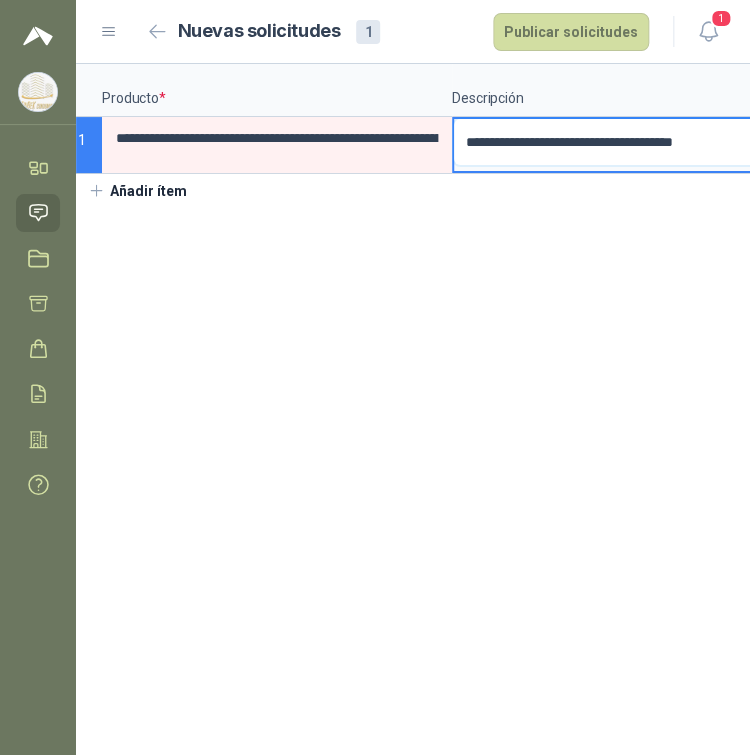 type 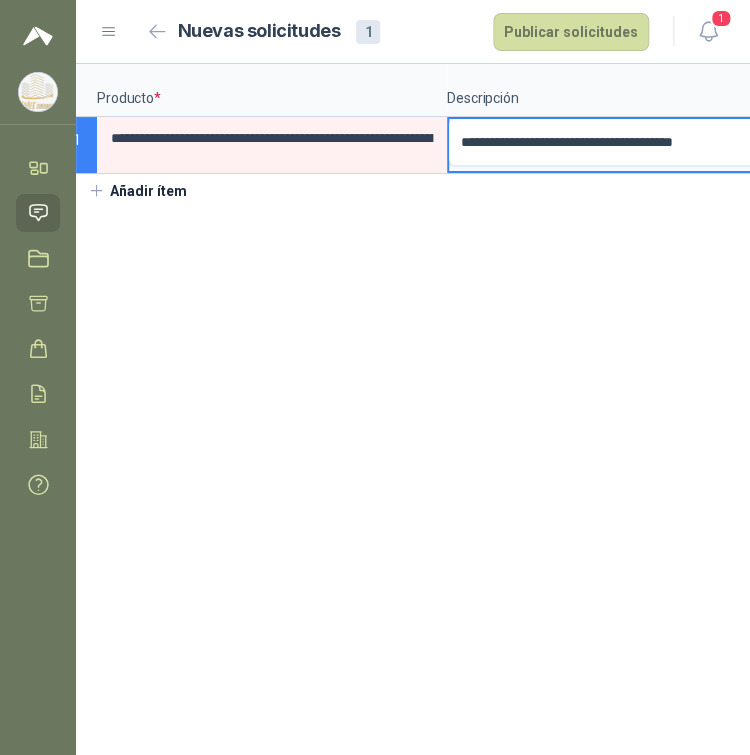 type 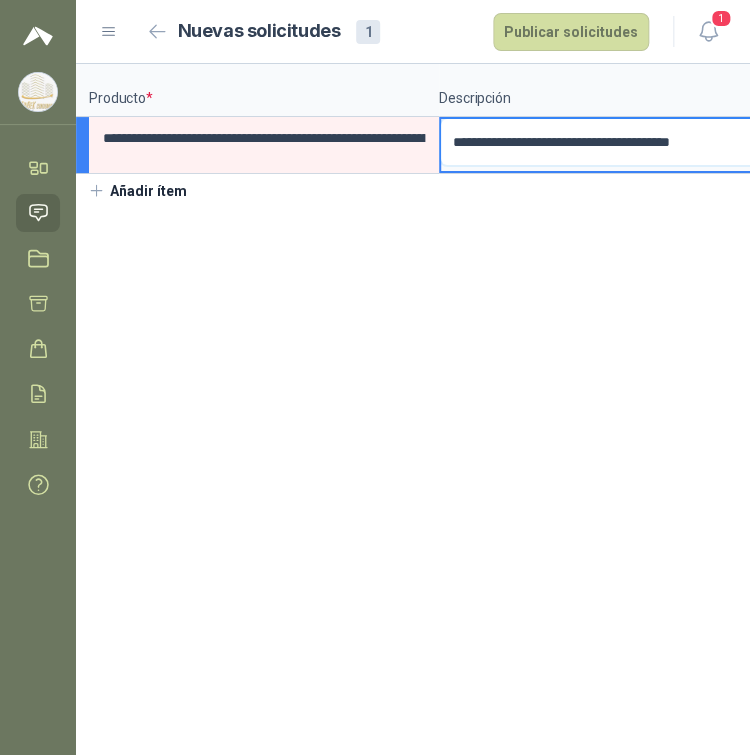type 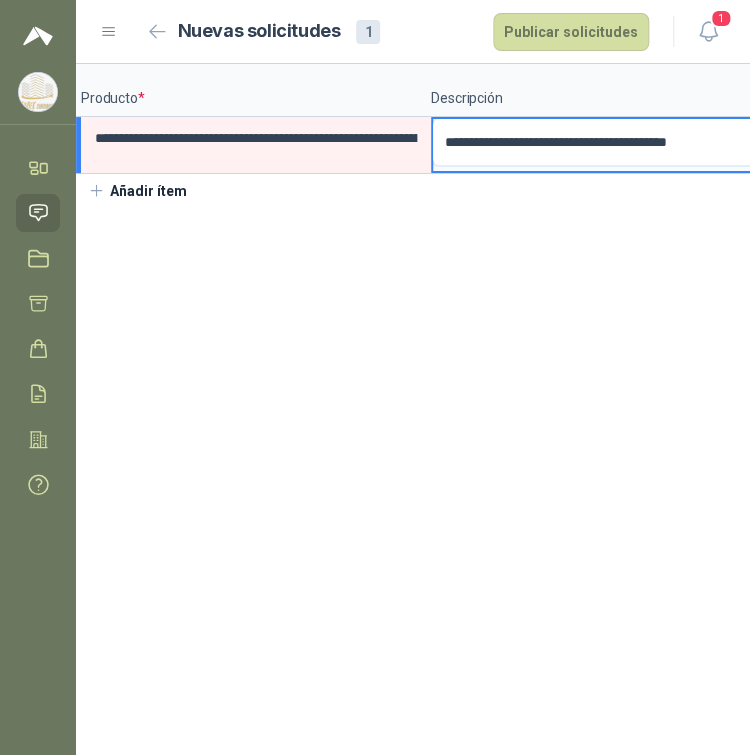 type 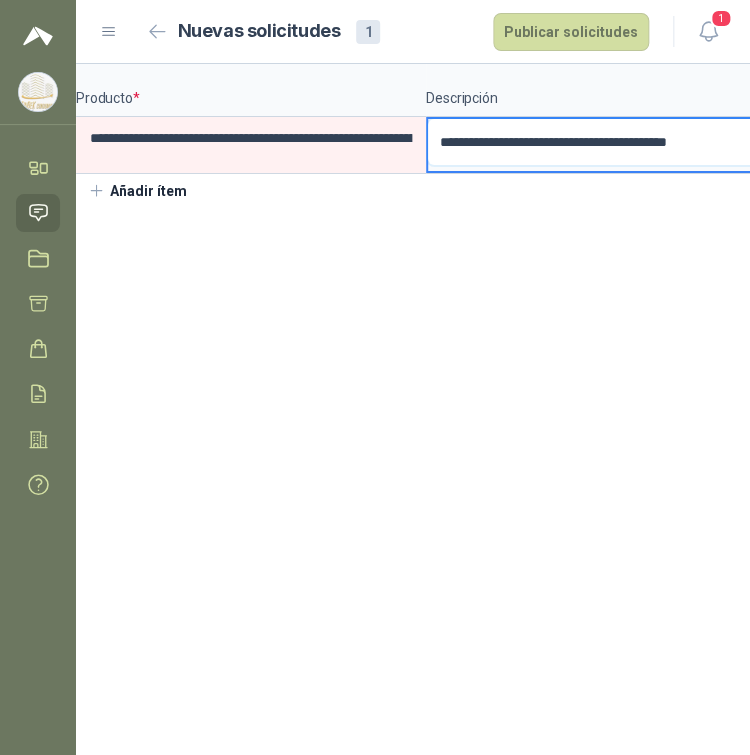 type 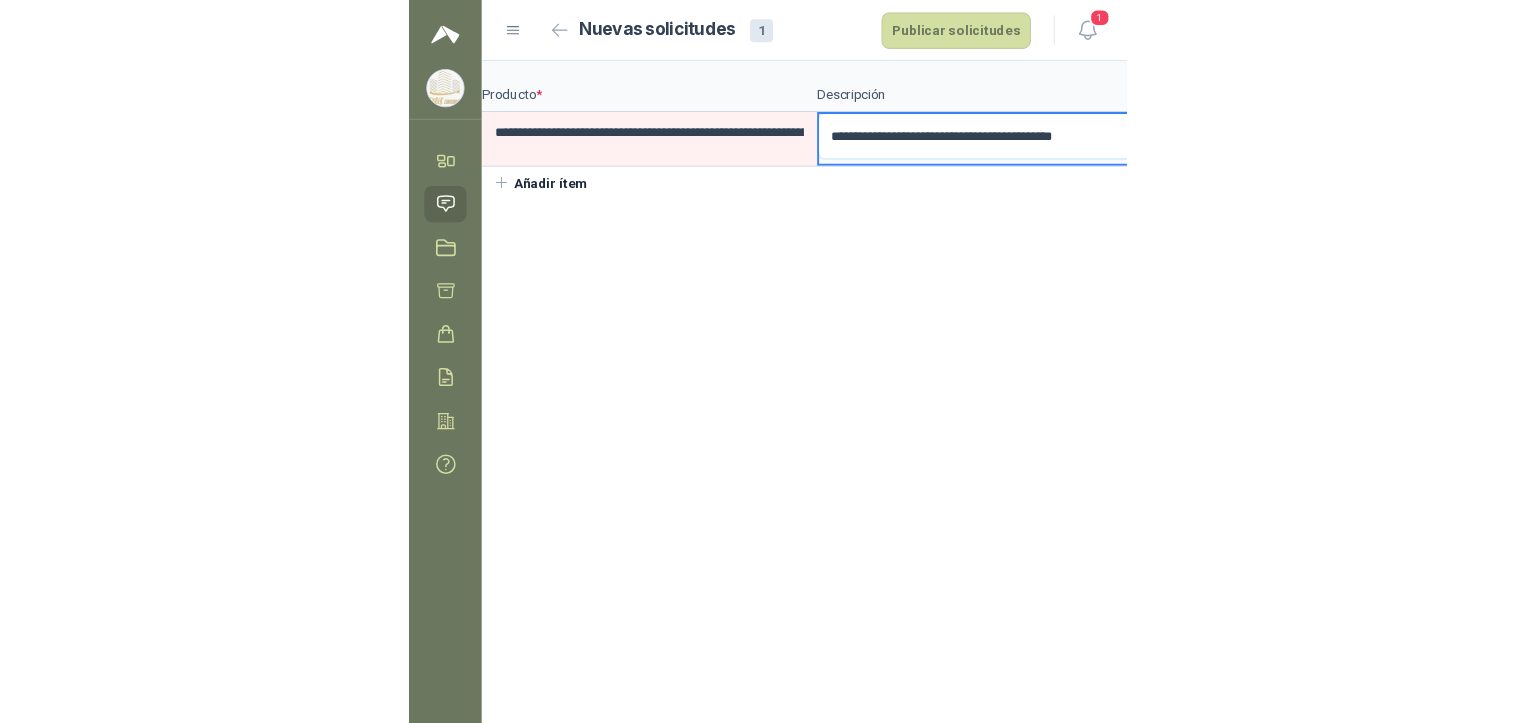 scroll, scrollTop: 0, scrollLeft: 48, axis: horizontal 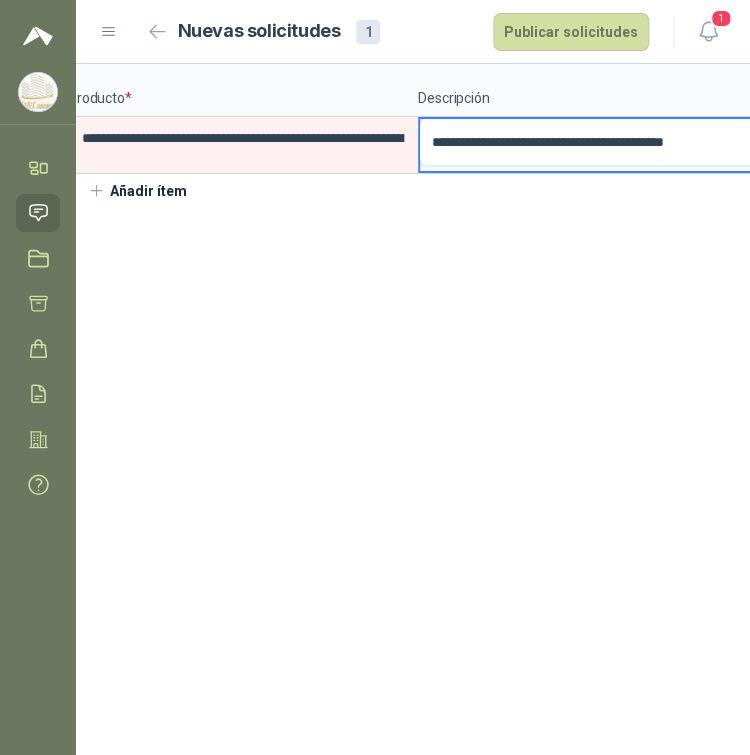 type 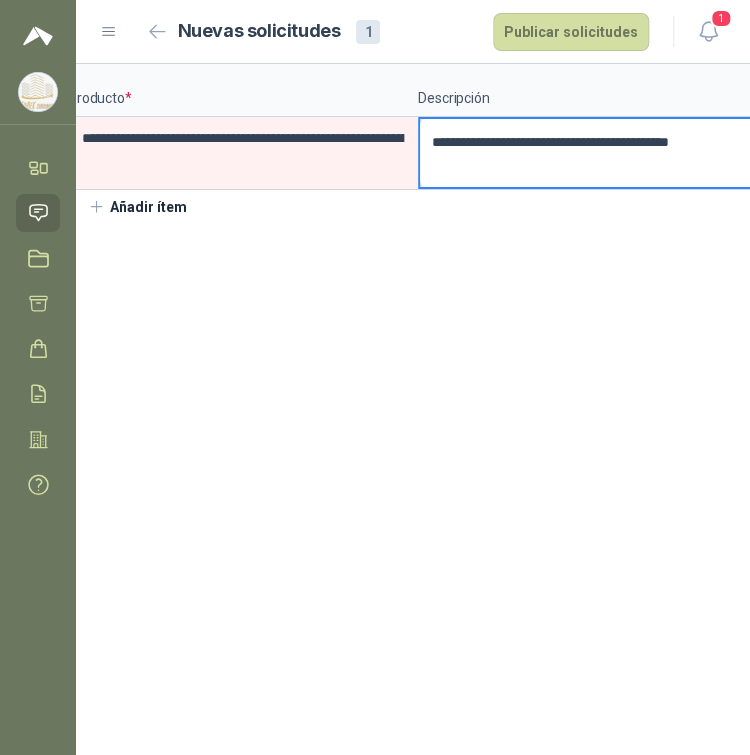 type 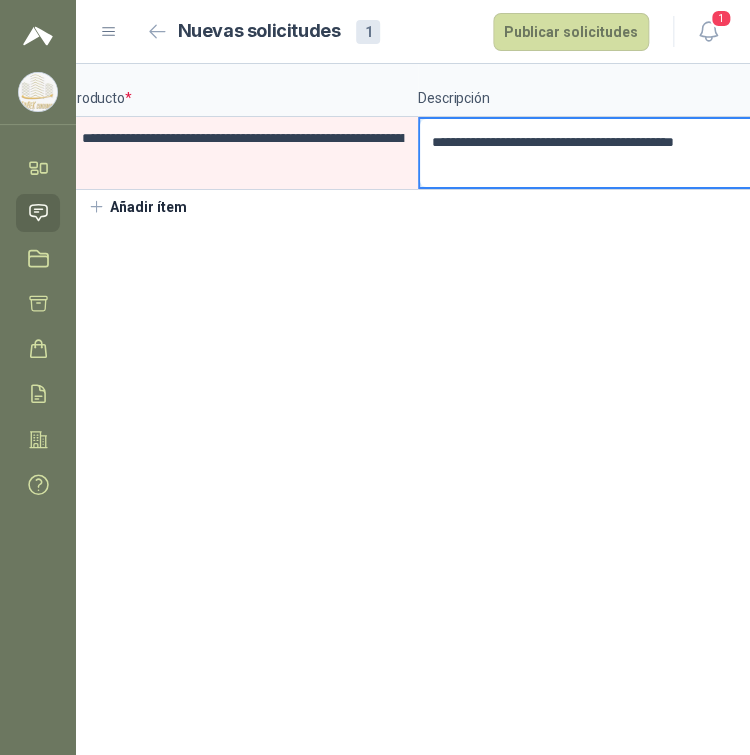 type 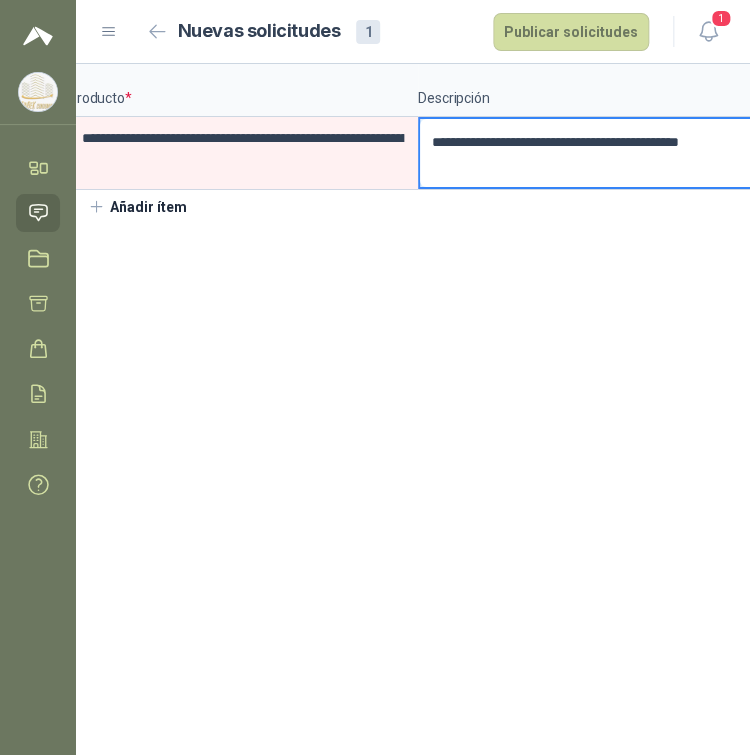 type 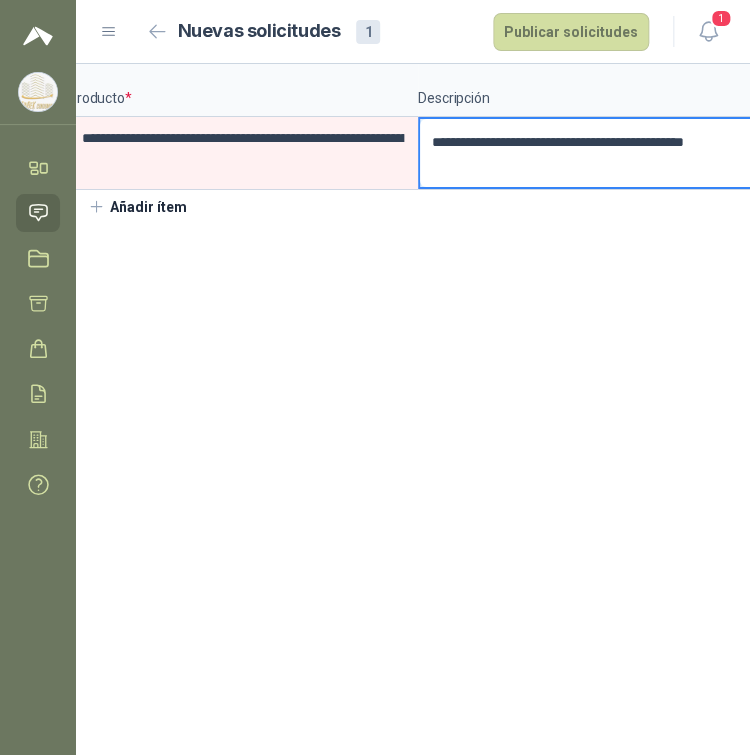 type 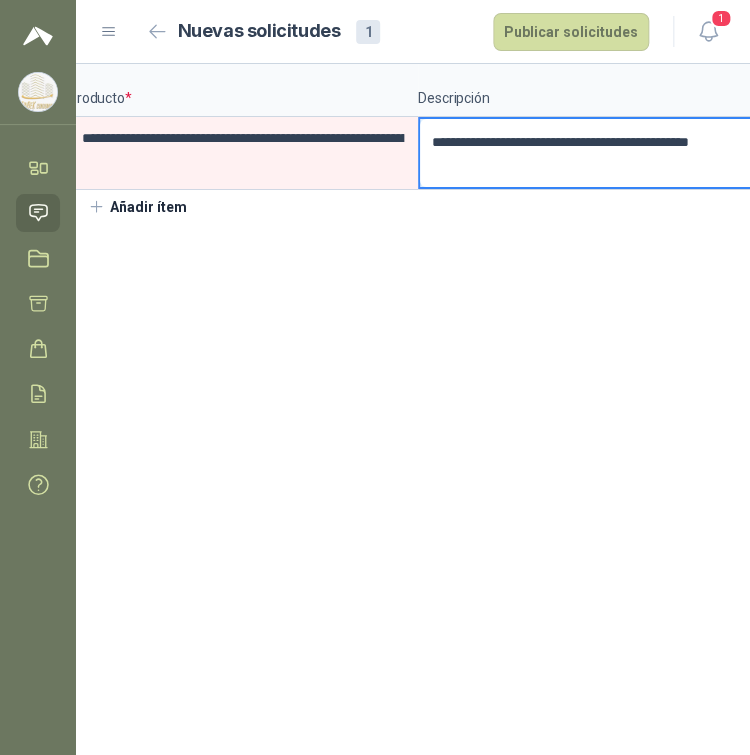 type 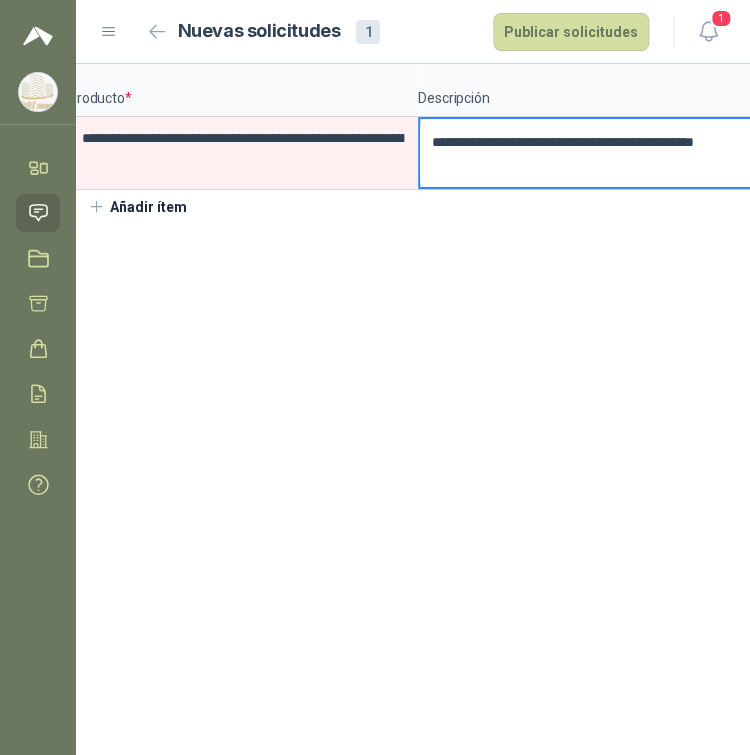 type 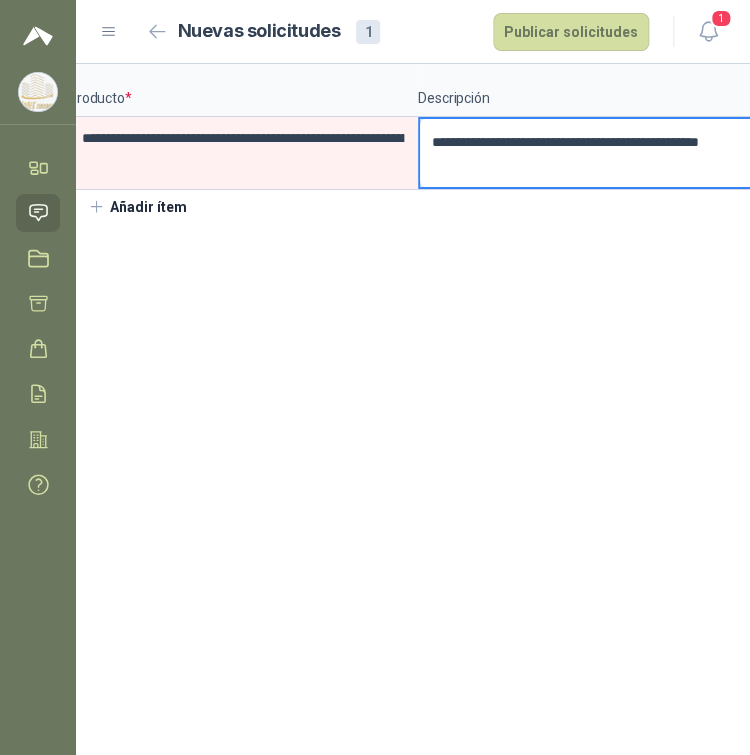 type 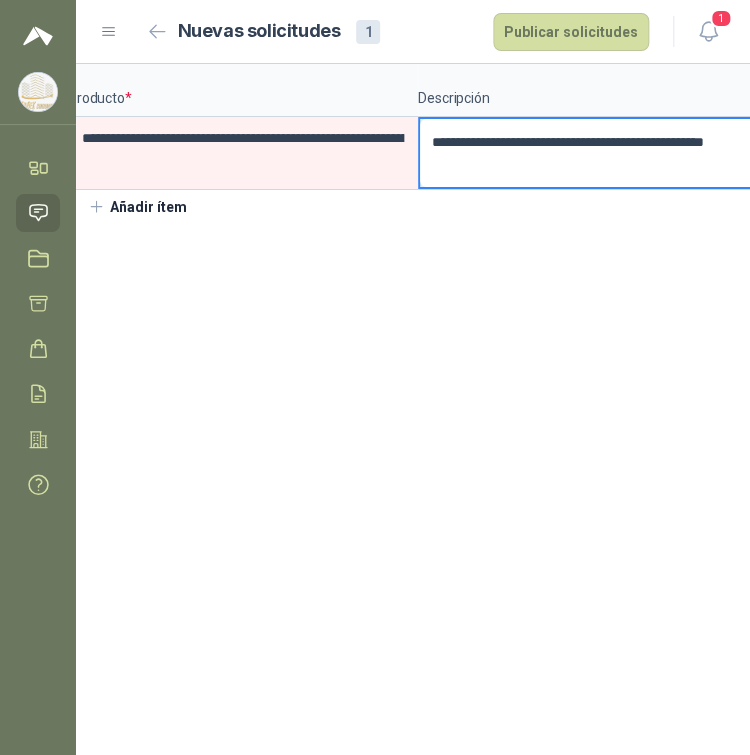 type 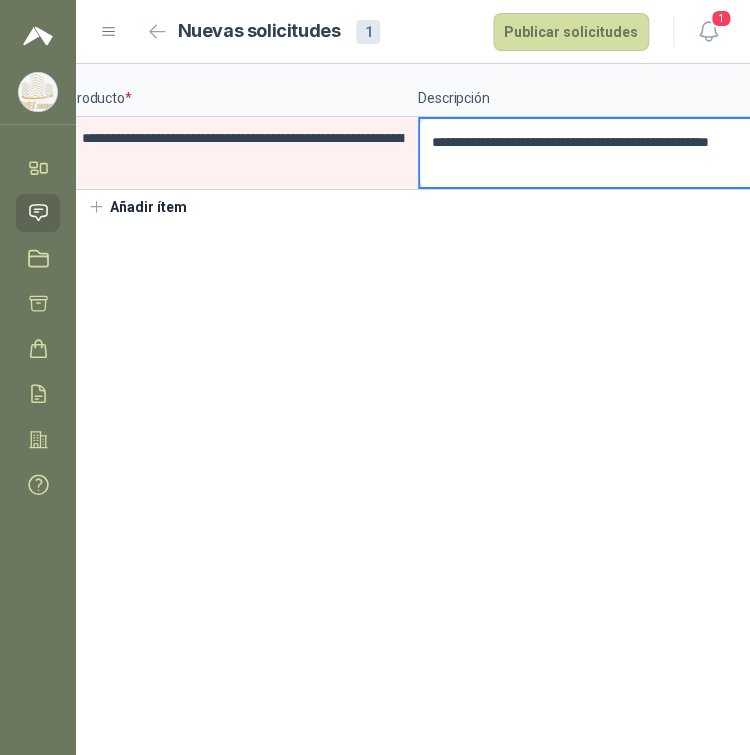 type 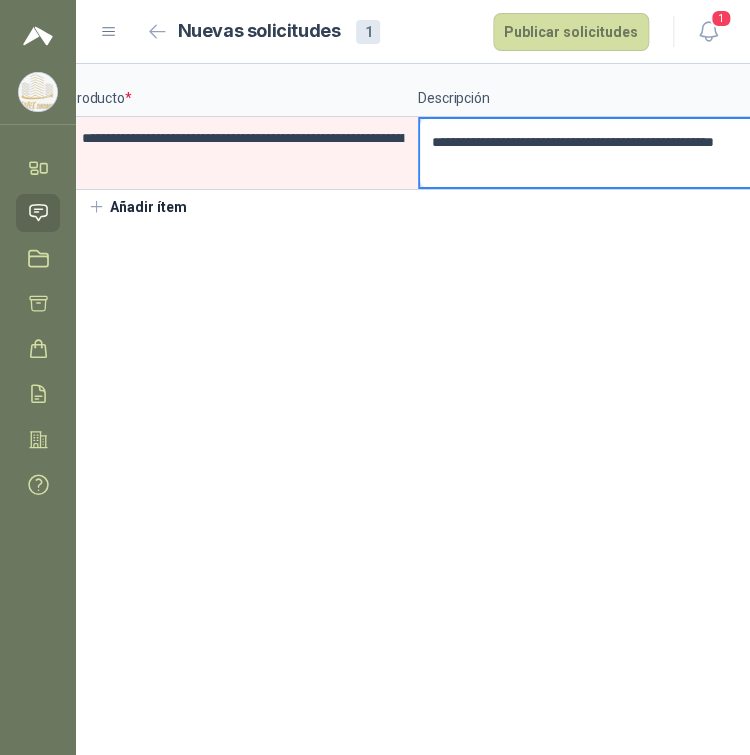 type 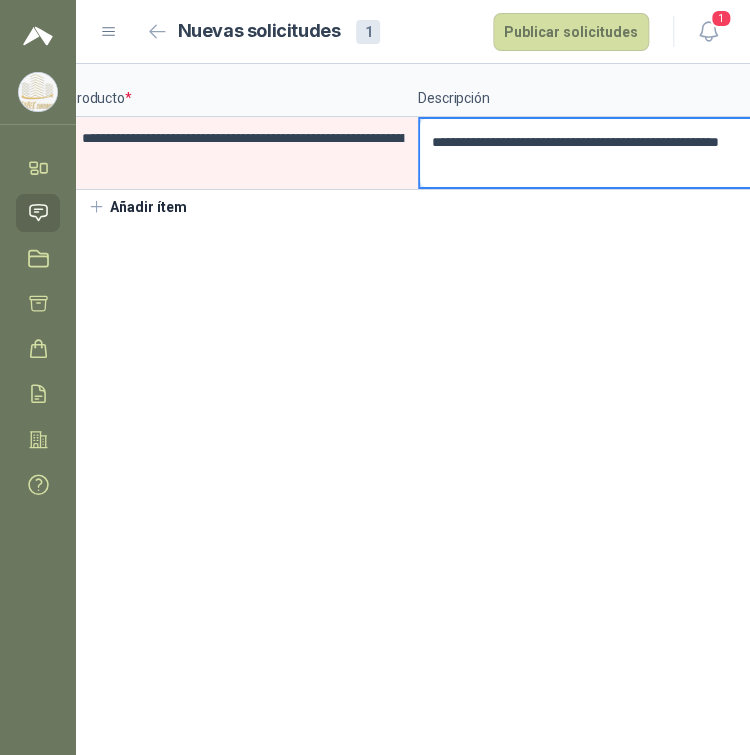 type 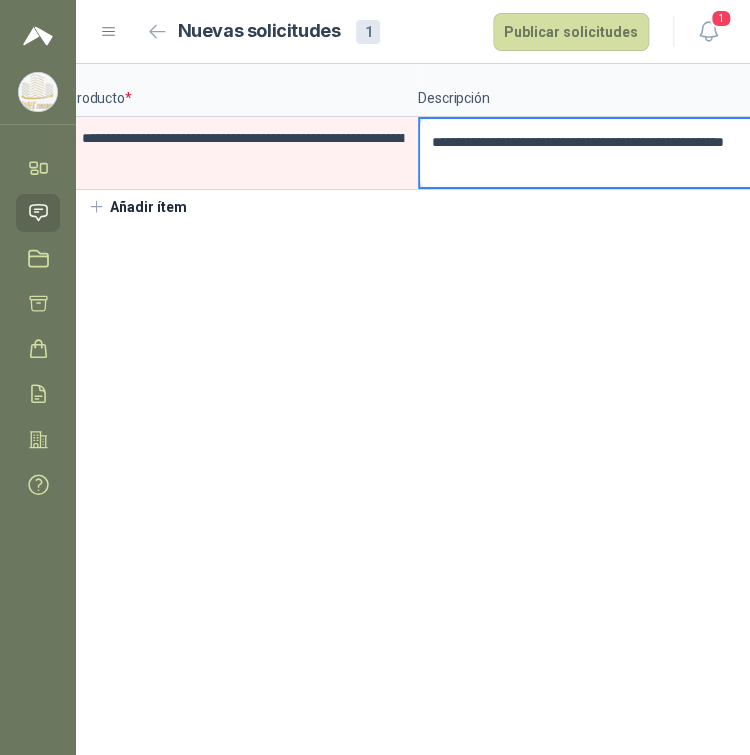 type 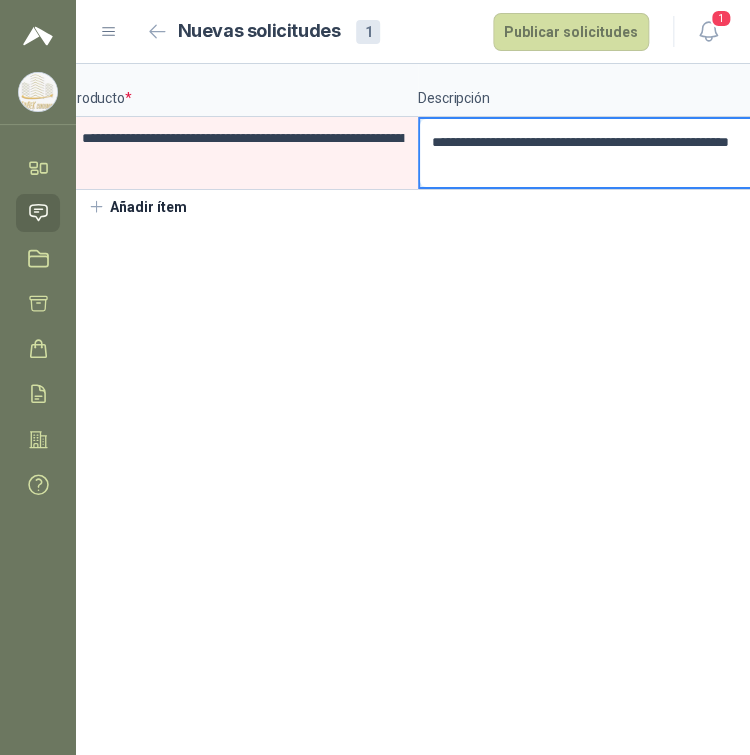 type 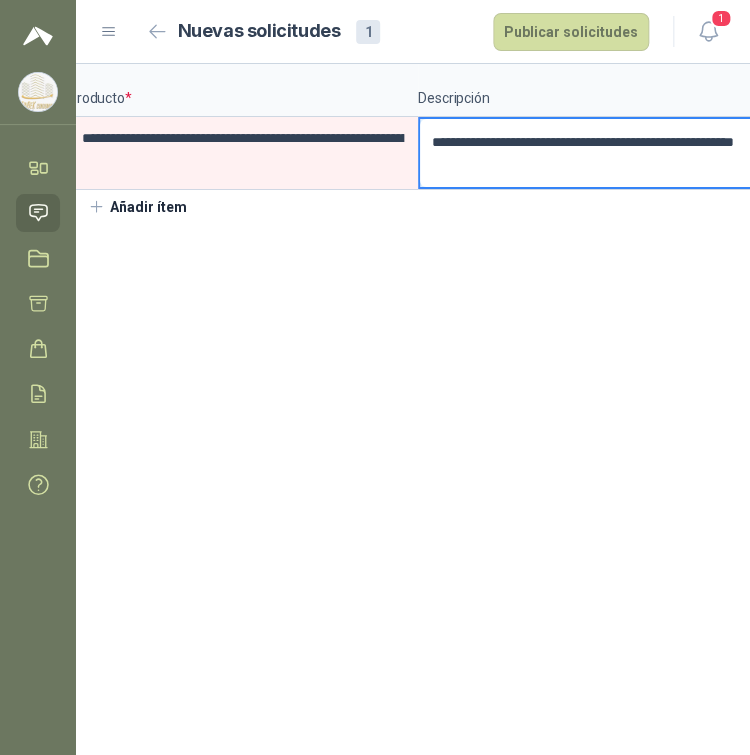 type 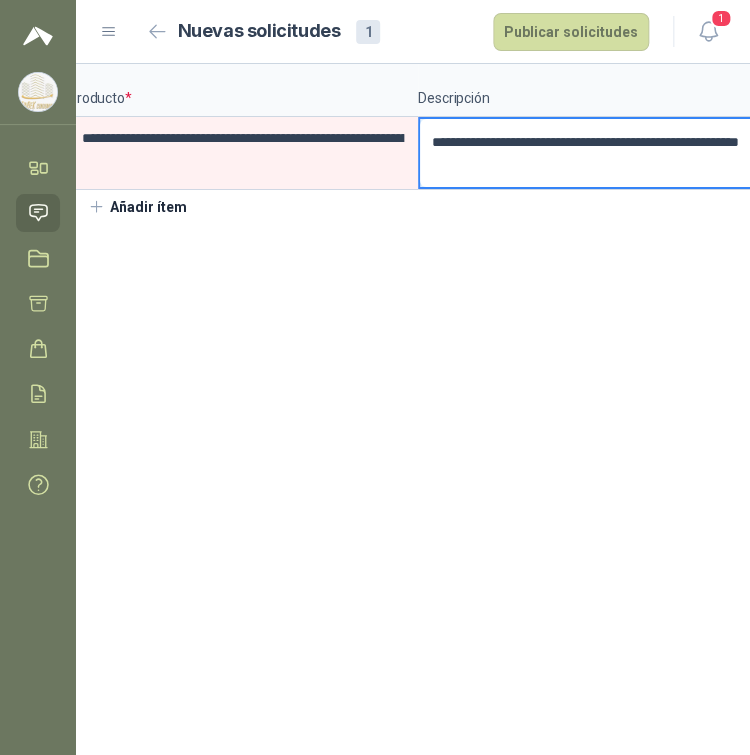 type 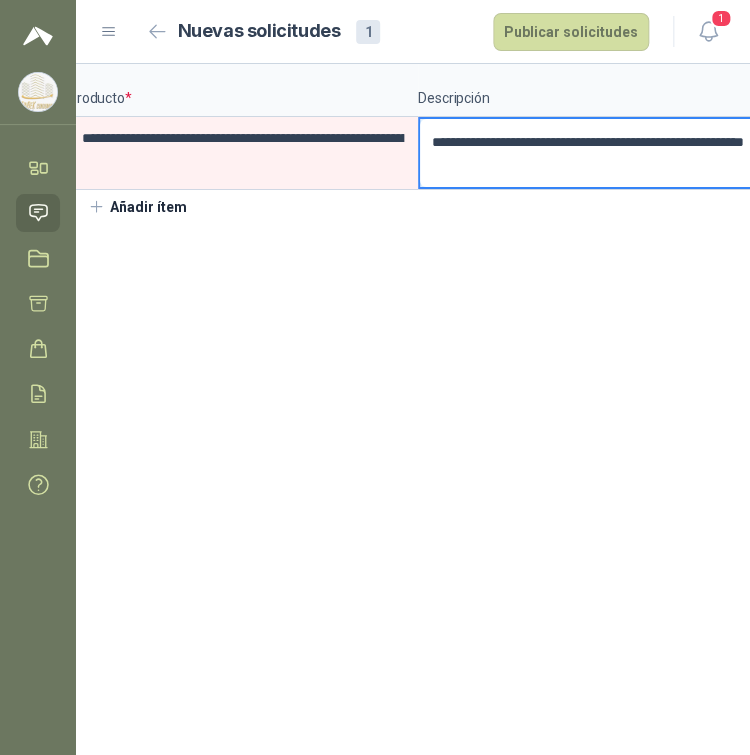 type 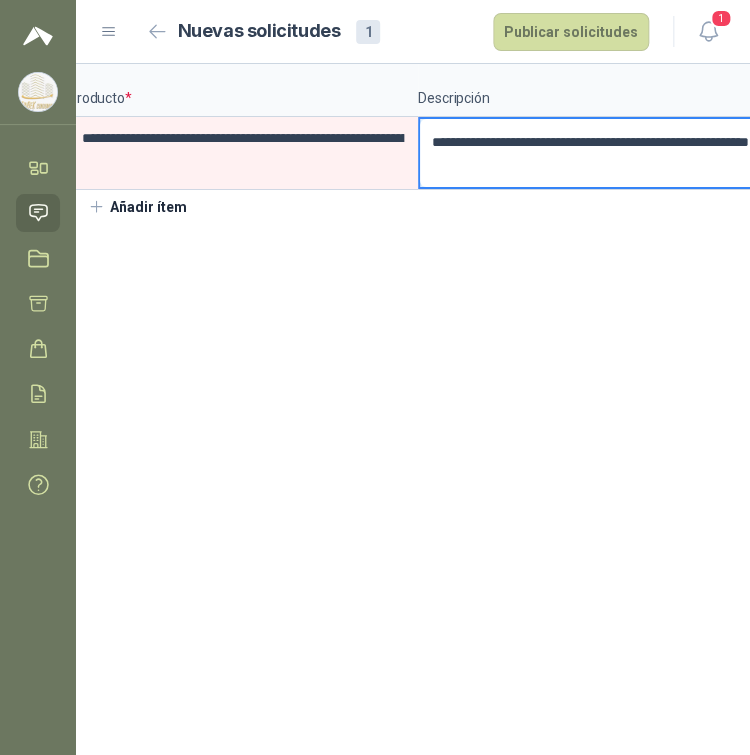 type 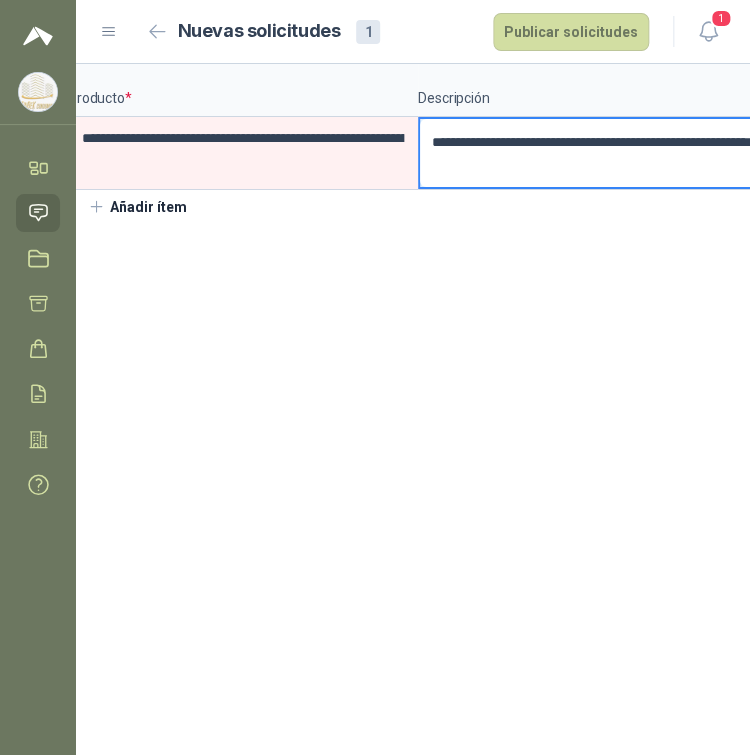 type 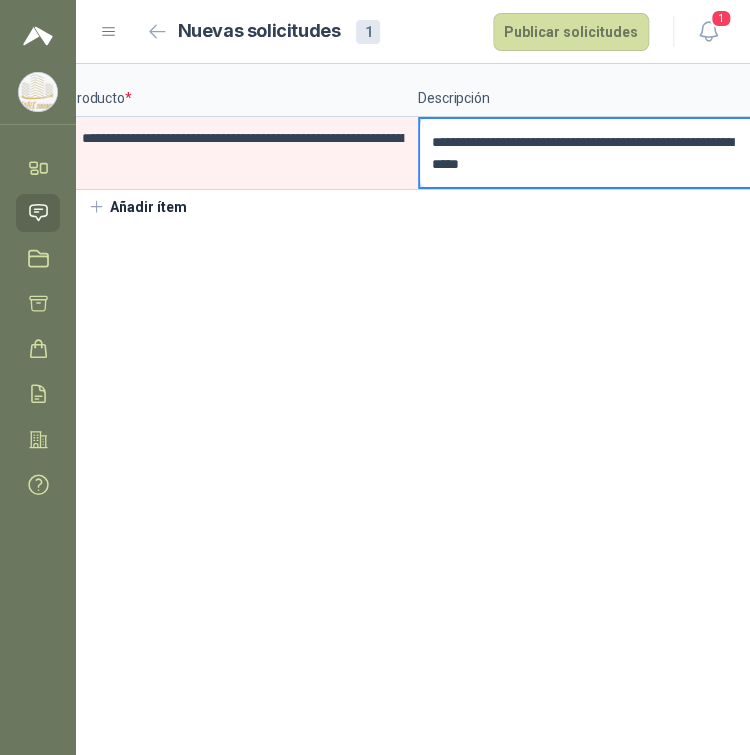 type 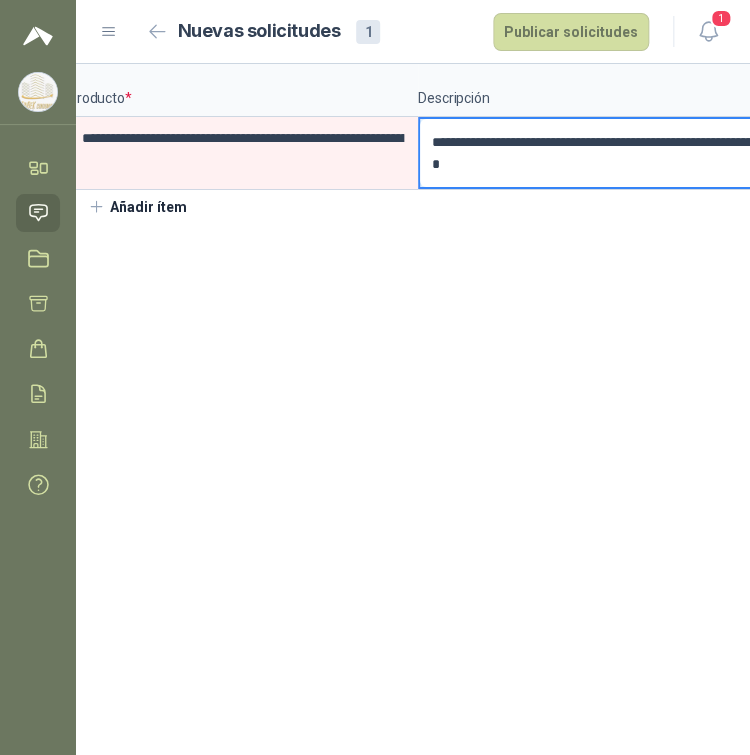 type 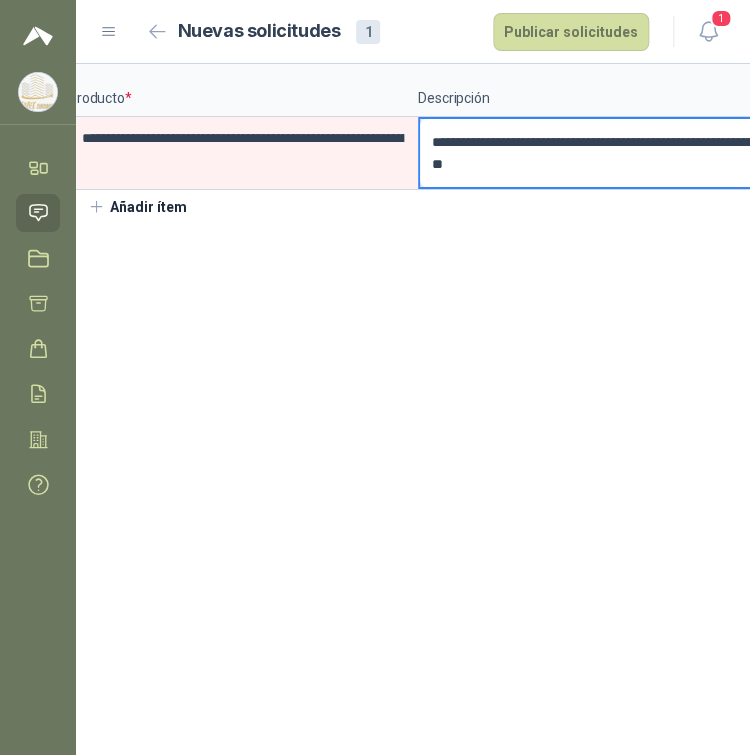 type 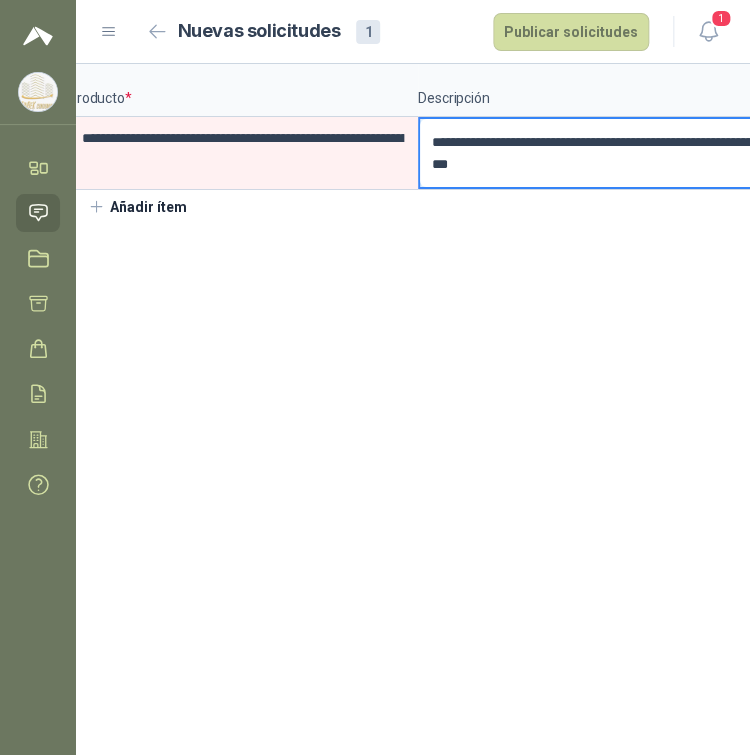type 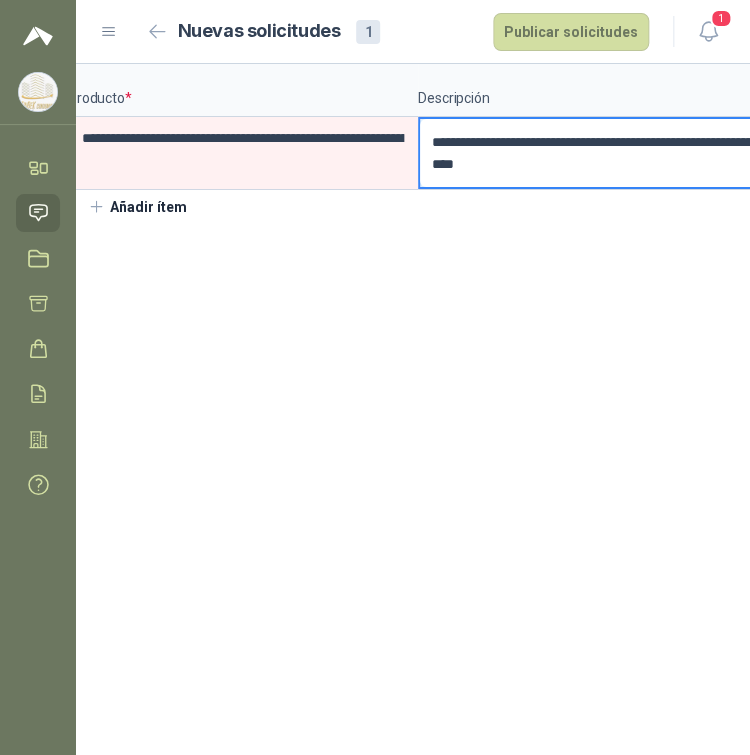 click on "**********" at bounding box center [593, 153] 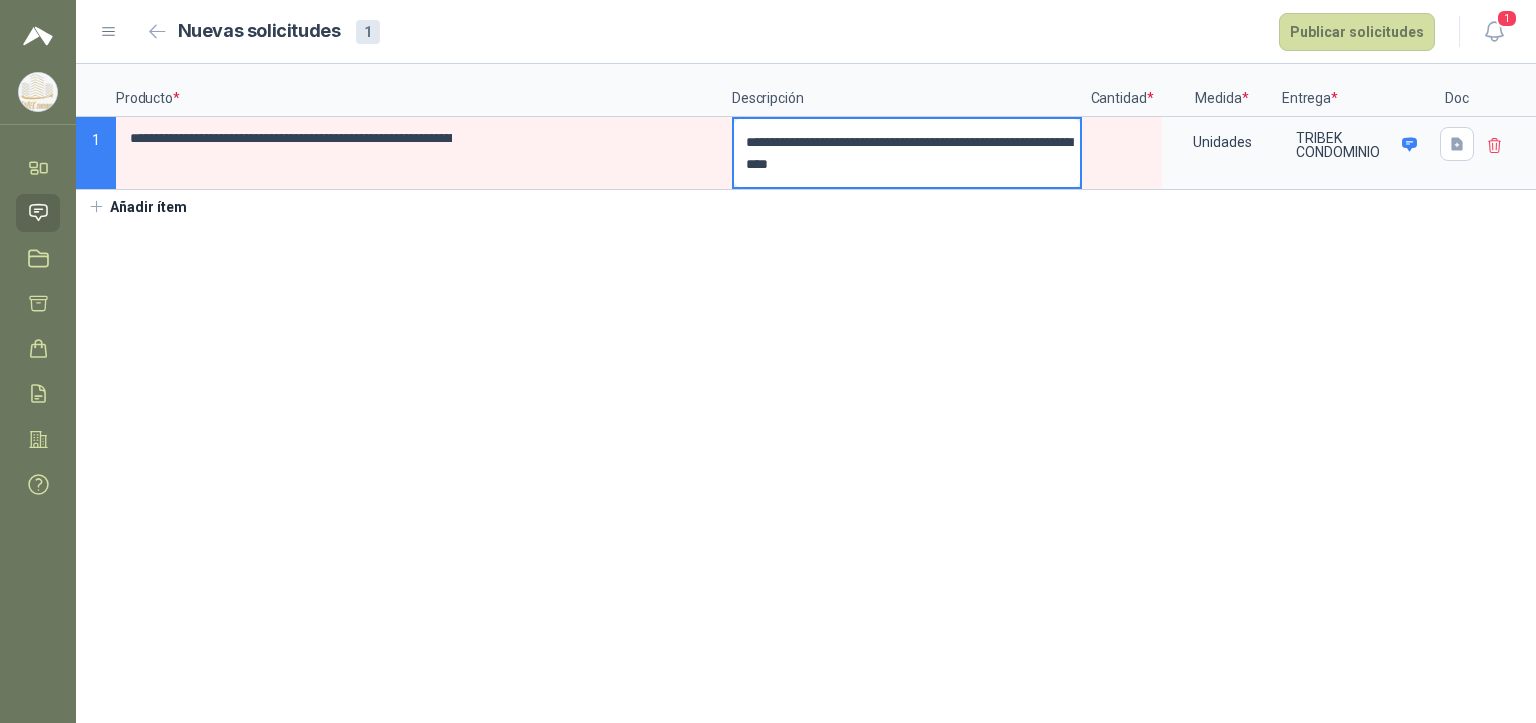 scroll, scrollTop: 0, scrollLeft: 0, axis: both 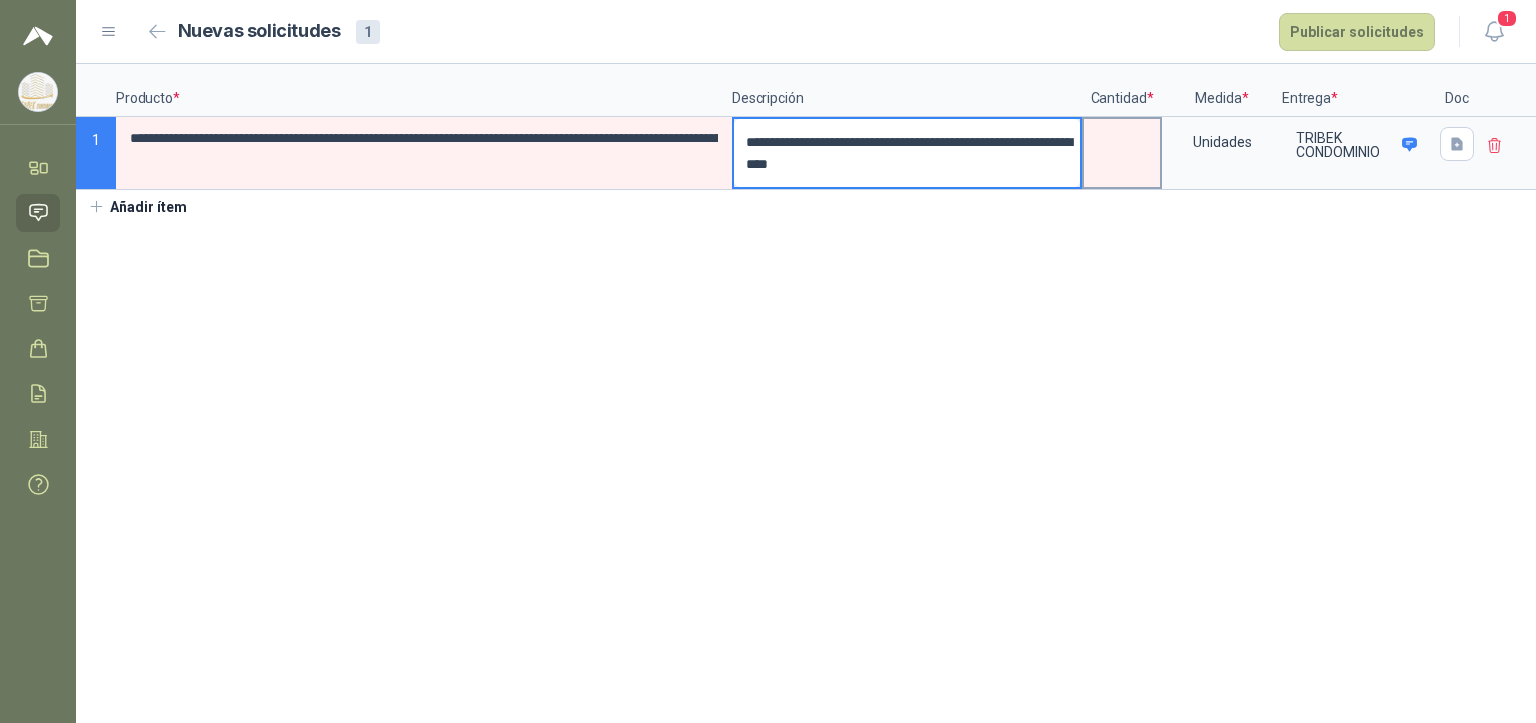 type on "**********" 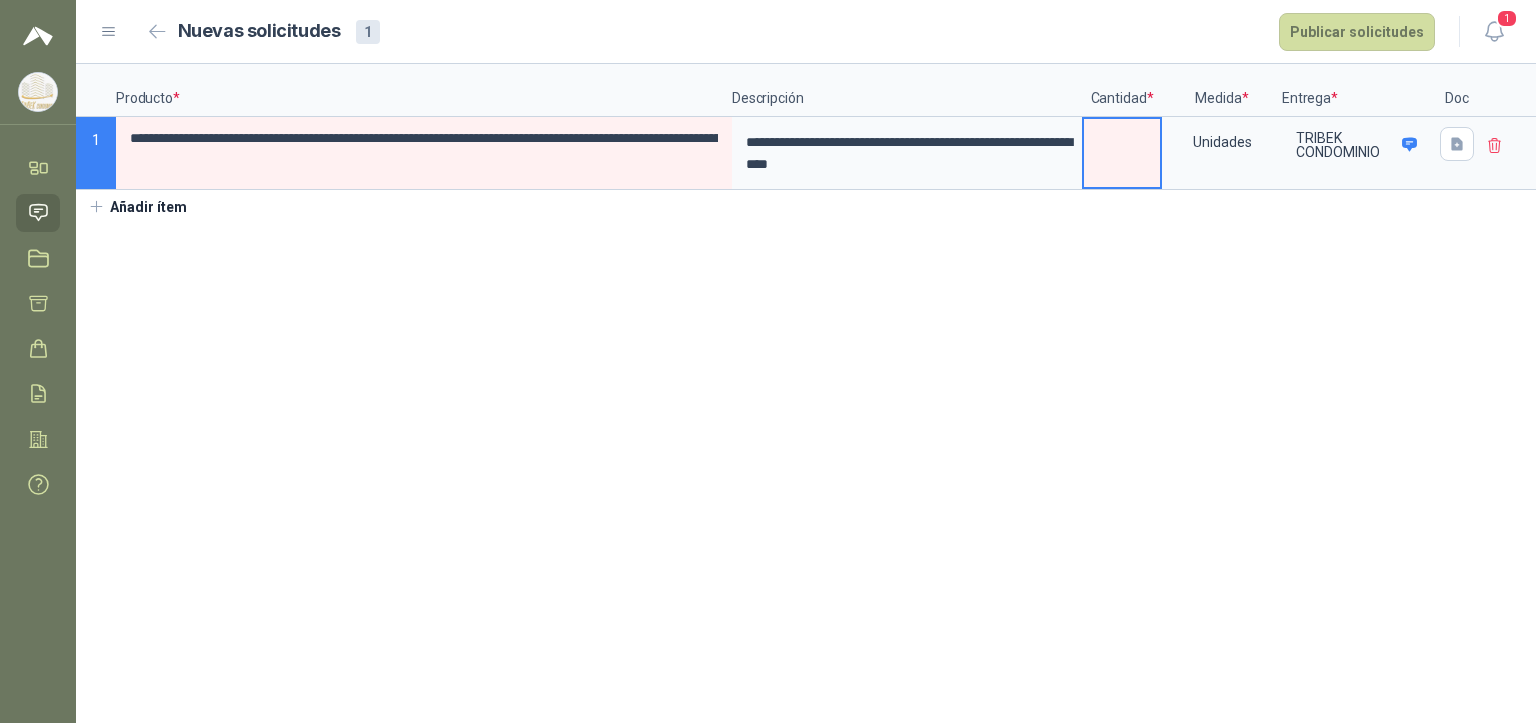 click at bounding box center [1122, 138] 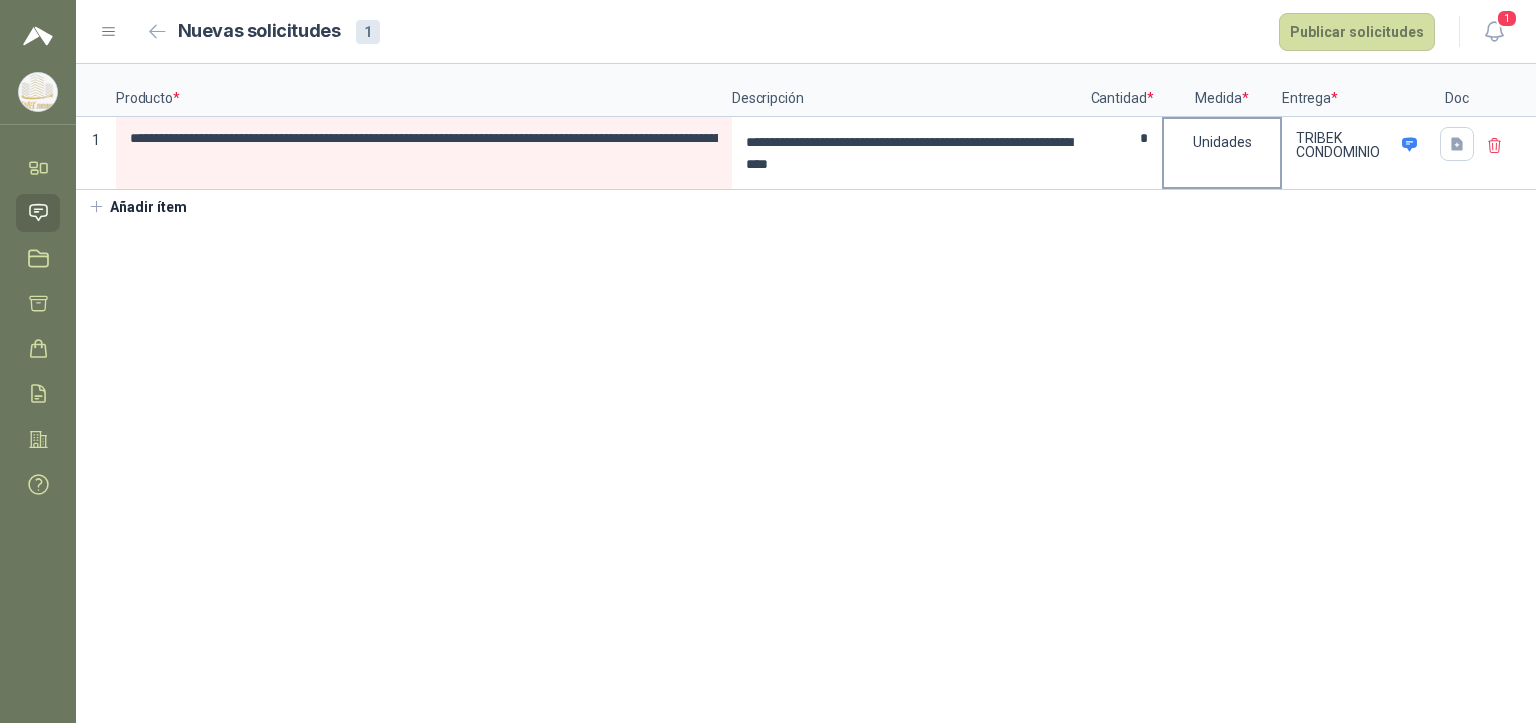 click on "Unidades" at bounding box center [1222, 142] 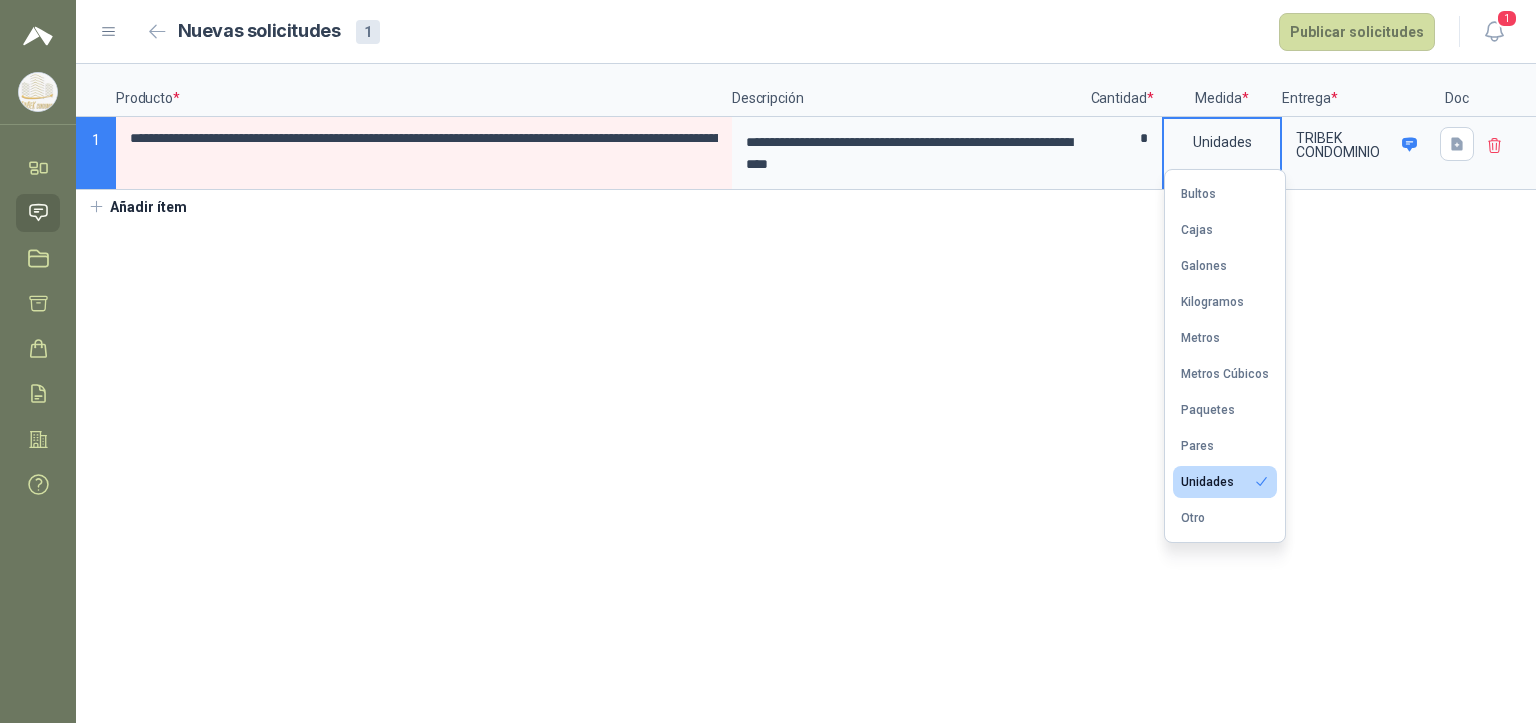 click on "**********" at bounding box center [806, 393] 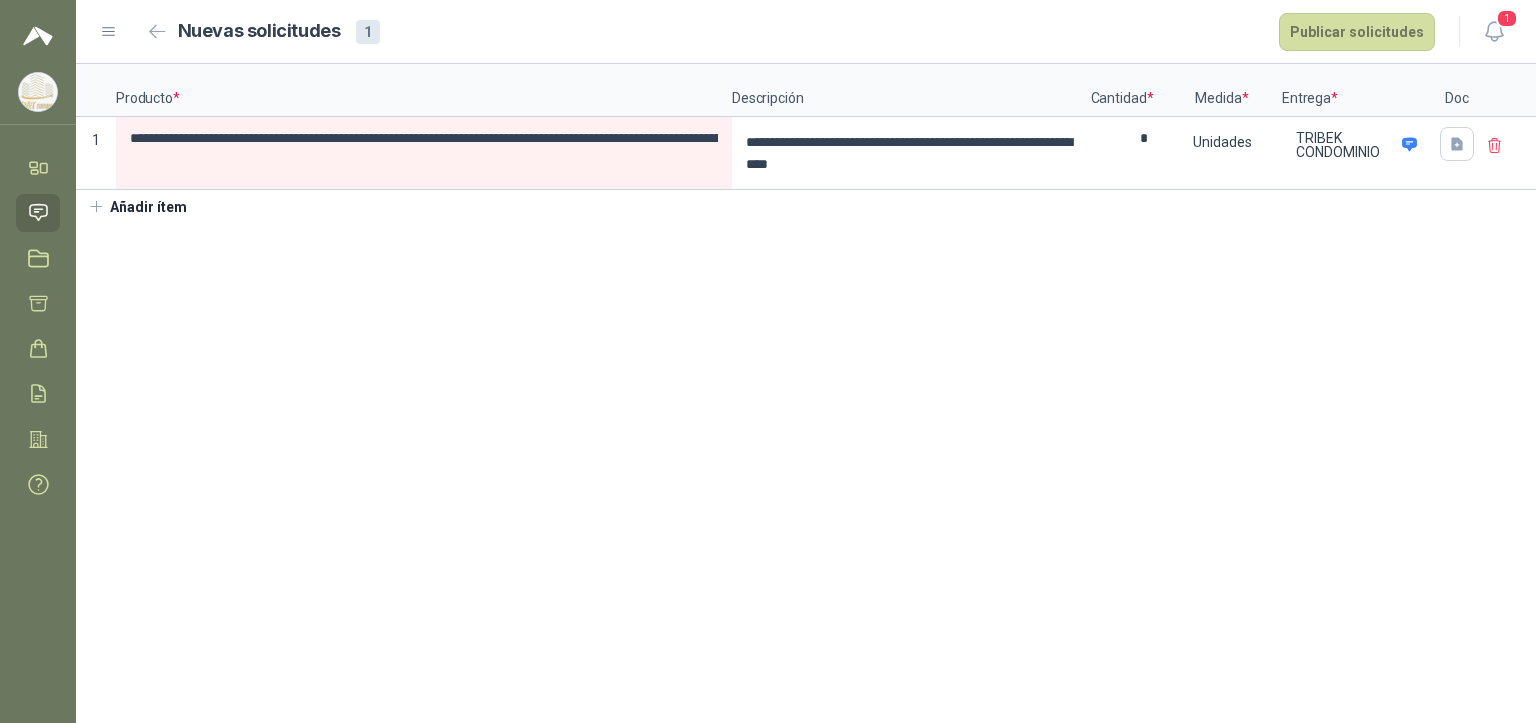 click on "**********" at bounding box center [806, 393] 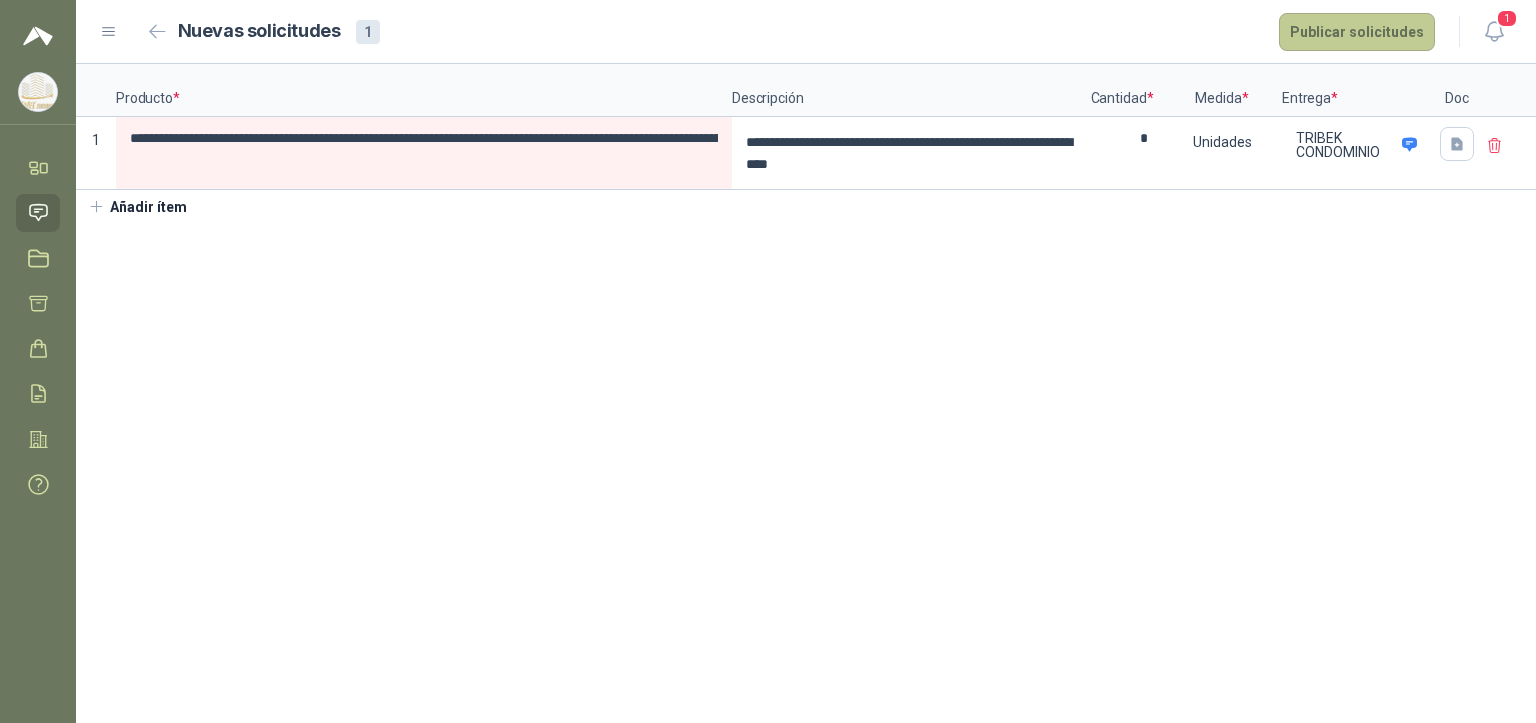 click on "Publicar solicitudes" at bounding box center [1357, 32] 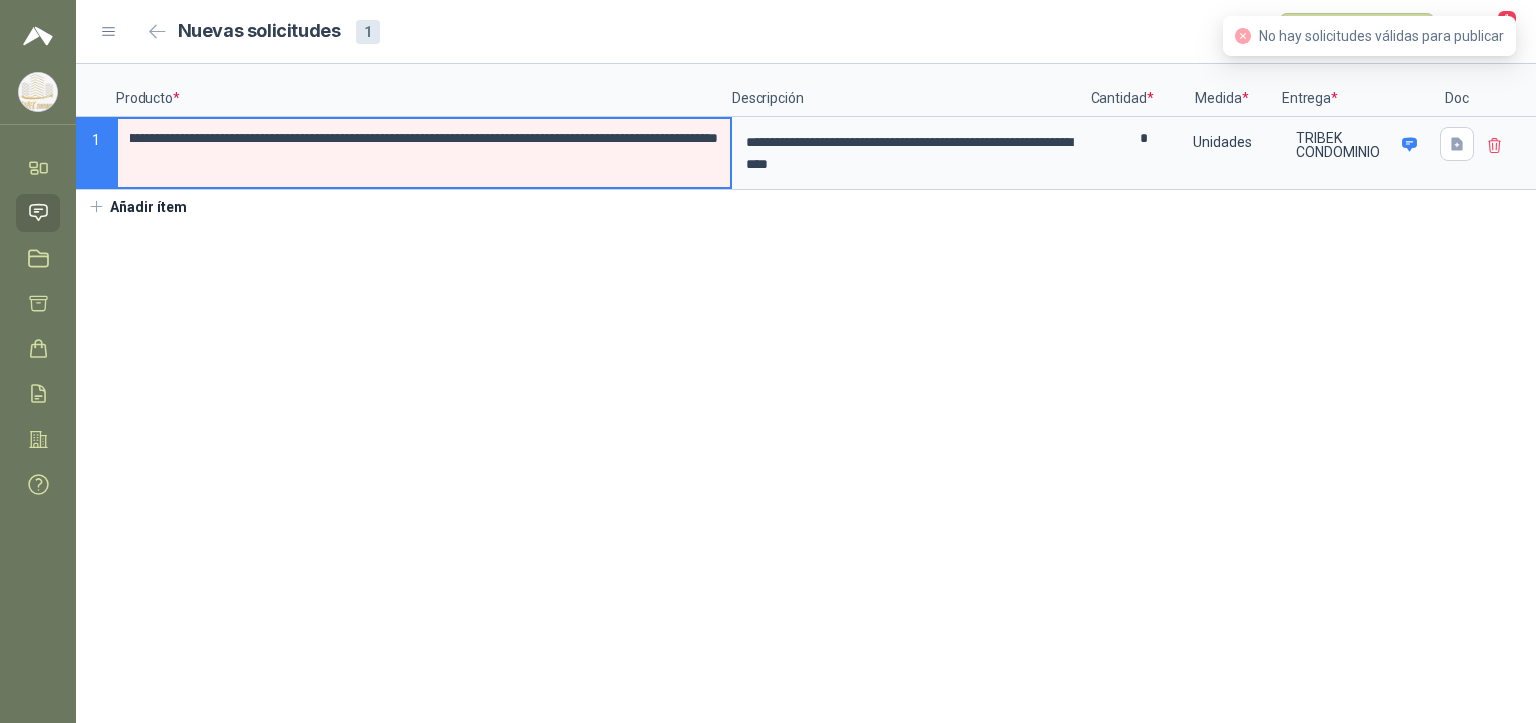 scroll, scrollTop: 0, scrollLeft: 0, axis: both 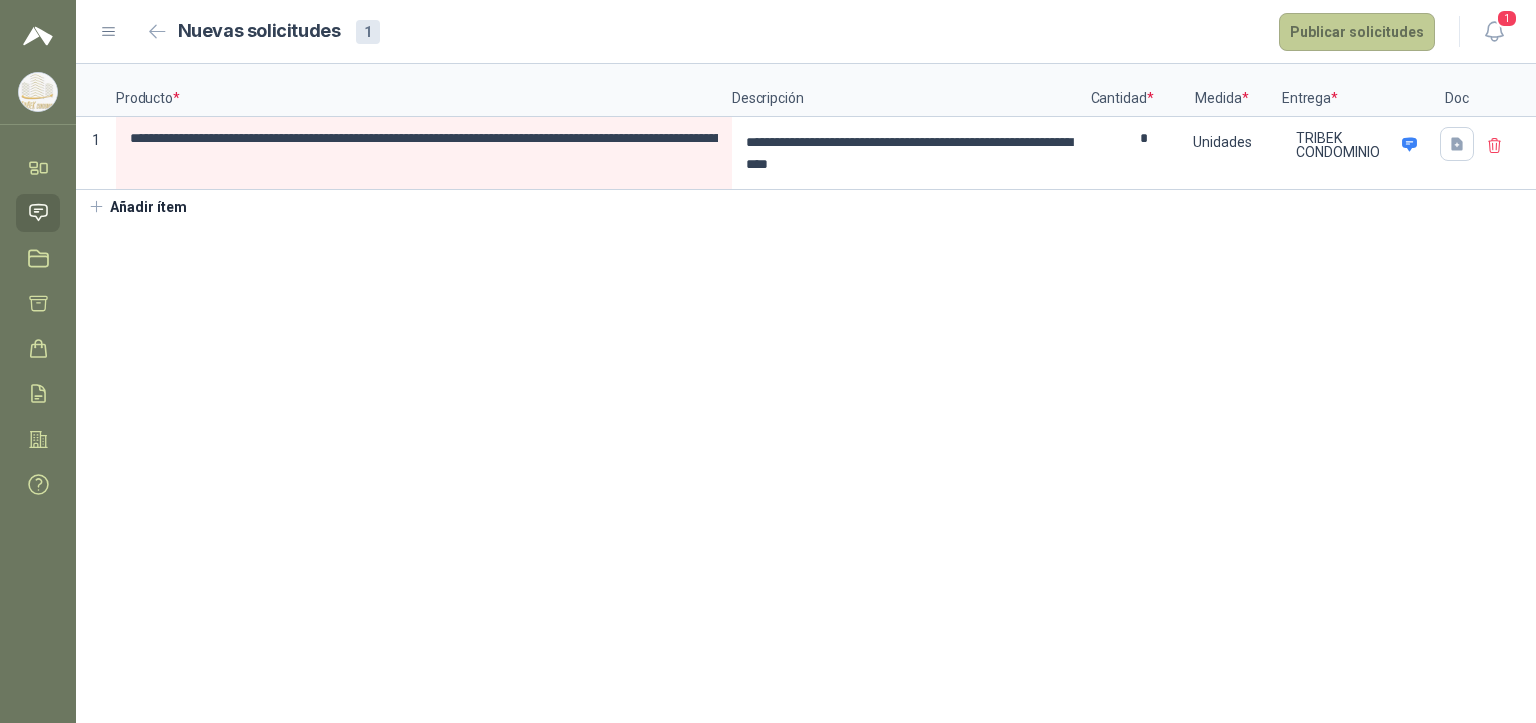 click on "Publicar solicitudes" at bounding box center (1357, 32) 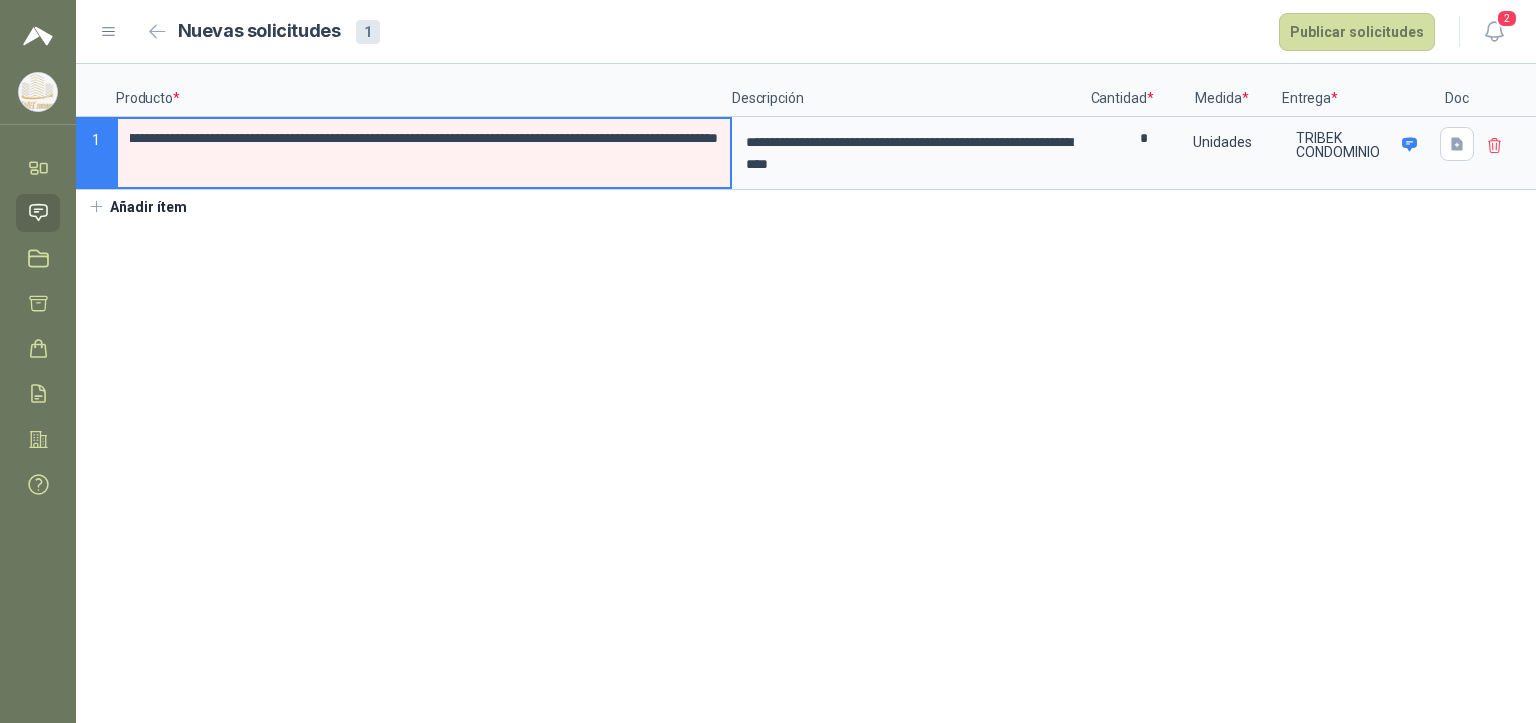 scroll, scrollTop: 0, scrollLeft: 0, axis: both 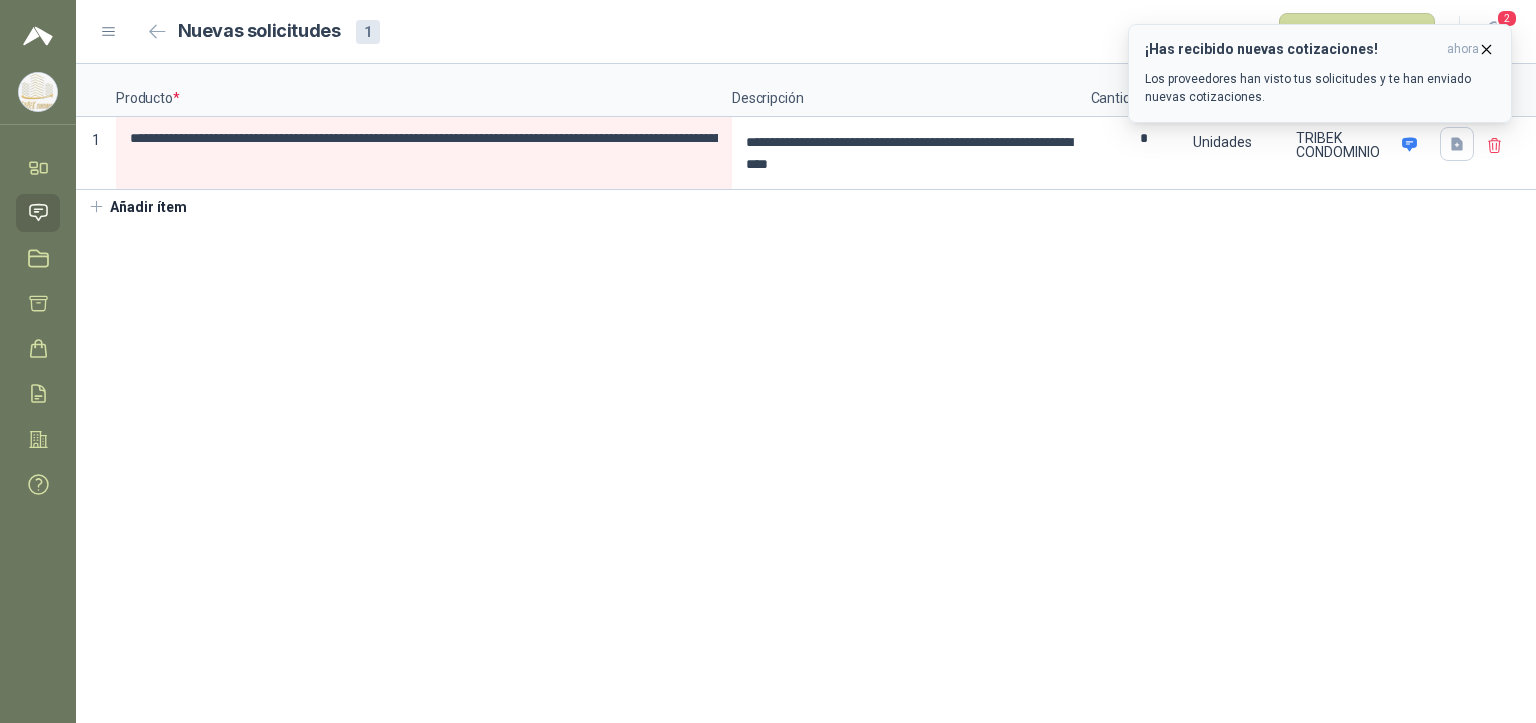 click 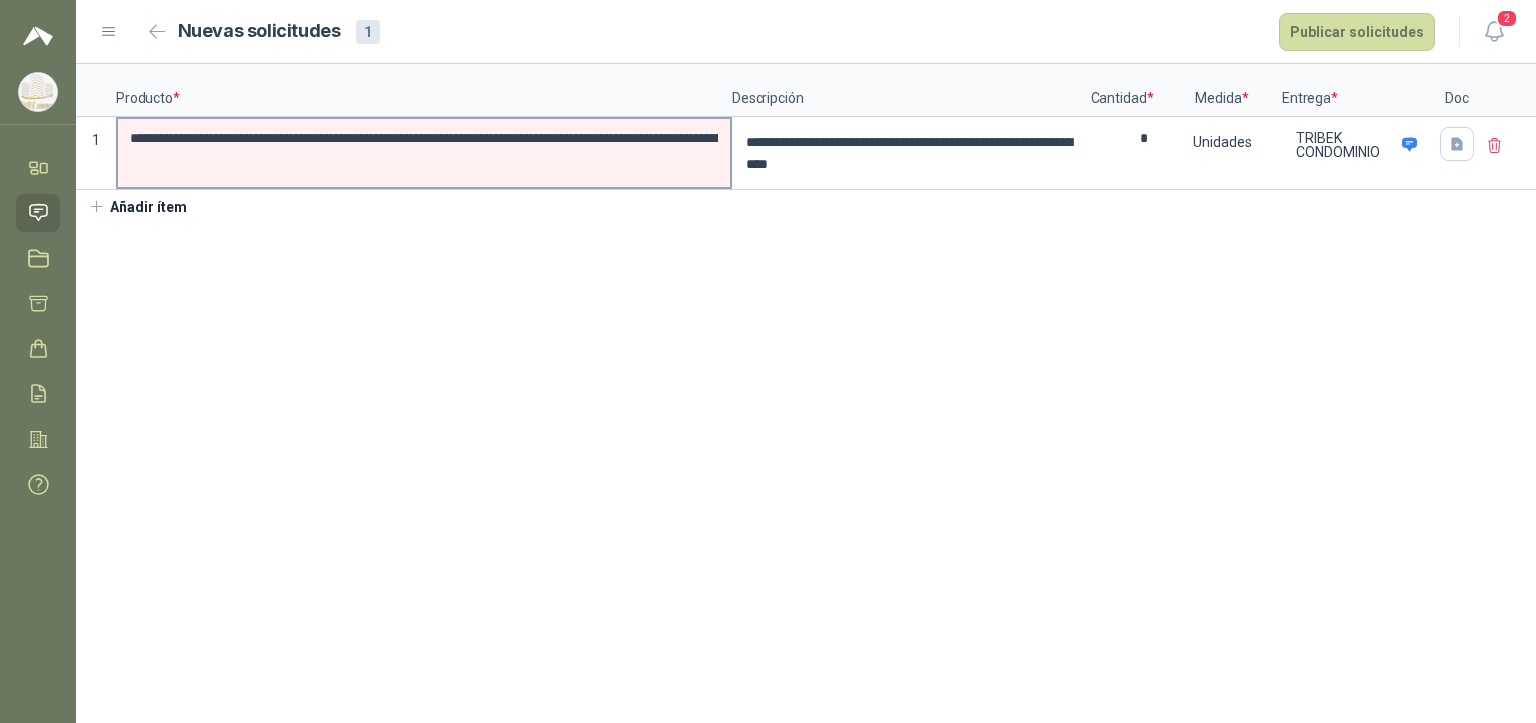click on "**********" at bounding box center (424, 139) 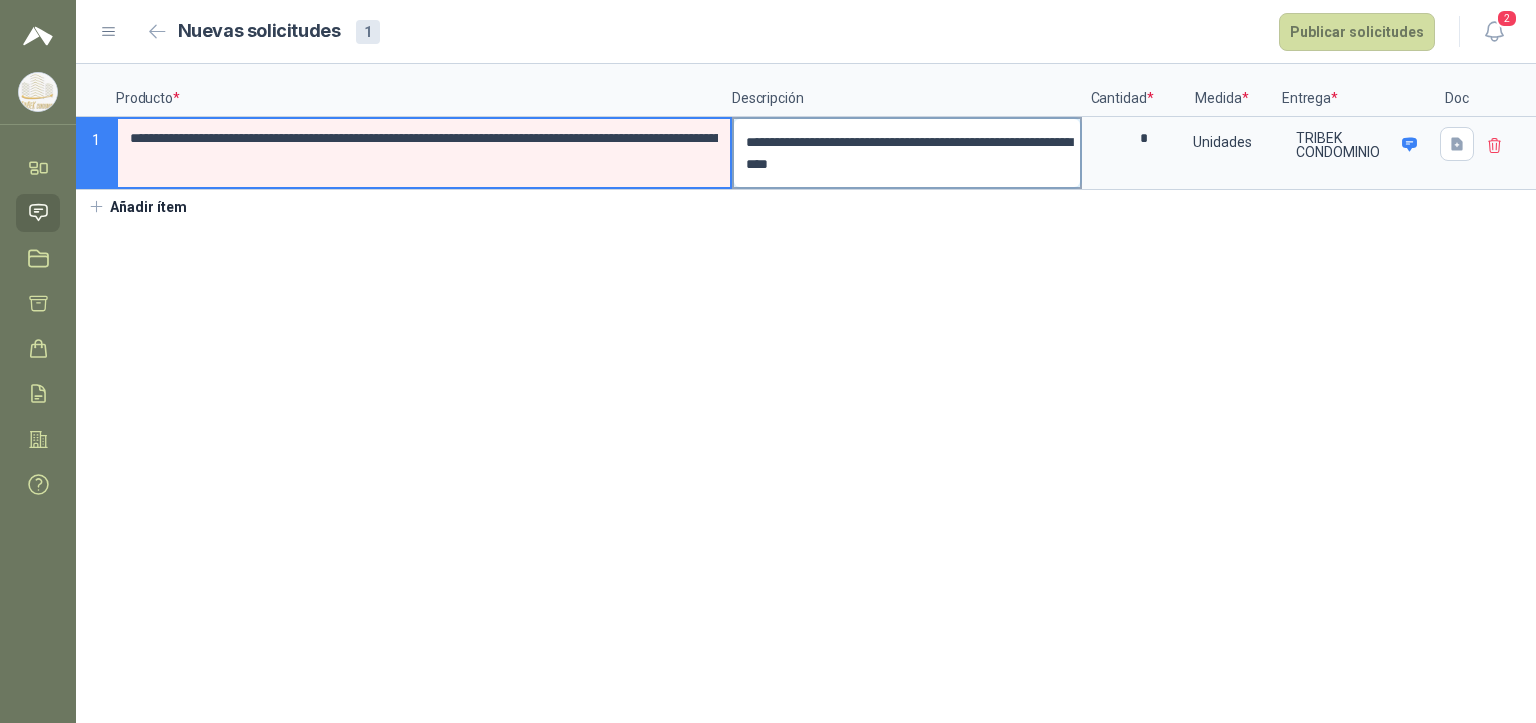 click on "**********" at bounding box center [907, 153] 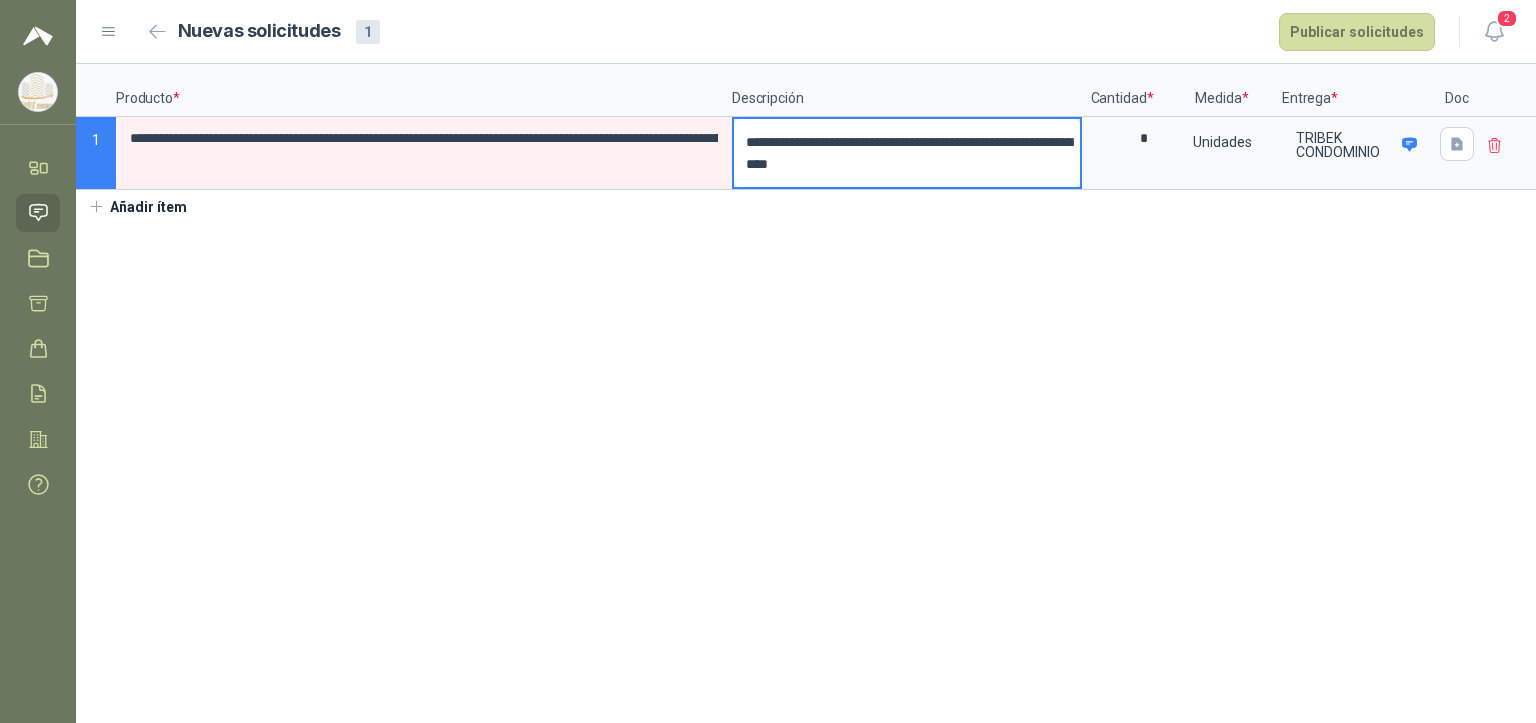 click on "**********" at bounding box center [907, 153] 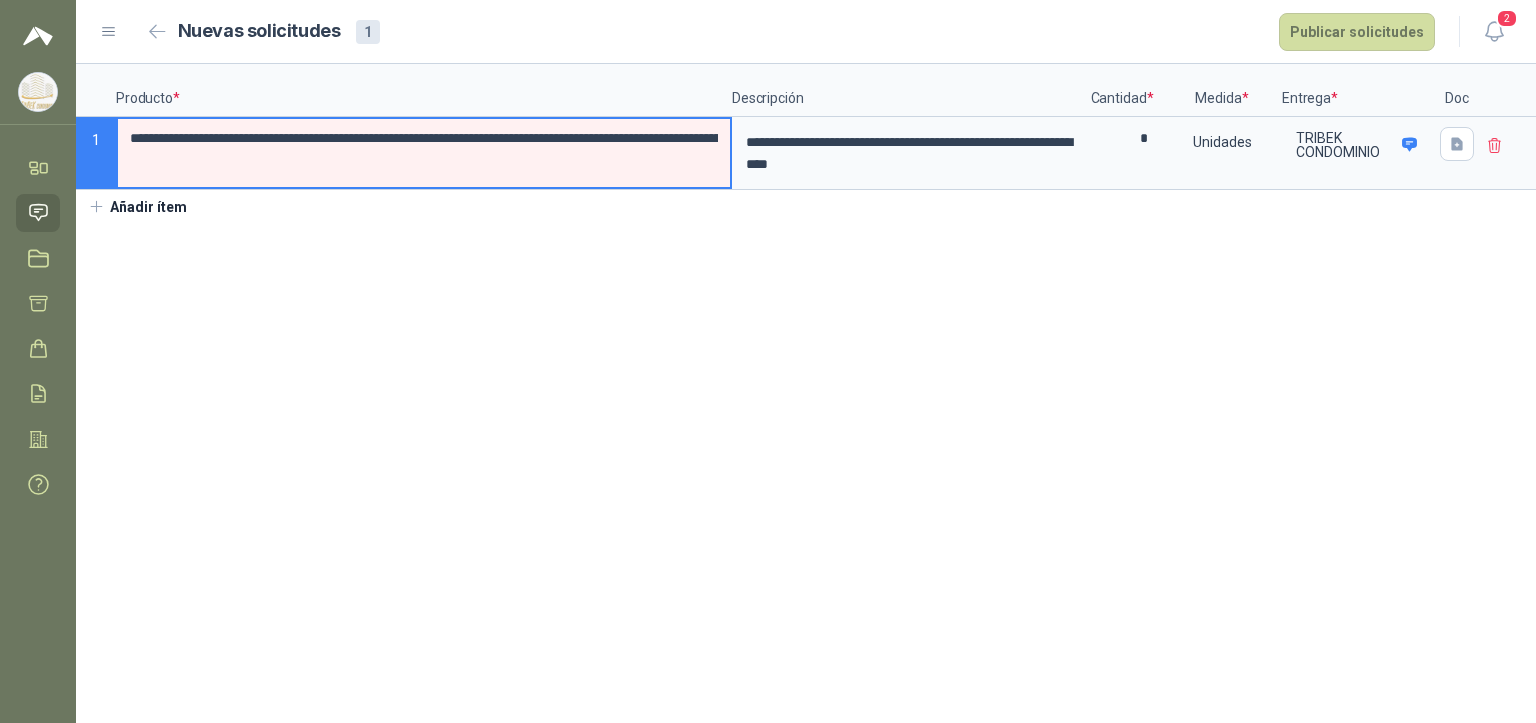 click on "**********" at bounding box center [424, 139] 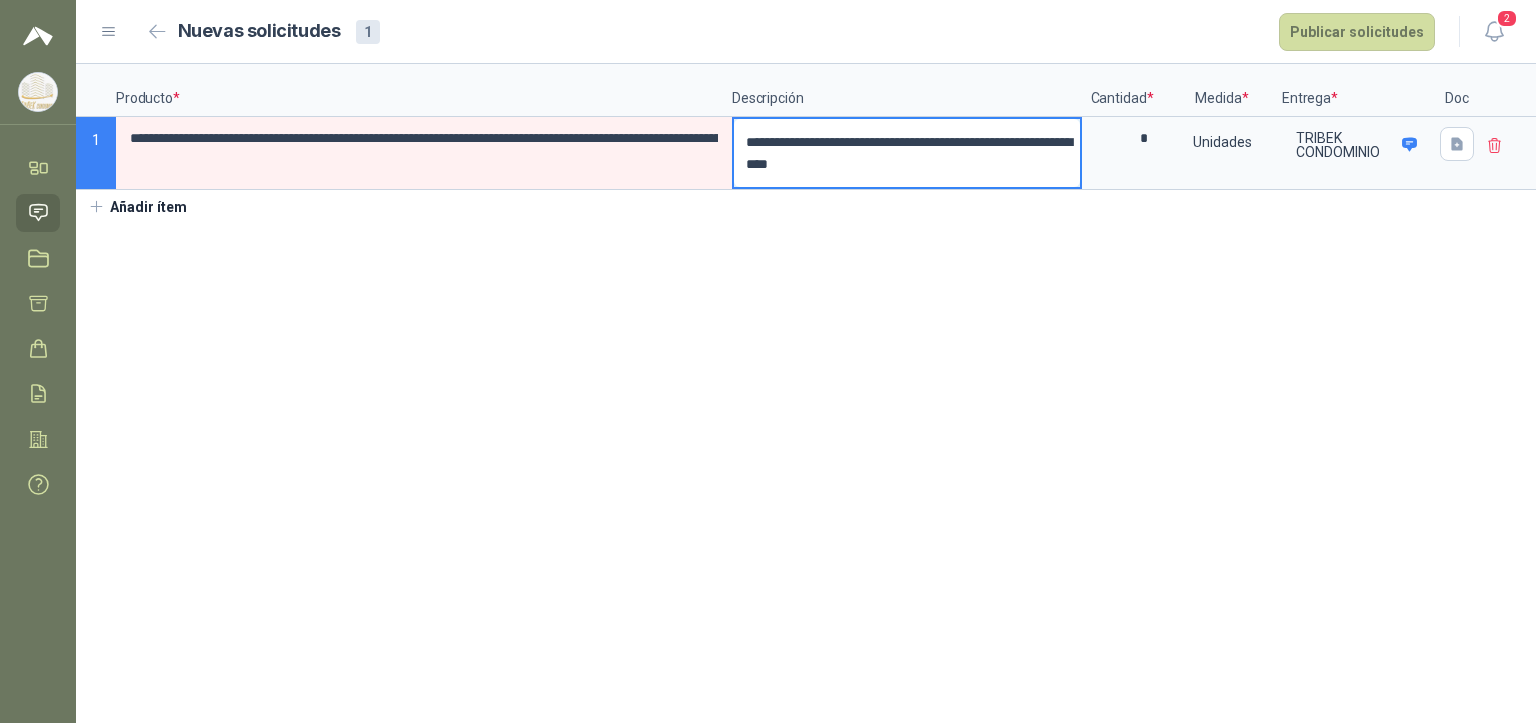 click on "**********" at bounding box center [907, 153] 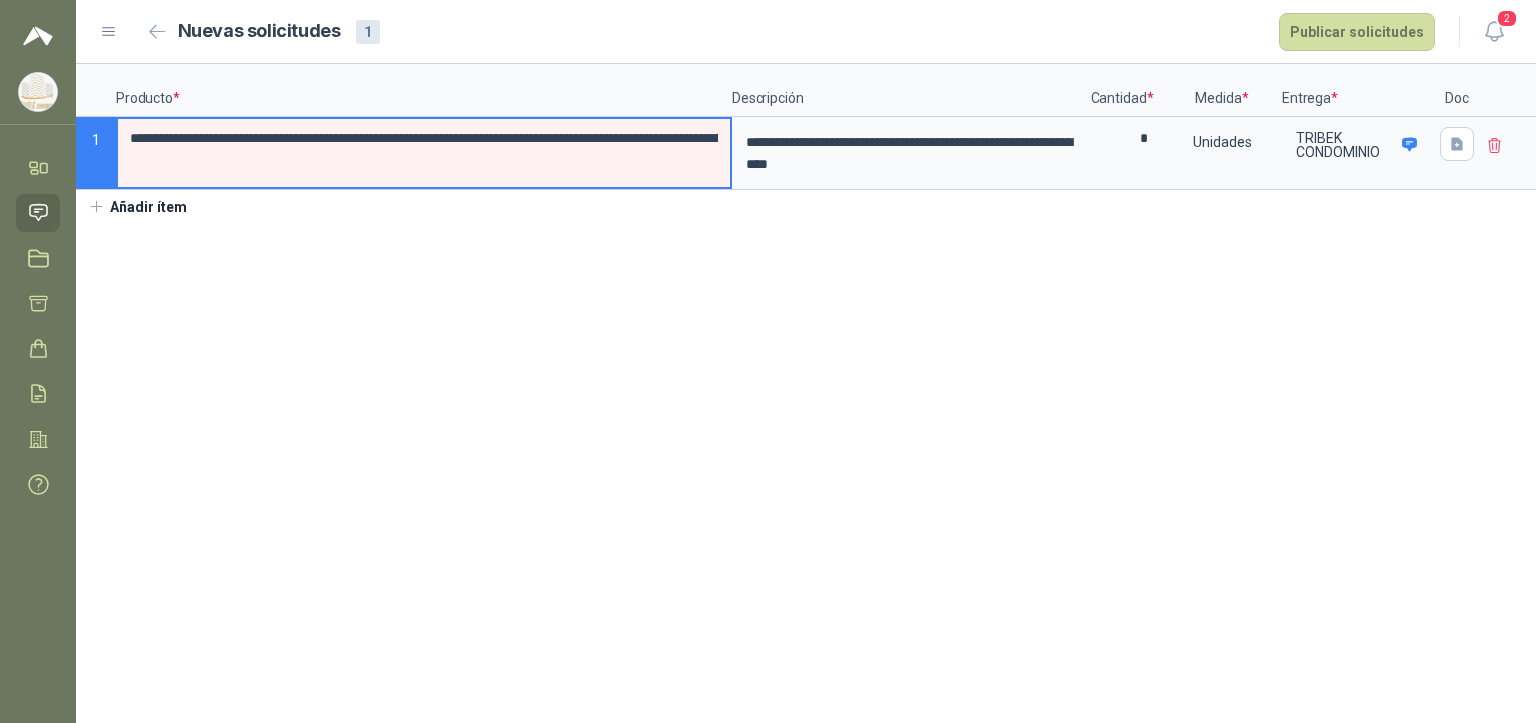 click on "**********" at bounding box center [424, 139] 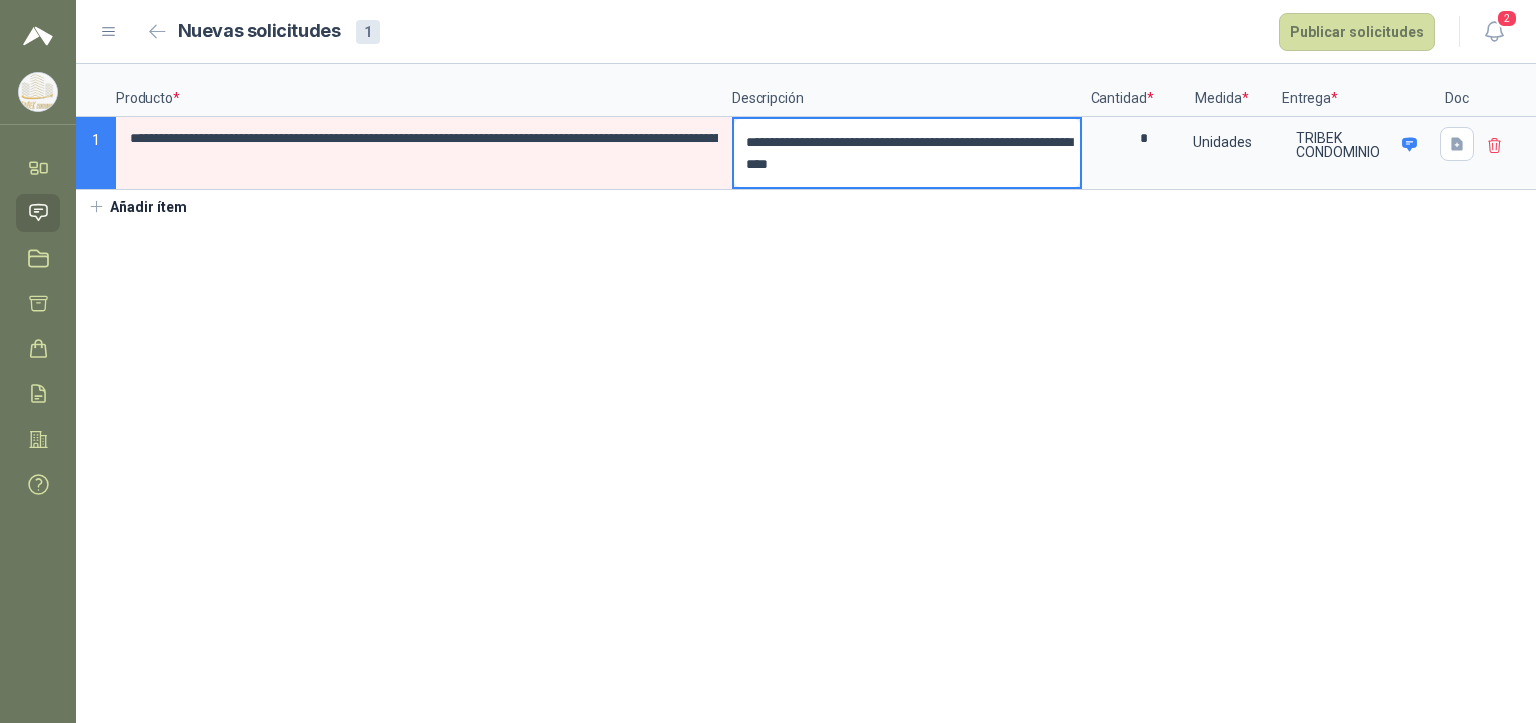 click on "**********" at bounding box center [907, 153] 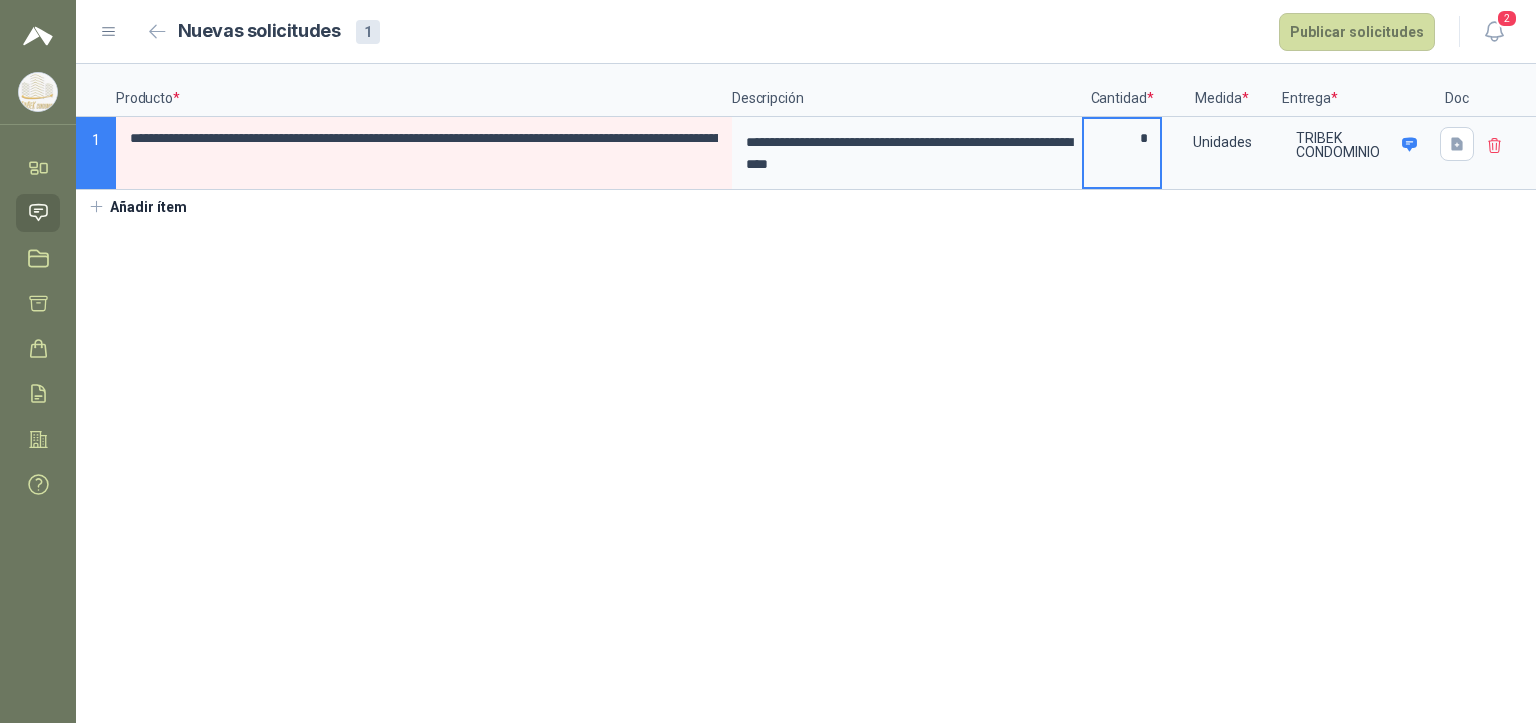 click on "*" at bounding box center (1122, 138) 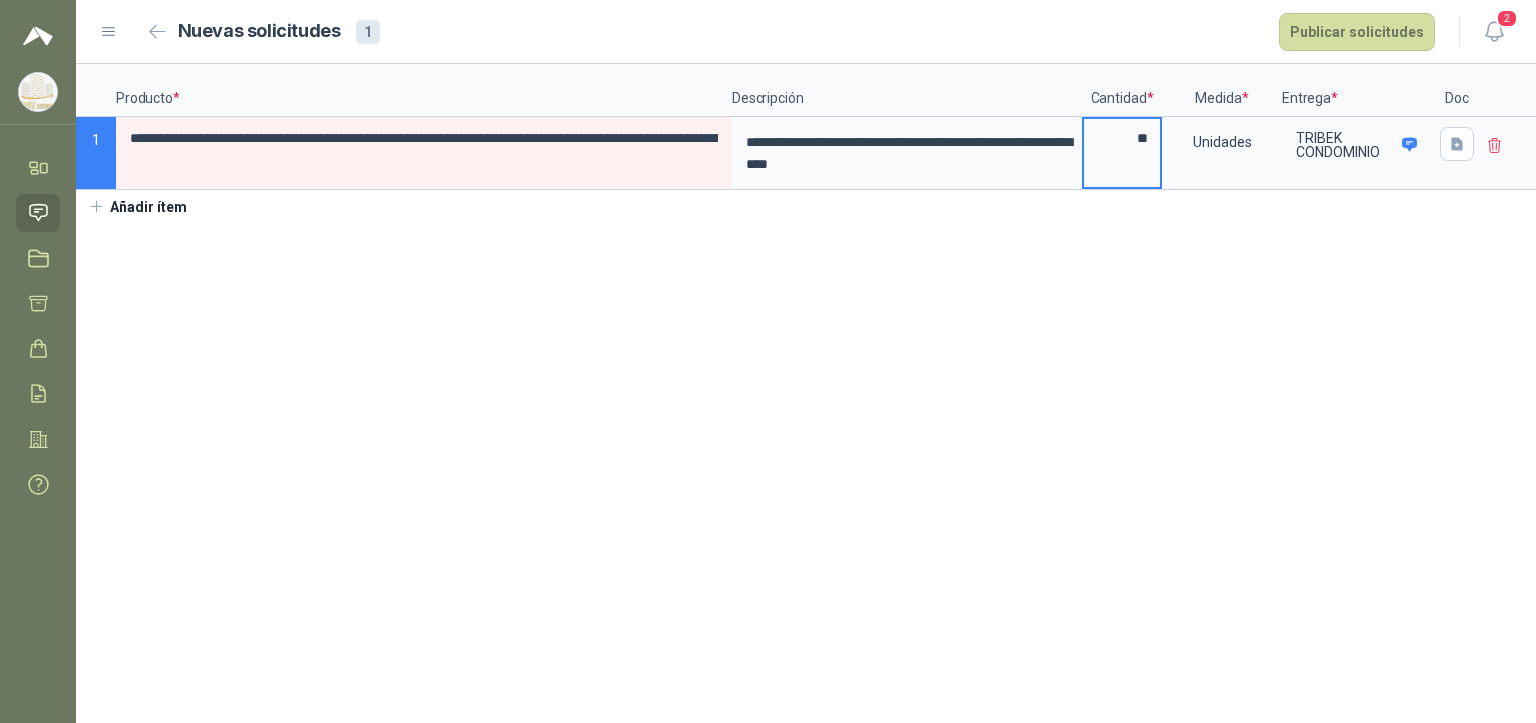 type on "**" 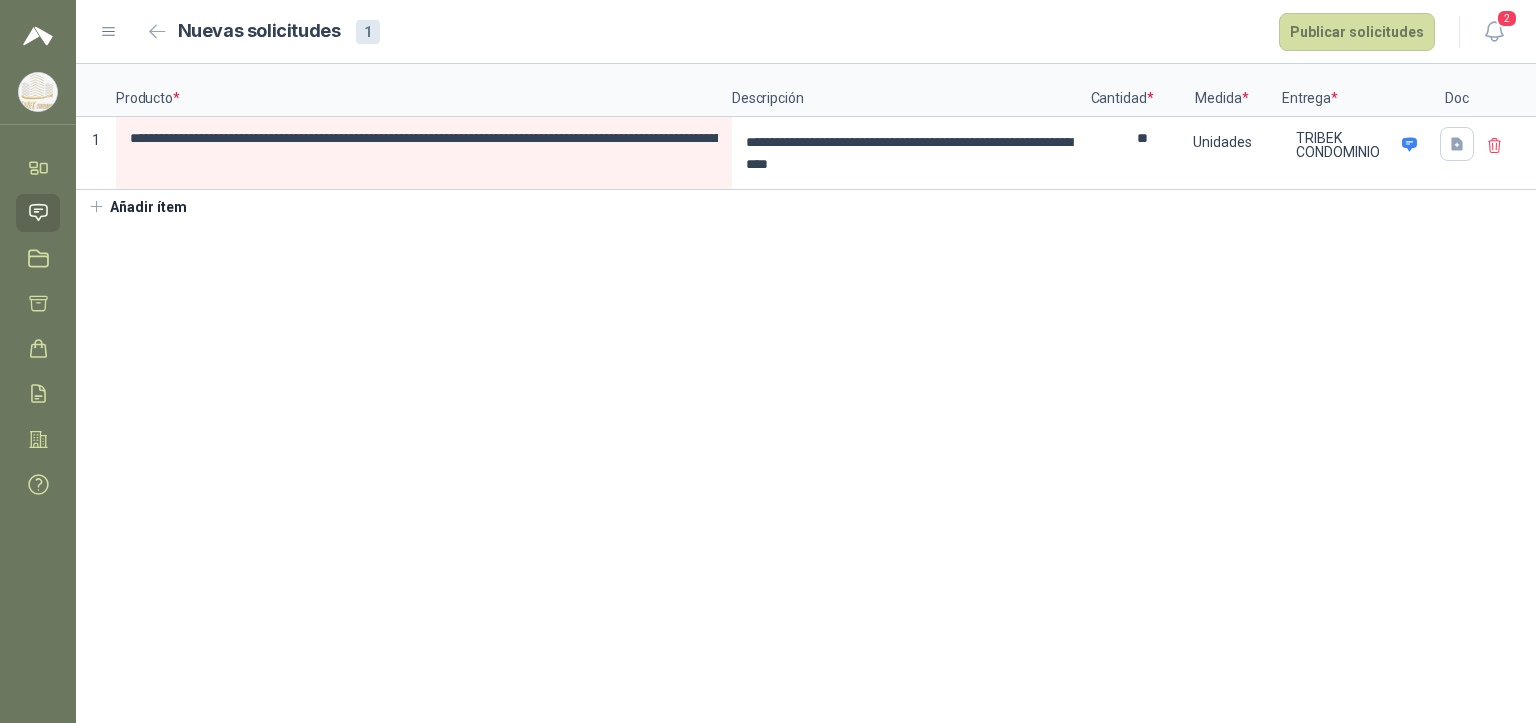 drag, startPoint x: 1326, startPoint y: 354, endPoint x: 1340, endPoint y: 312, distance: 44.27189 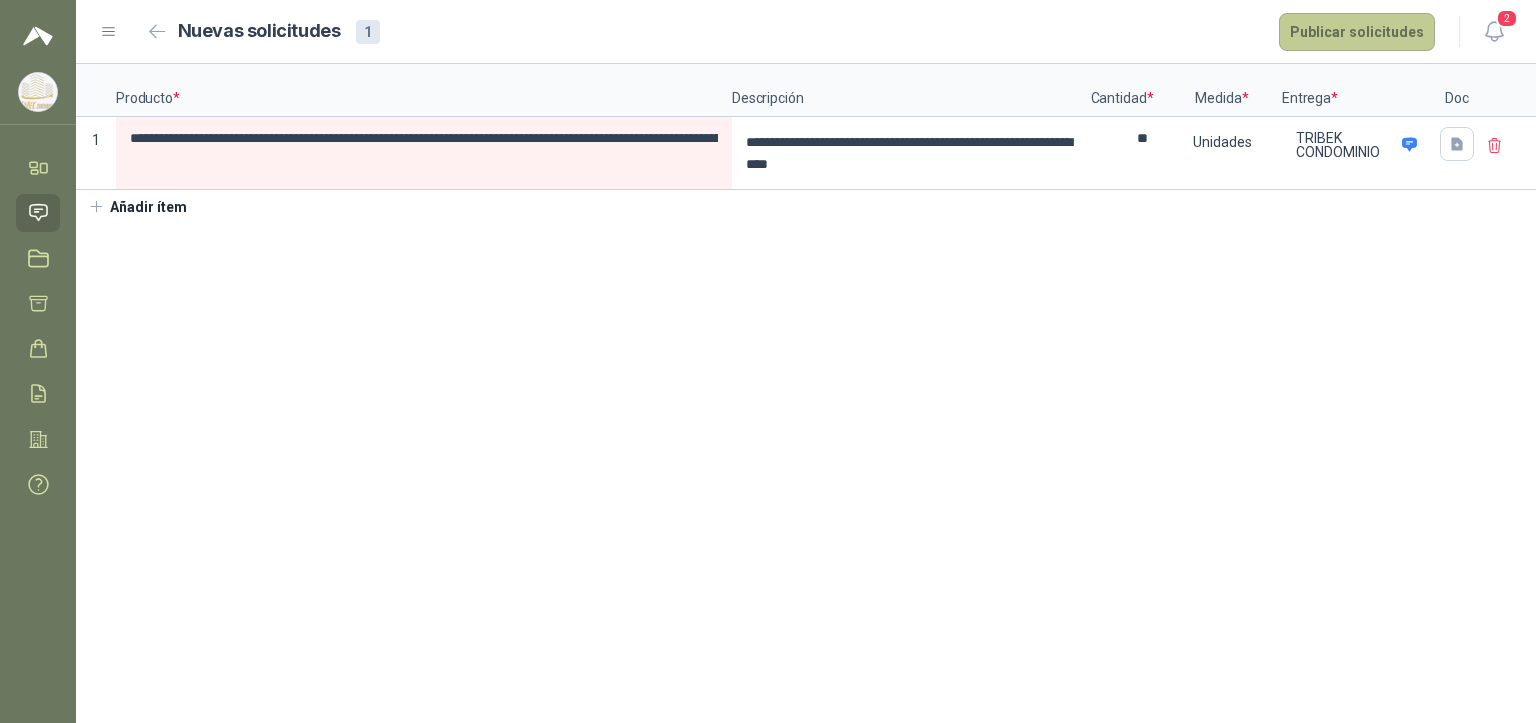 click on "Publicar solicitudes" at bounding box center [1357, 32] 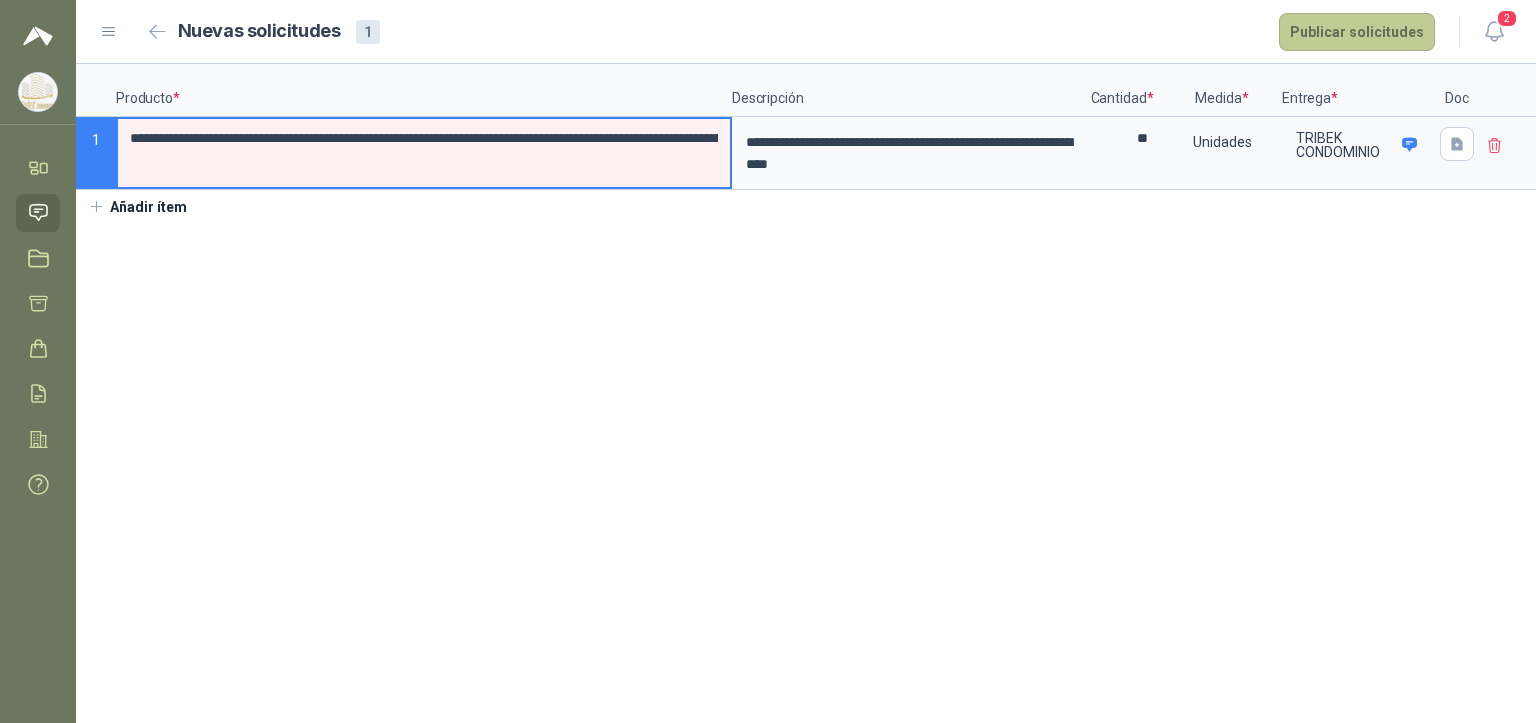 click on "Publicar solicitudes" at bounding box center [1357, 32] 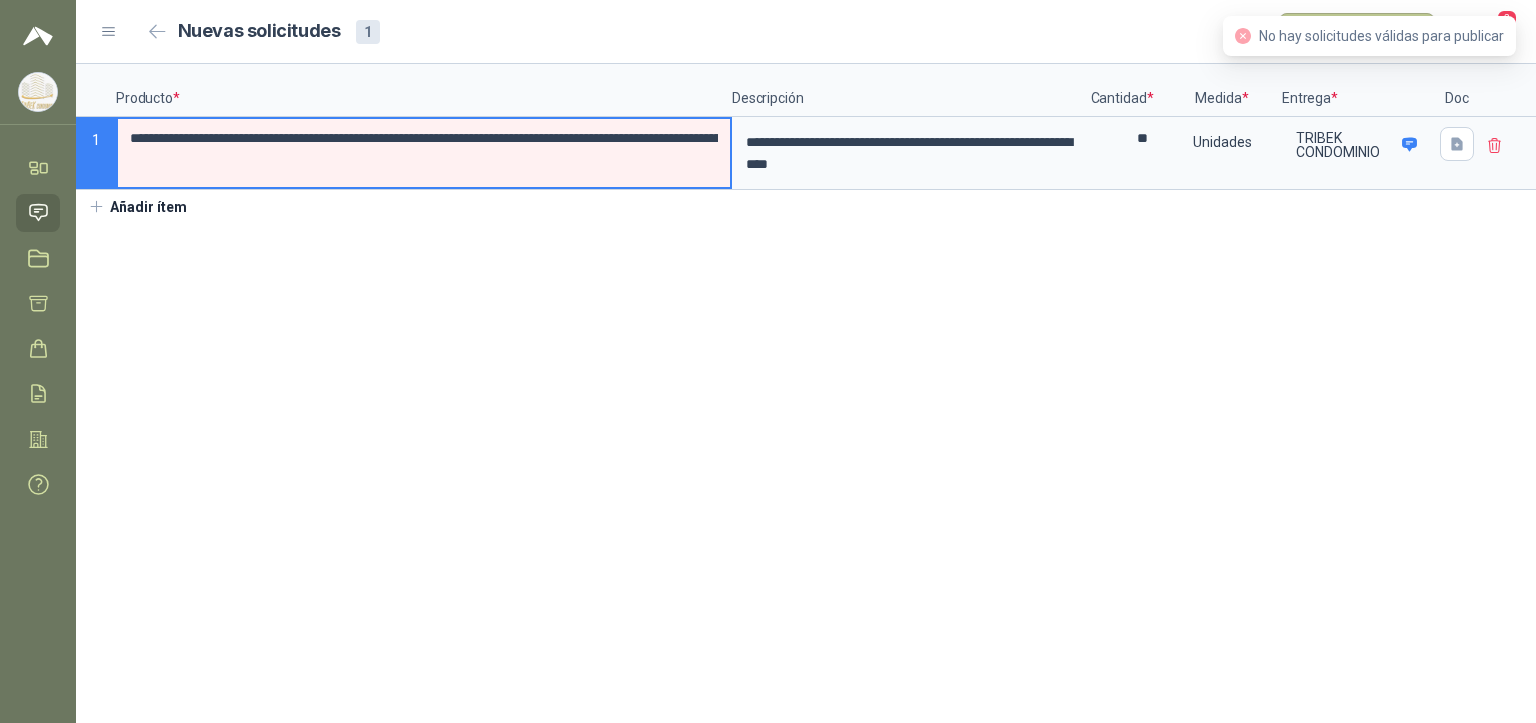 click on "Publicar solicitudes" at bounding box center (1357, 32) 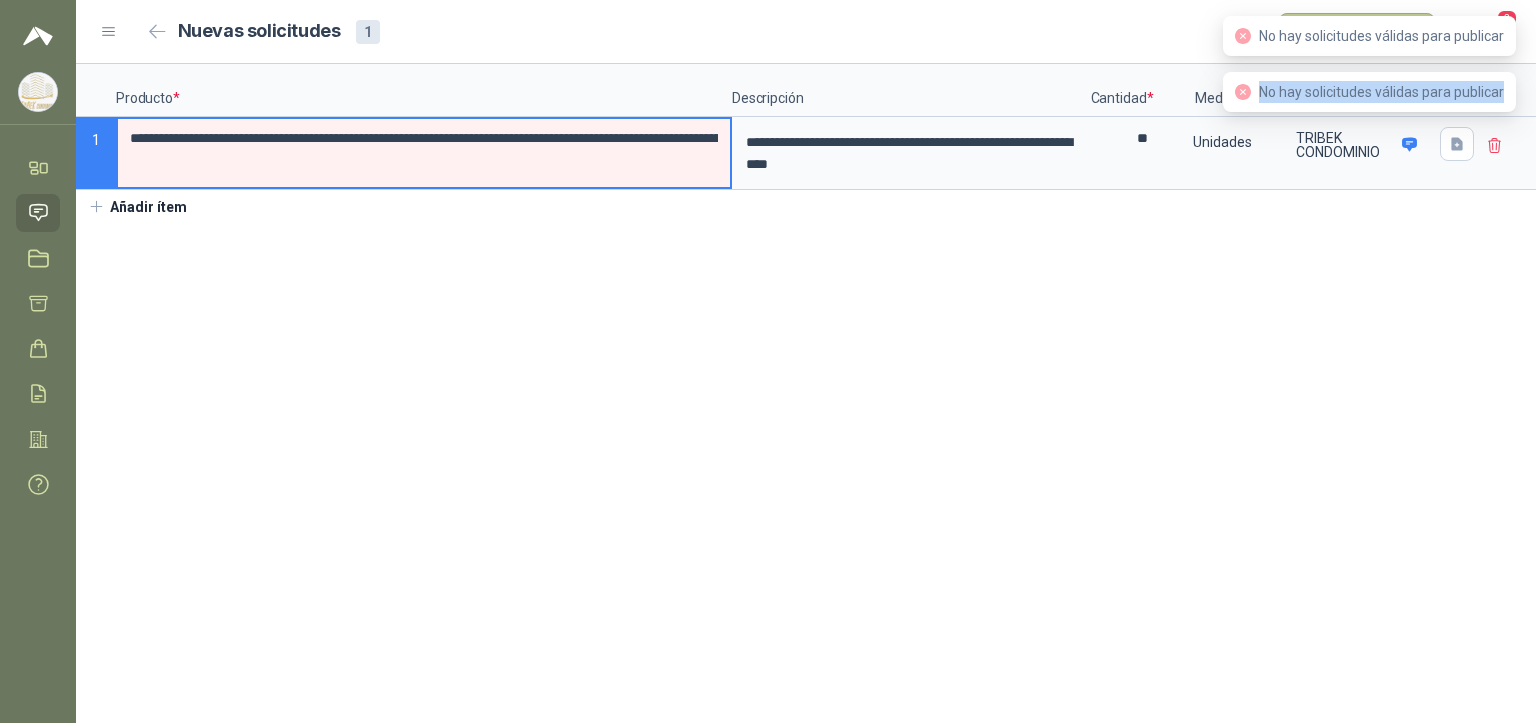 click on "No hay solicitudes válidas para publicar No hay solicitudes válidas para publicar" at bounding box center (768, 64) 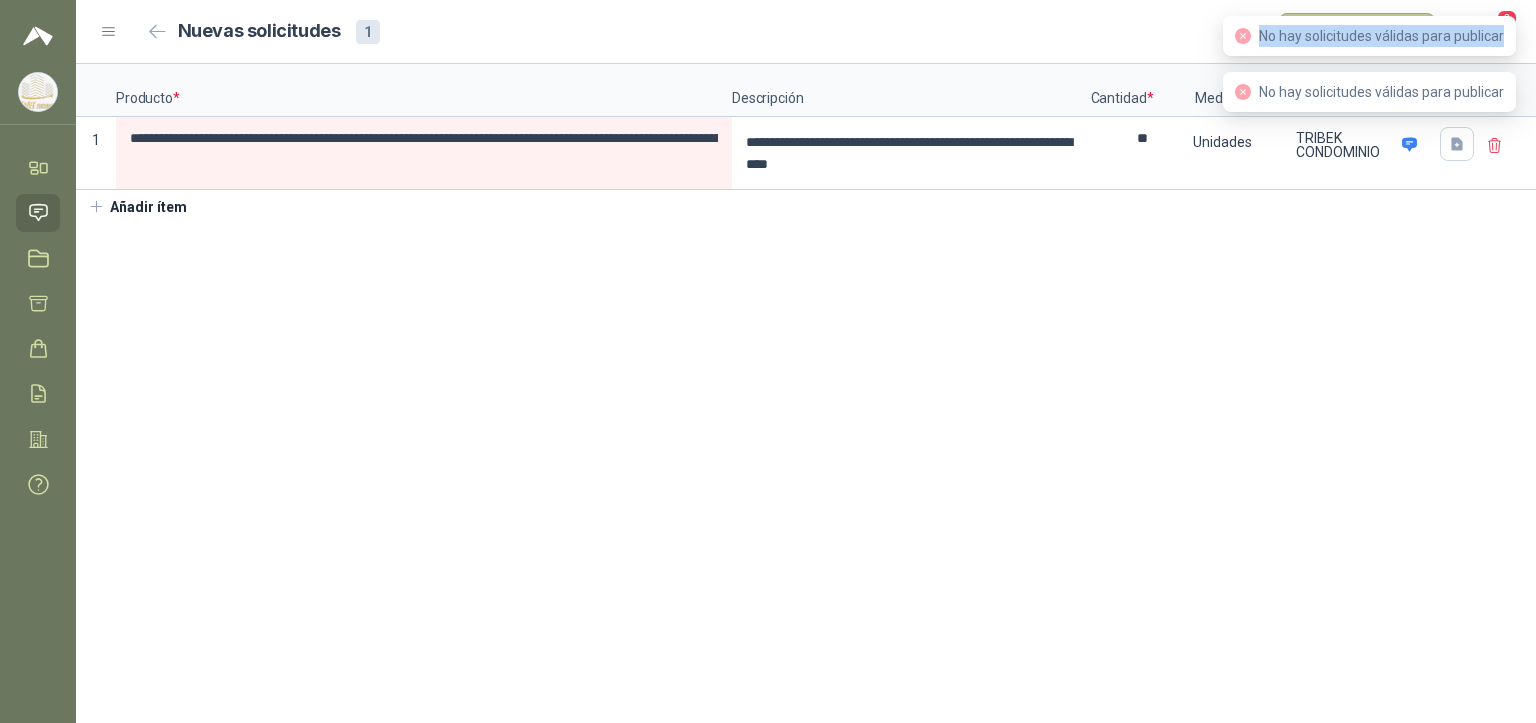 click on "No hay solicitudes válidas para publicar" at bounding box center [1381, 36] 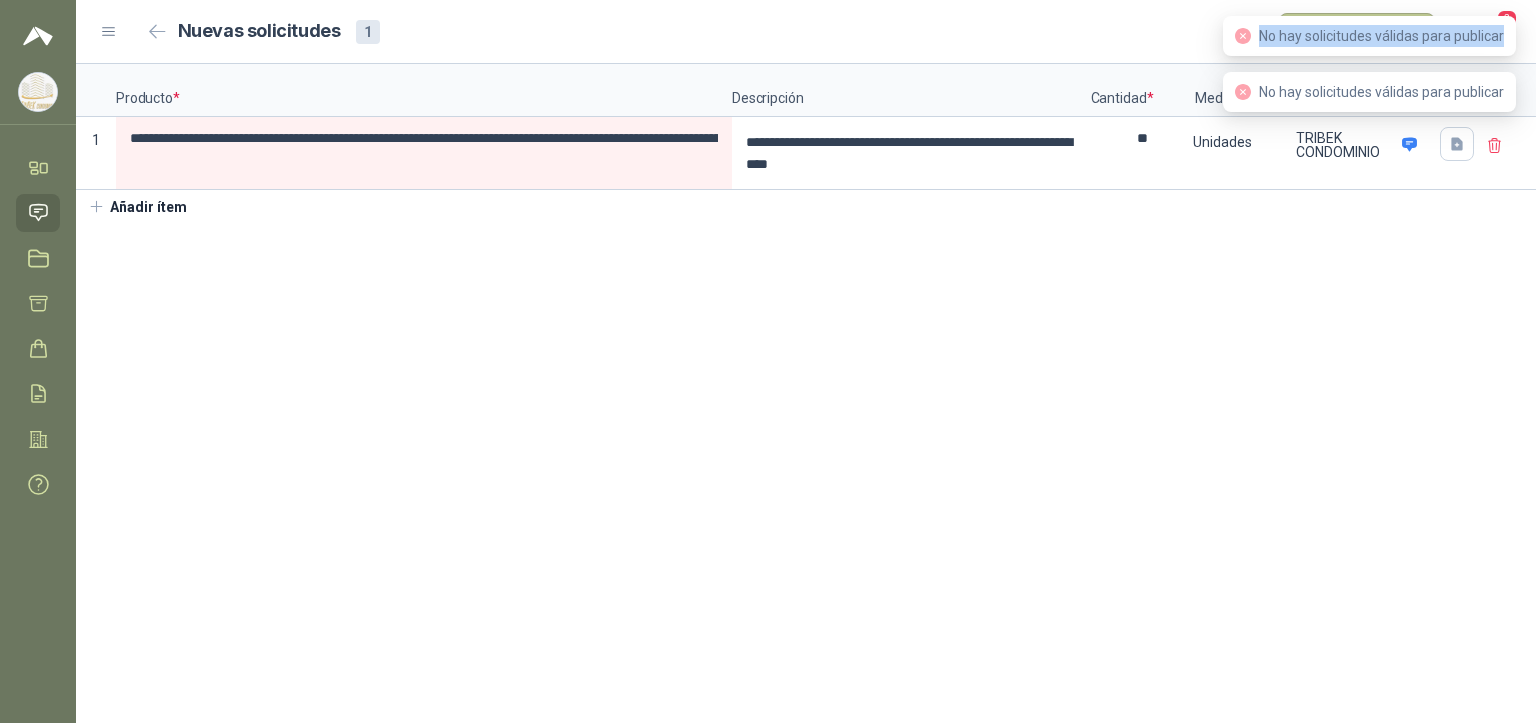 click on "No hay solicitudes válidas para publicar" at bounding box center [1381, 36] 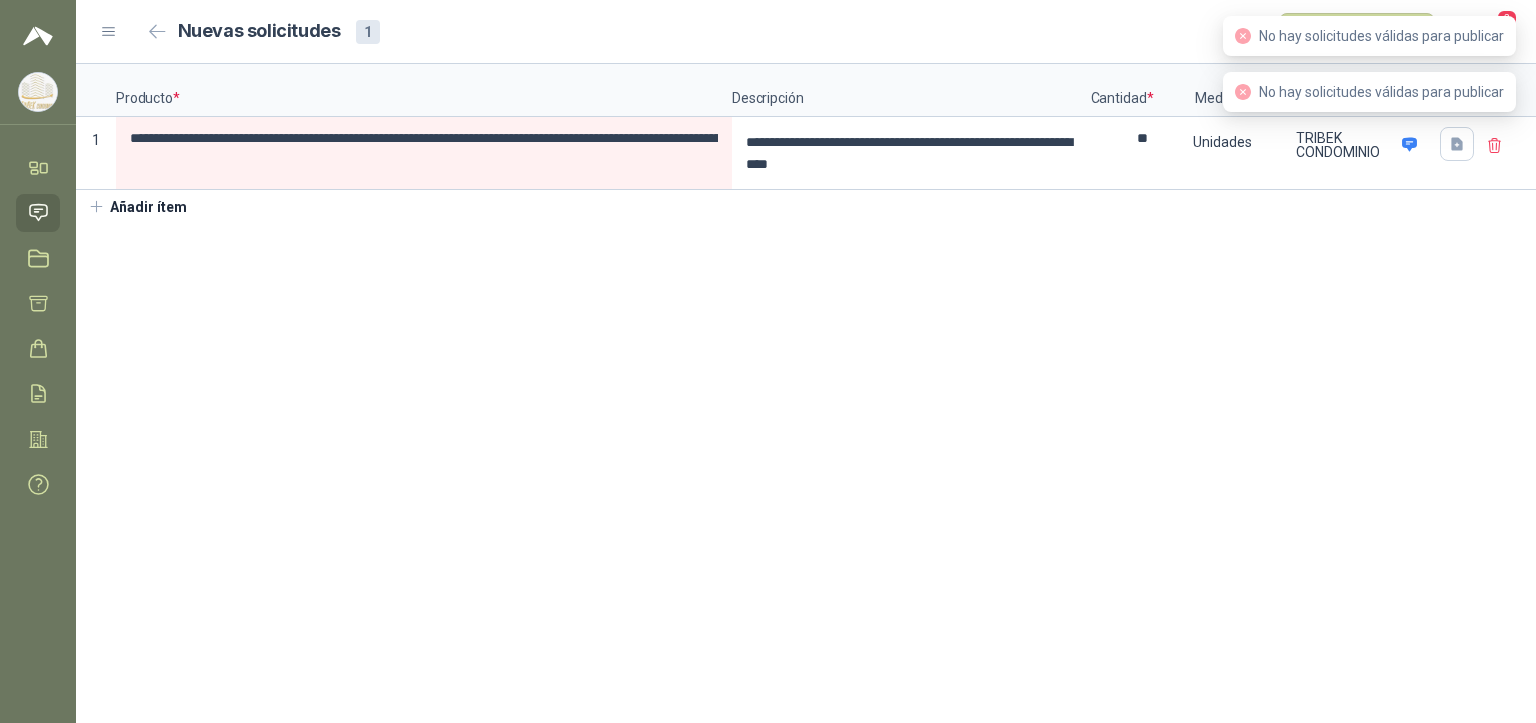 click on "**********" at bounding box center (806, 393) 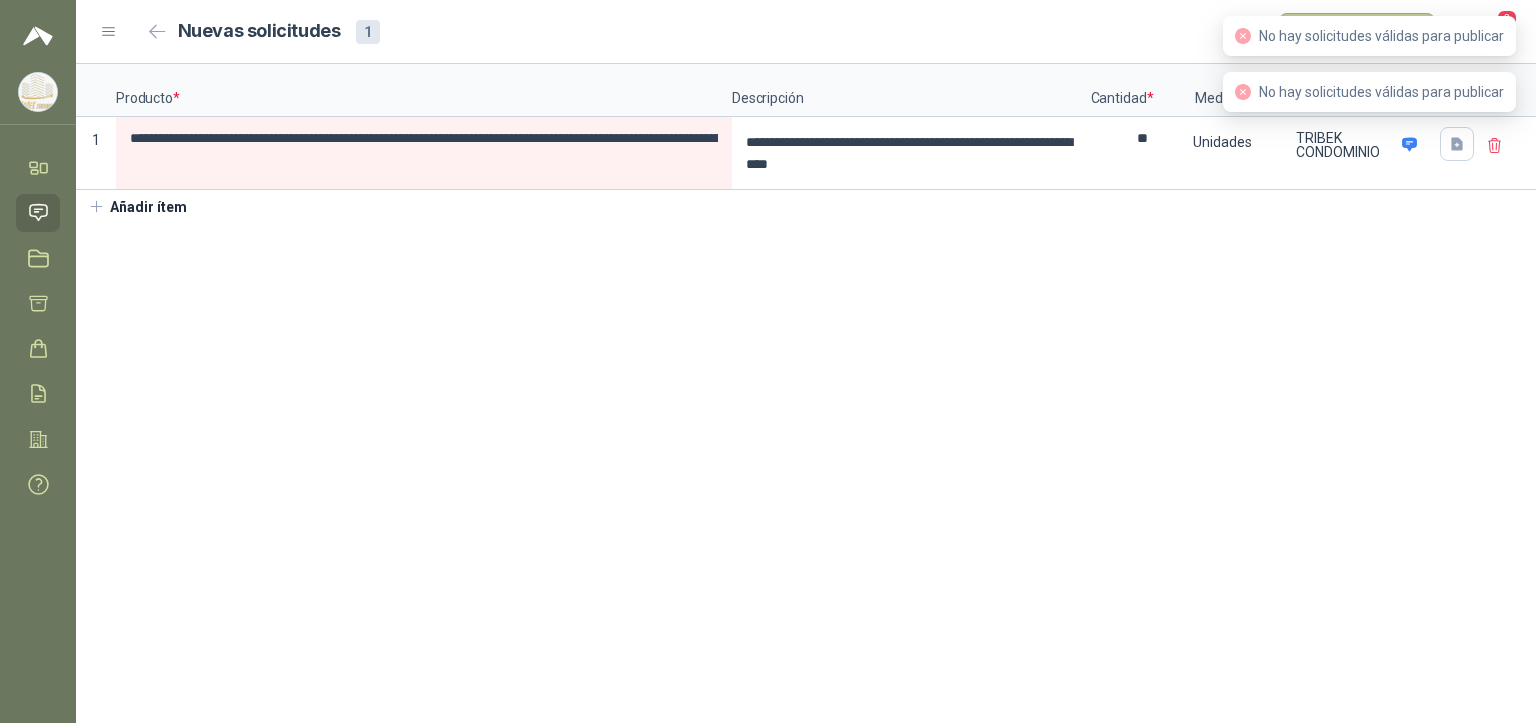 click on "Publicar solicitudes" at bounding box center [1357, 32] 